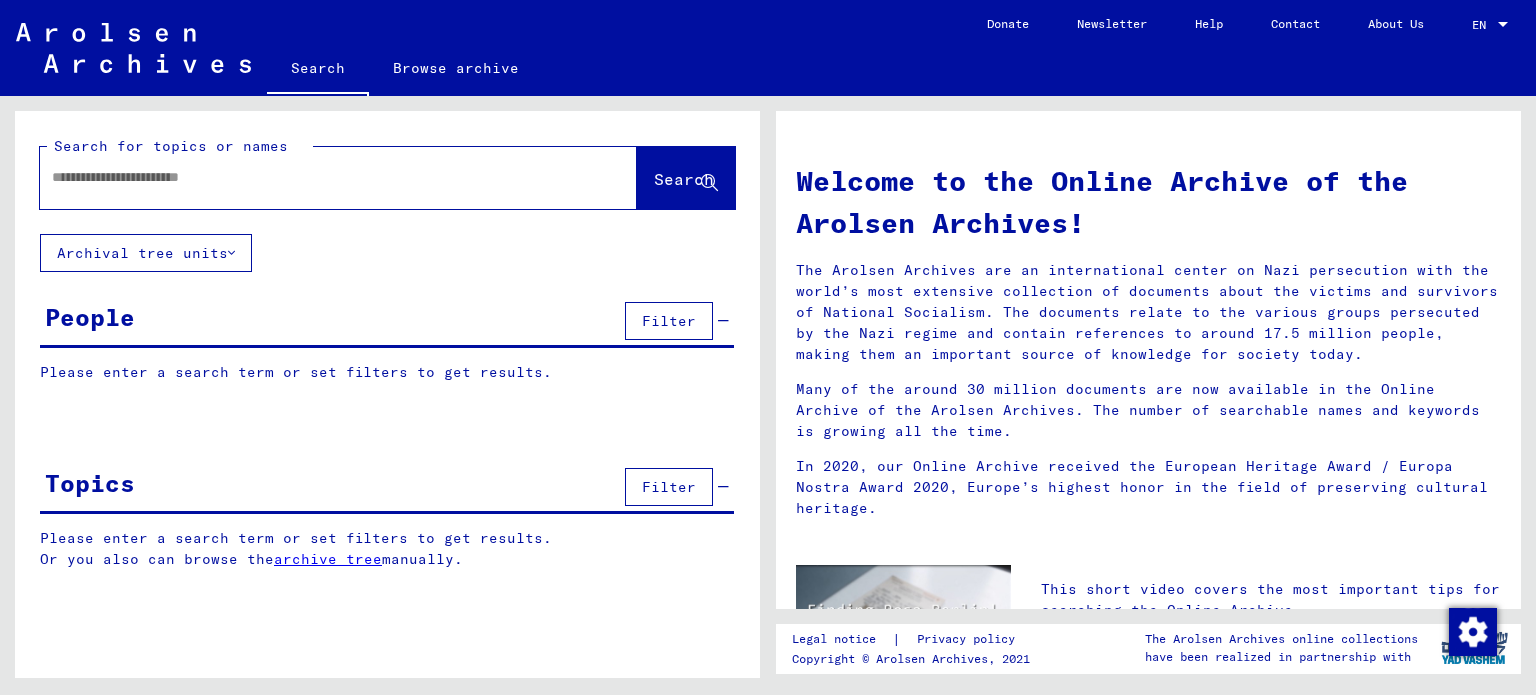 scroll, scrollTop: 0, scrollLeft: 0, axis: both 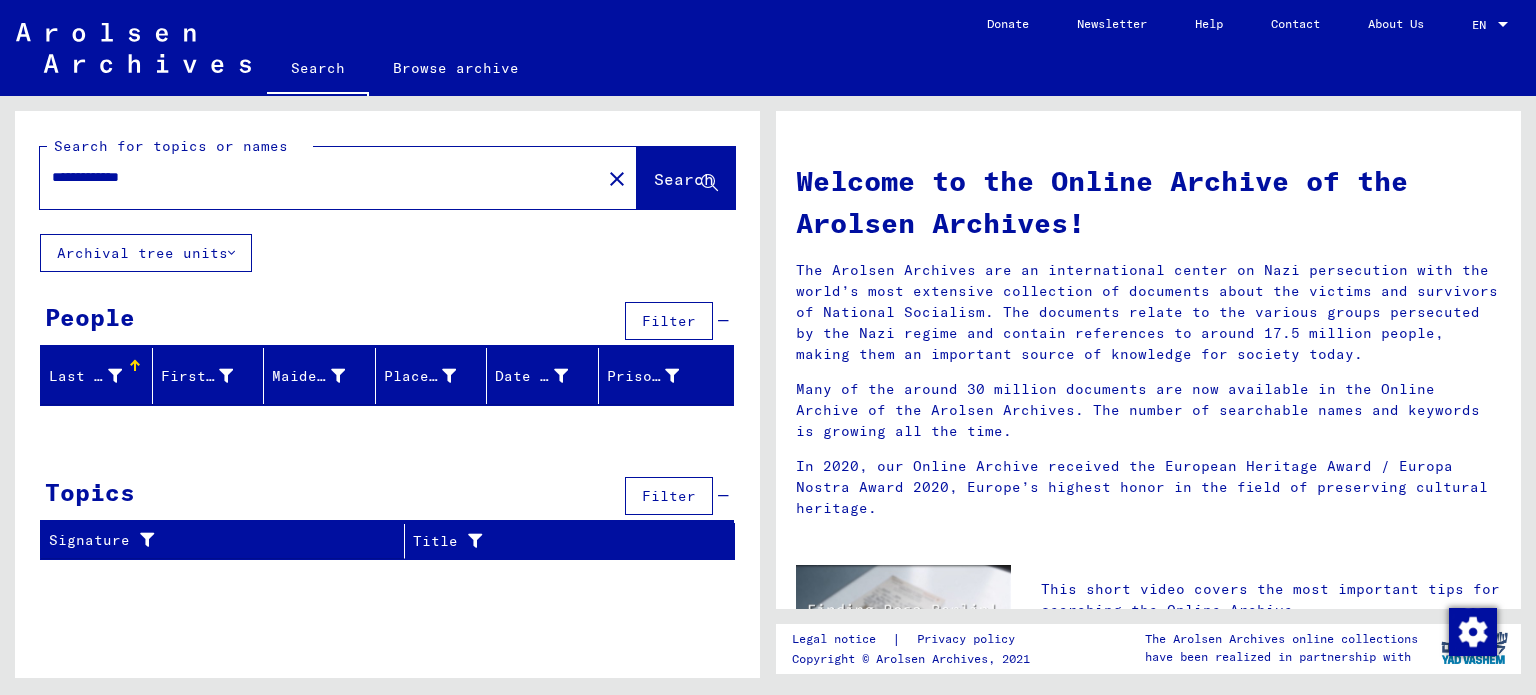 drag, startPoint x: 102, startPoint y: 172, endPoint x: 56, endPoint y: 177, distance: 46.270943 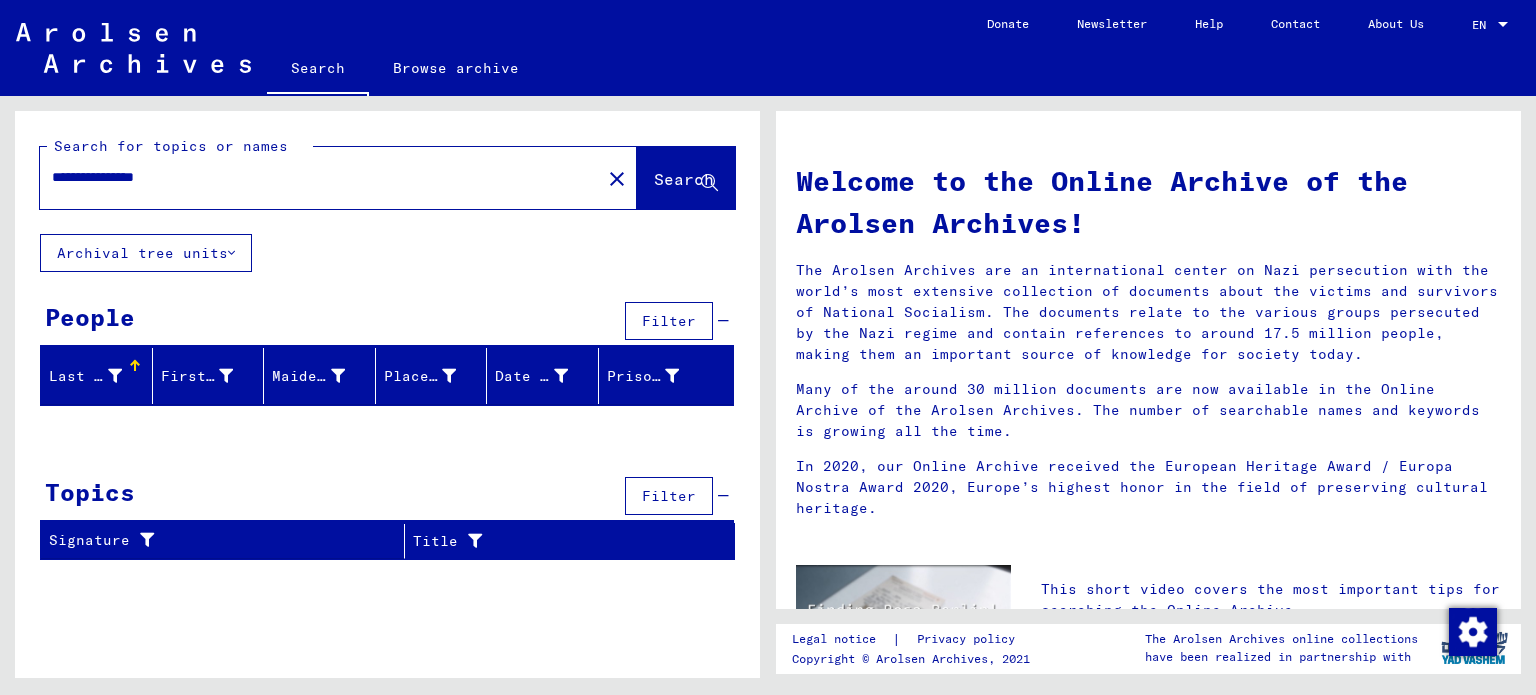 type on "**********" 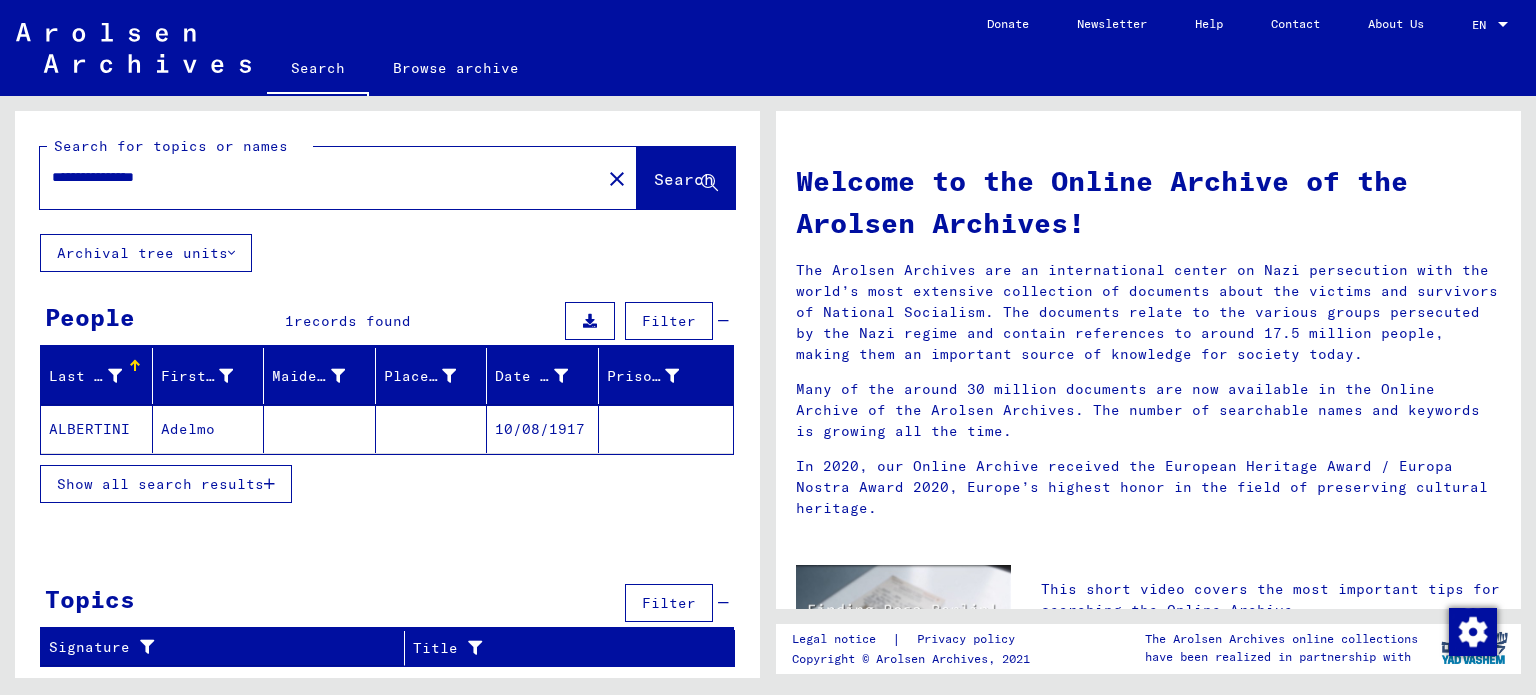 click on "10/08/1917" 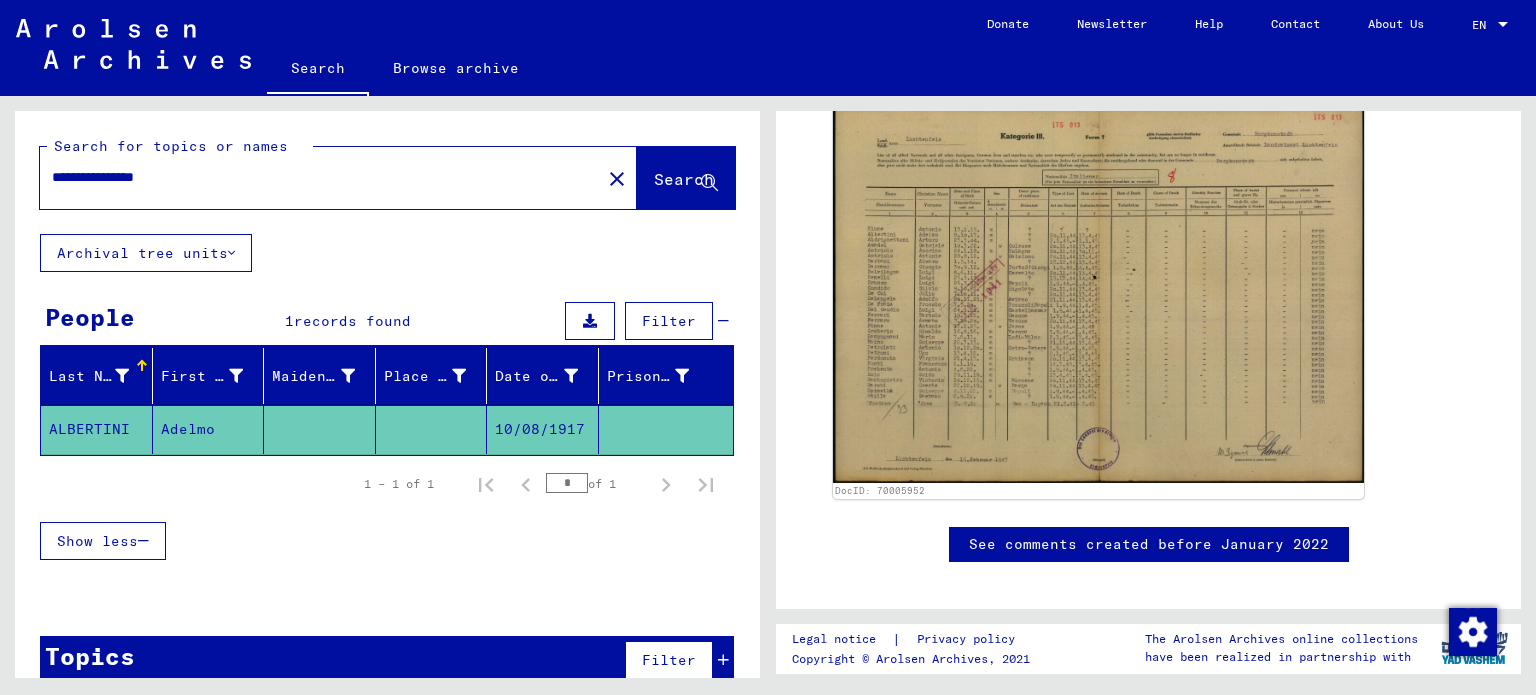 scroll, scrollTop: 400, scrollLeft: 0, axis: vertical 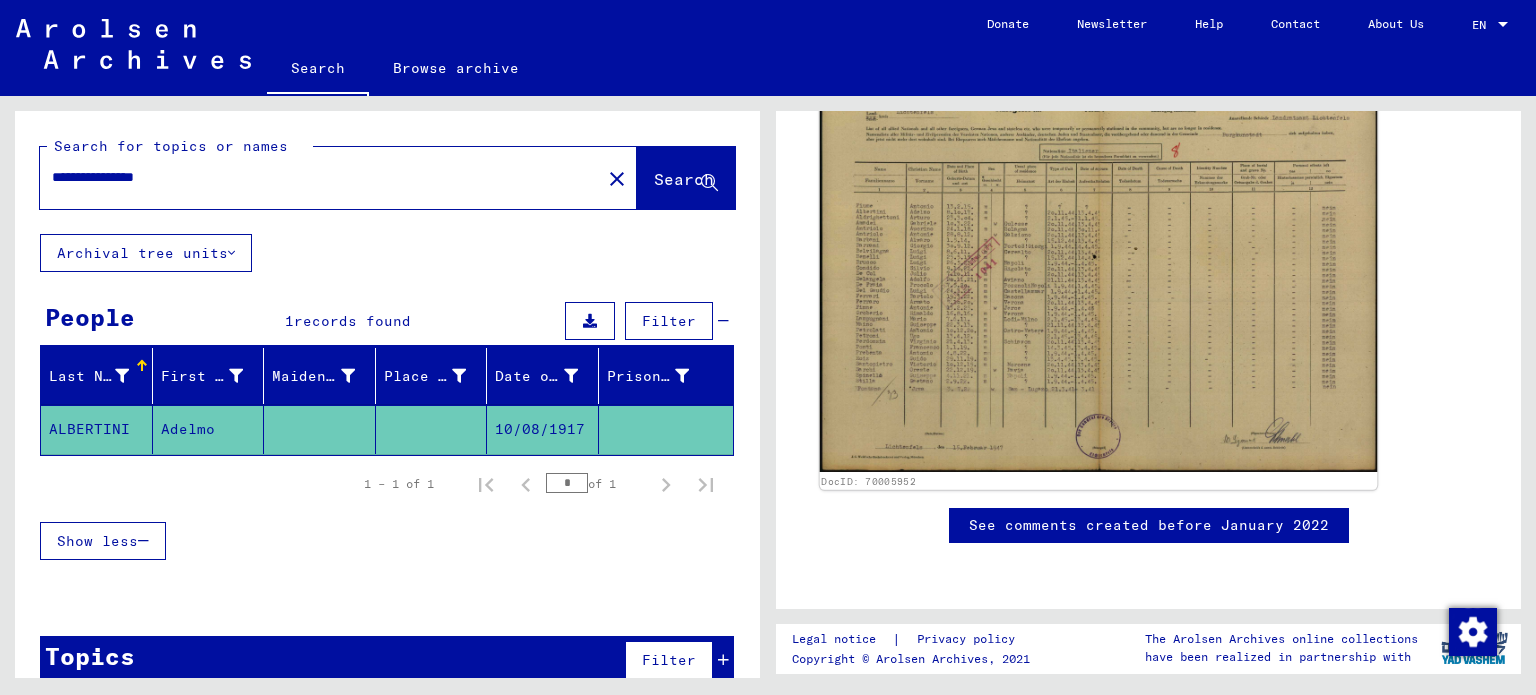 click 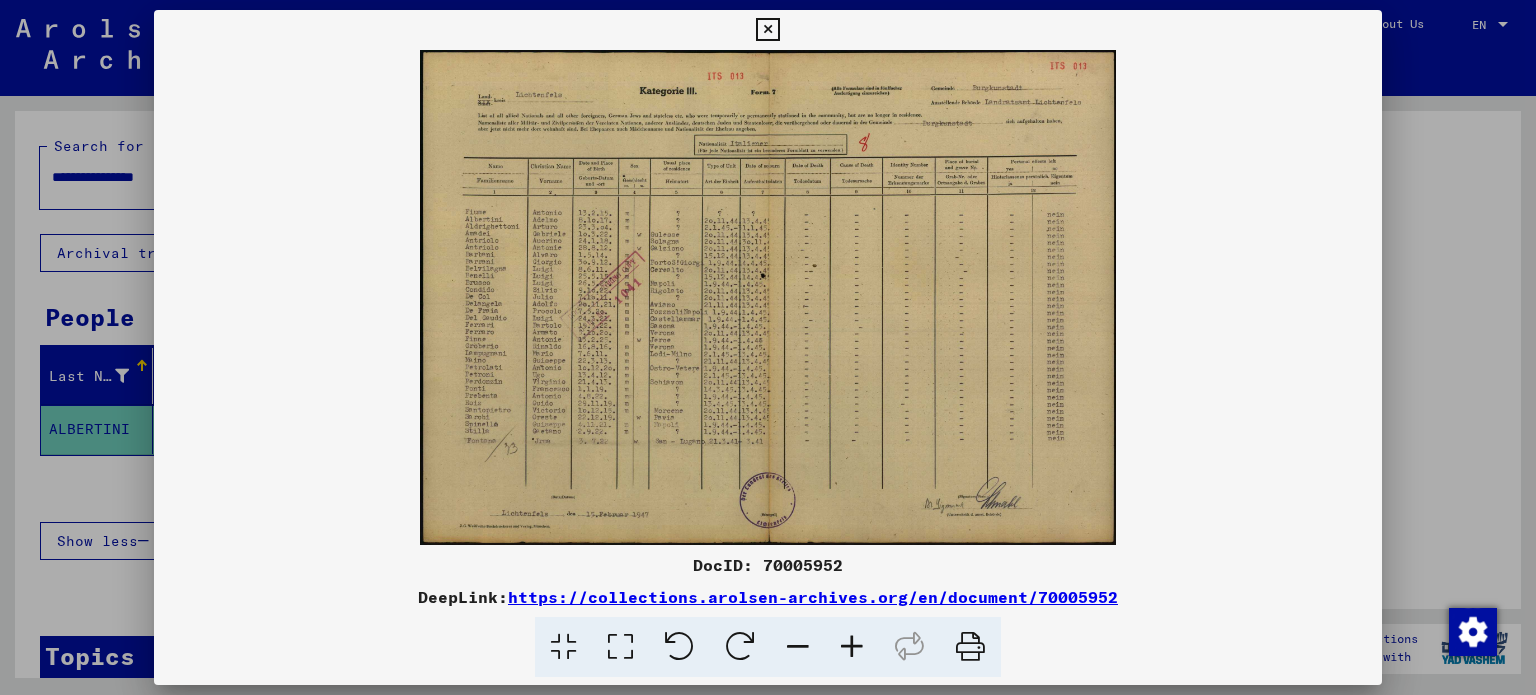 click at bounding box center (852, 647) 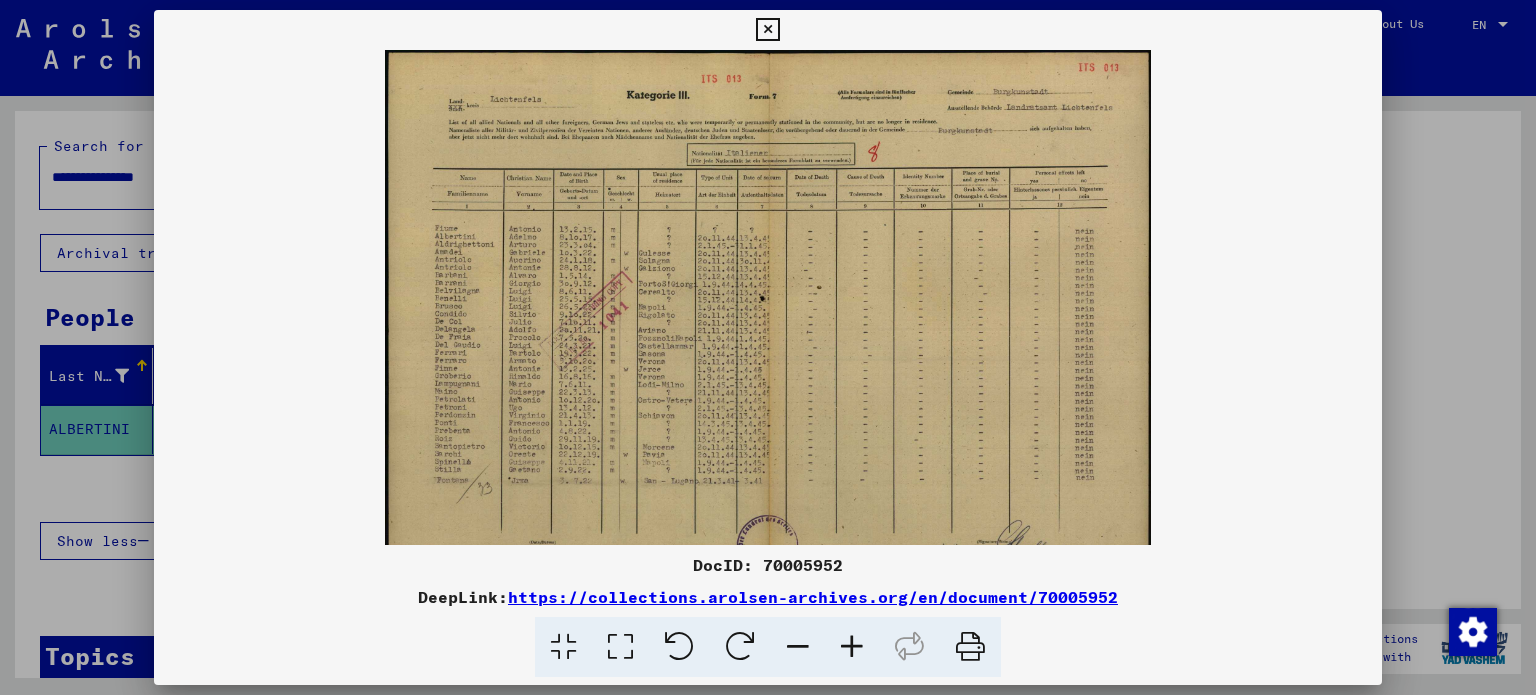 click at bounding box center (852, 647) 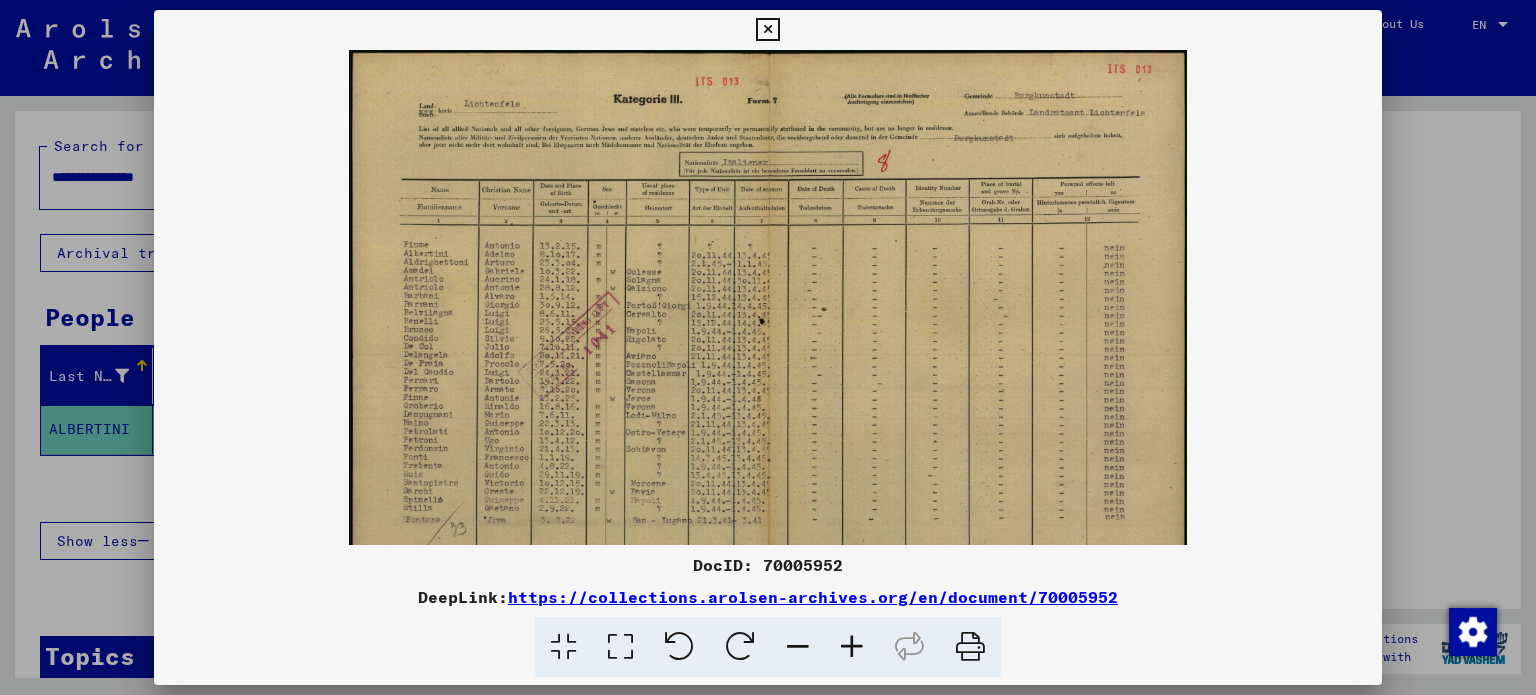 click at bounding box center [852, 647] 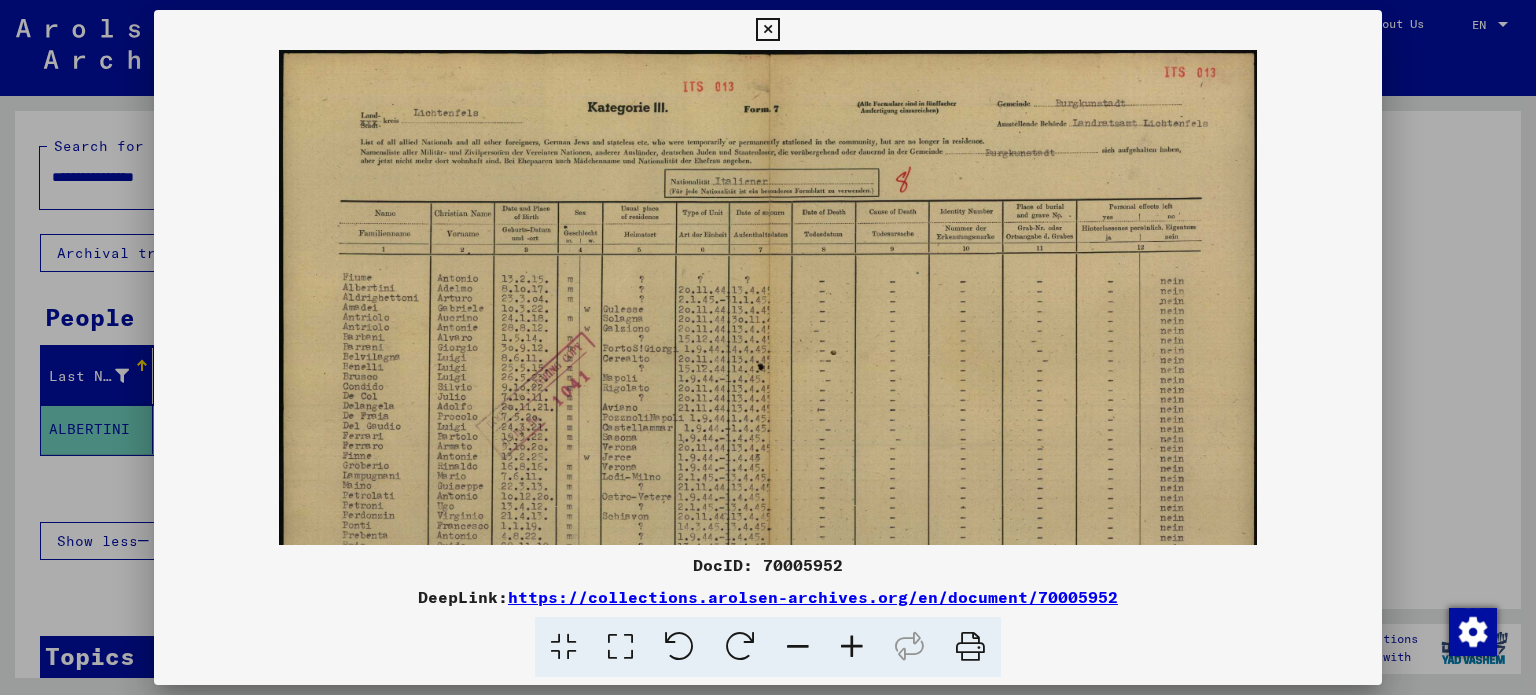 click at bounding box center (852, 647) 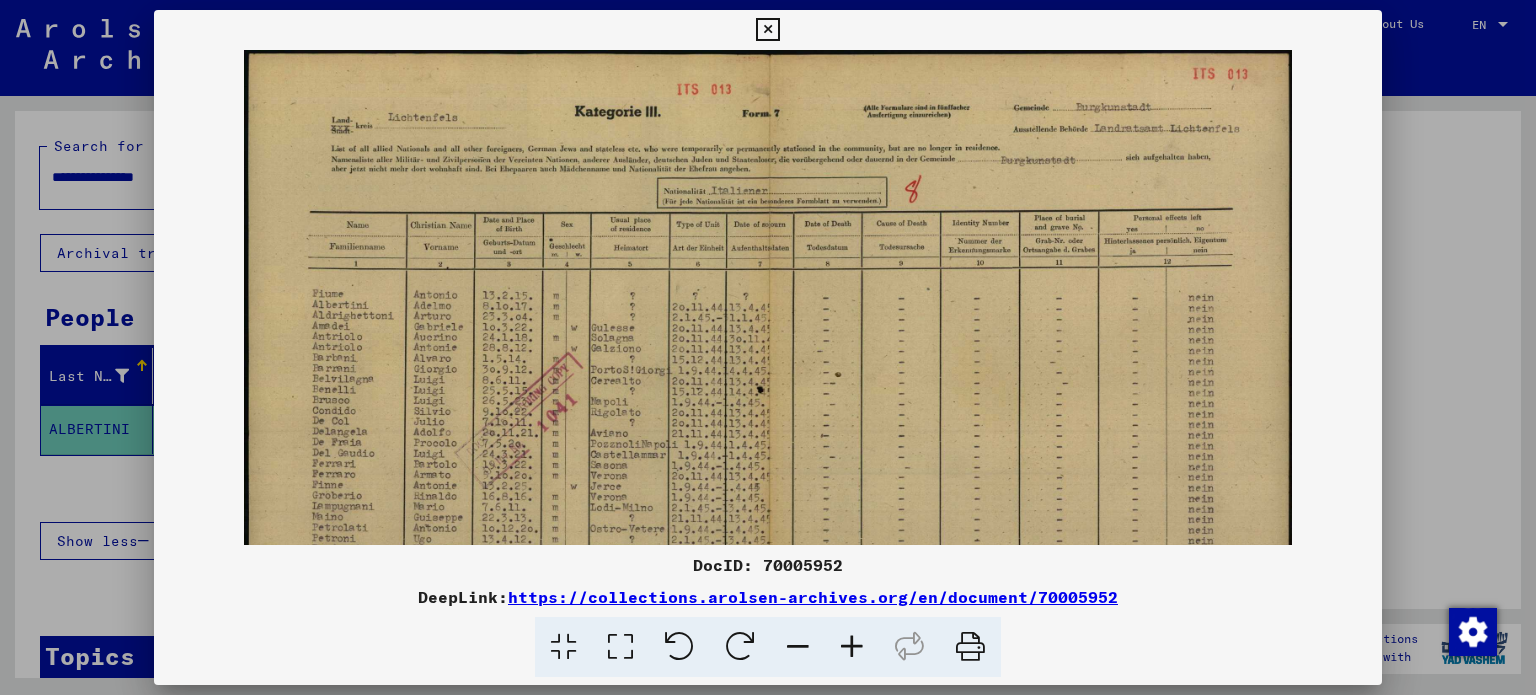 click at bounding box center [852, 647] 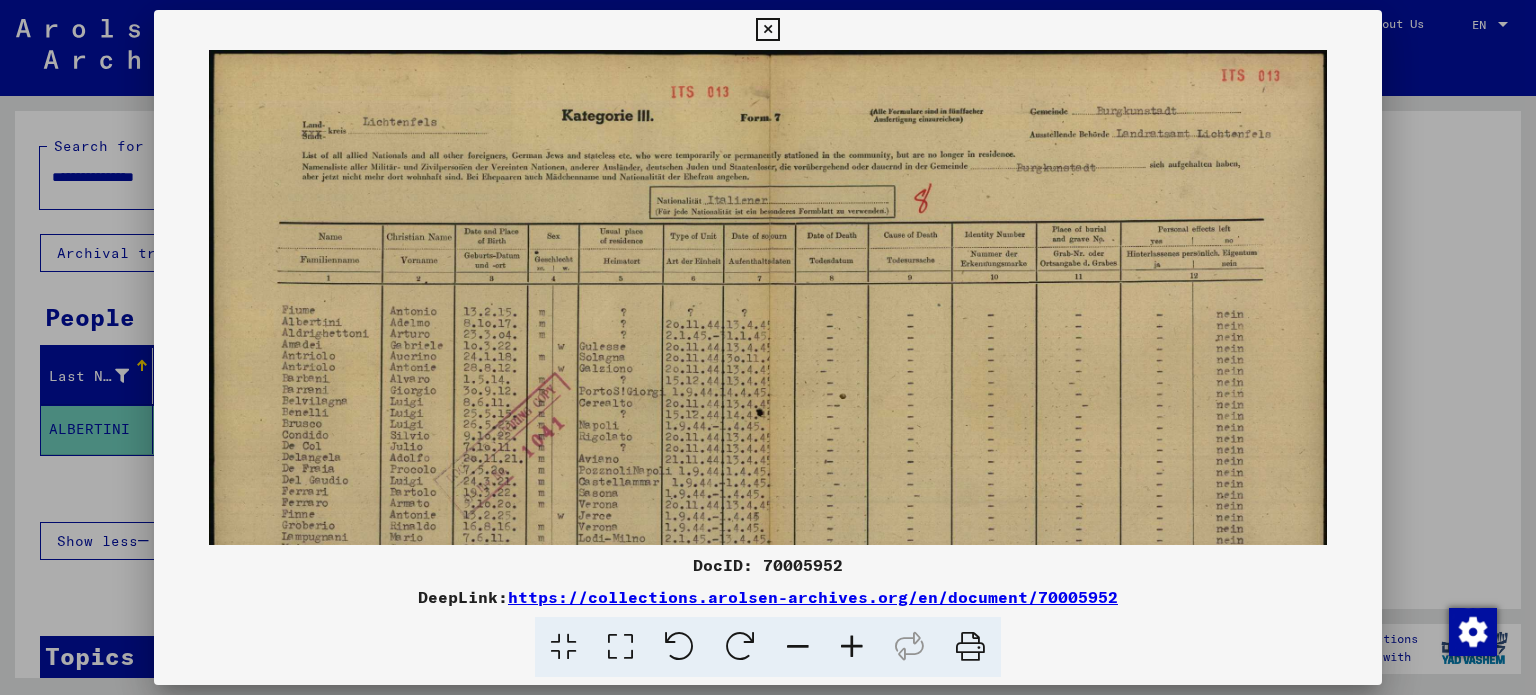 click at bounding box center (852, 647) 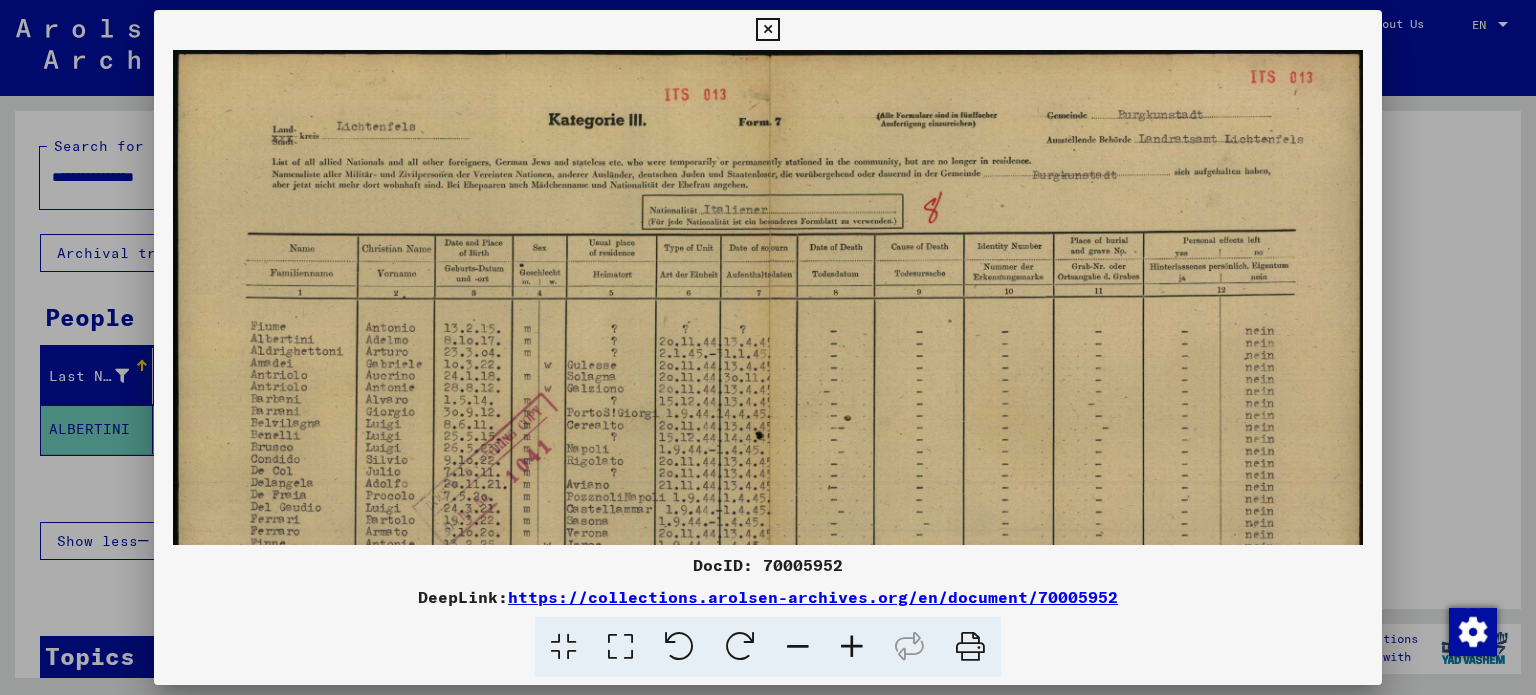 click at bounding box center [852, 647] 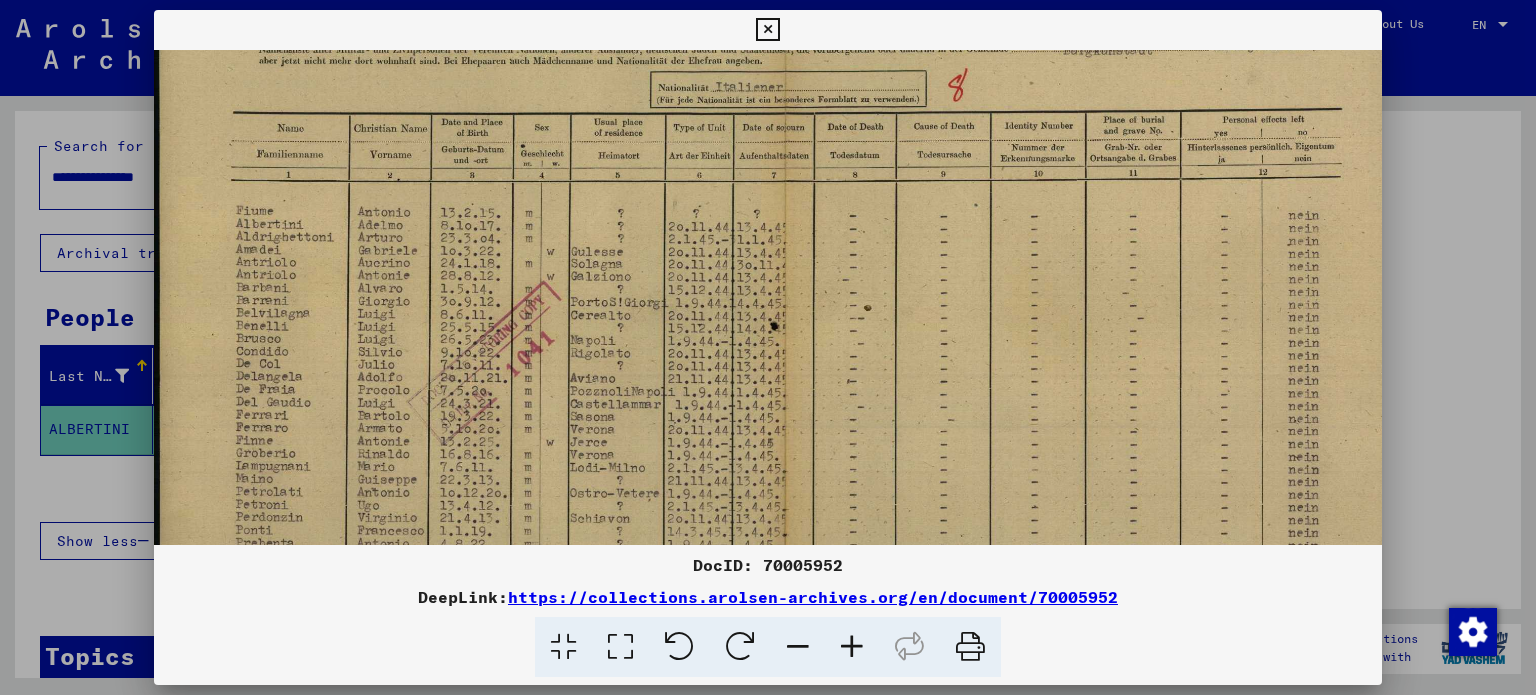 scroll, scrollTop: 138, scrollLeft: 0, axis: vertical 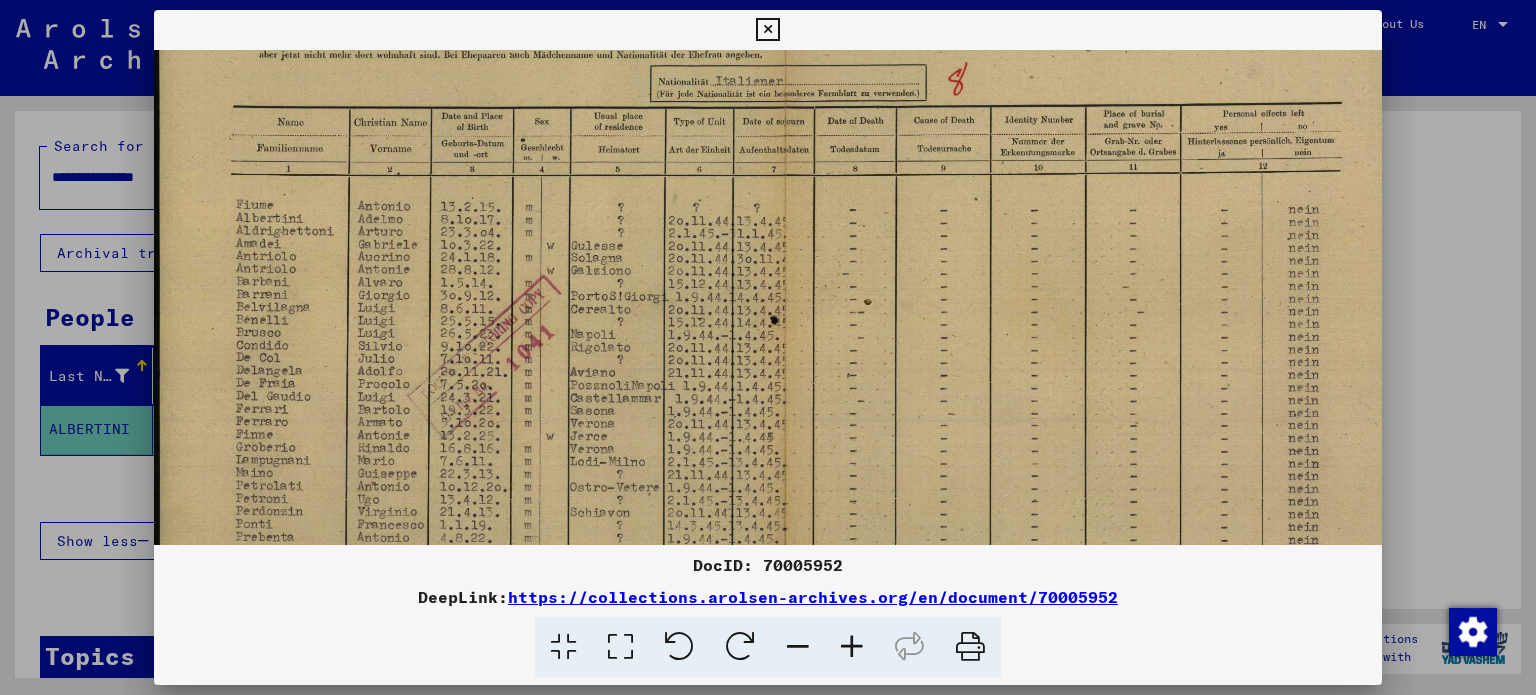 drag, startPoint x: 900, startPoint y: 467, endPoint x: 900, endPoint y: 337, distance: 130 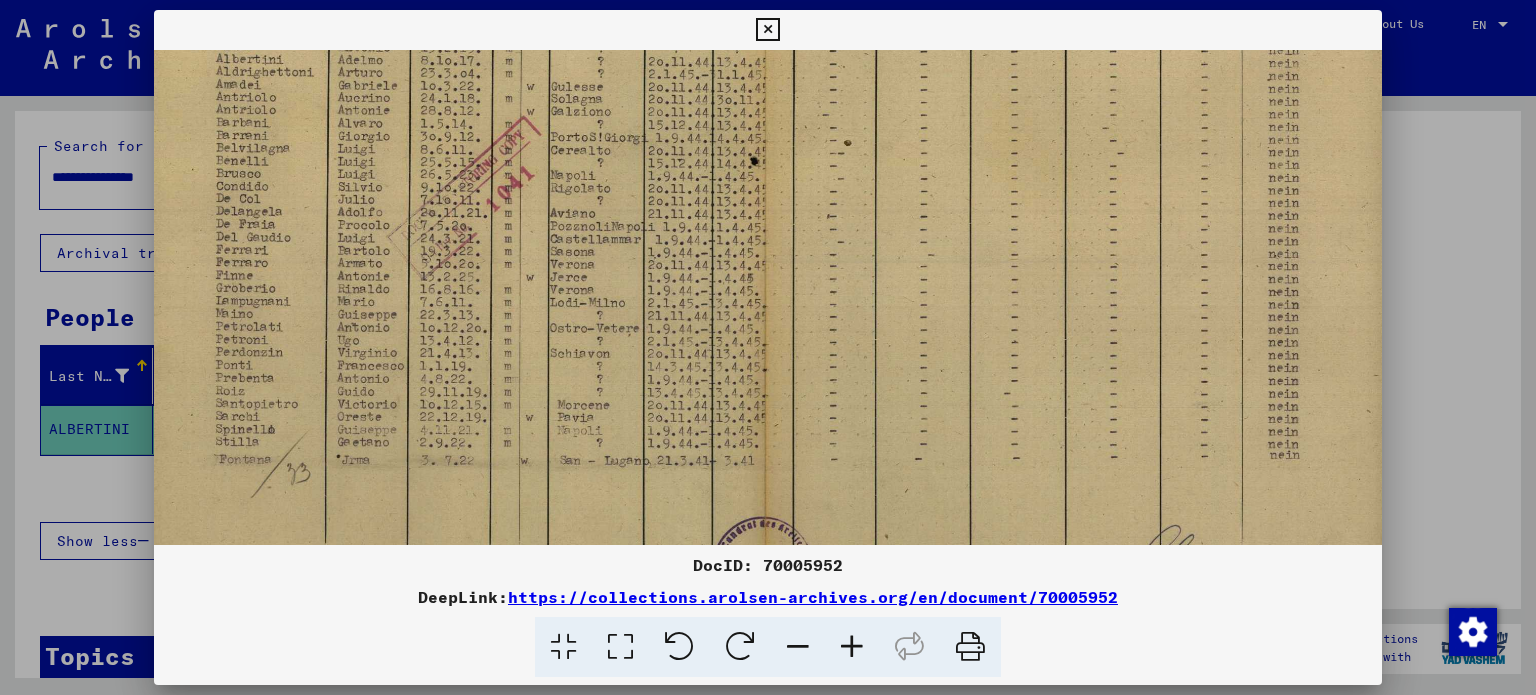 scroll, scrollTop: 304, scrollLeft: 19, axis: both 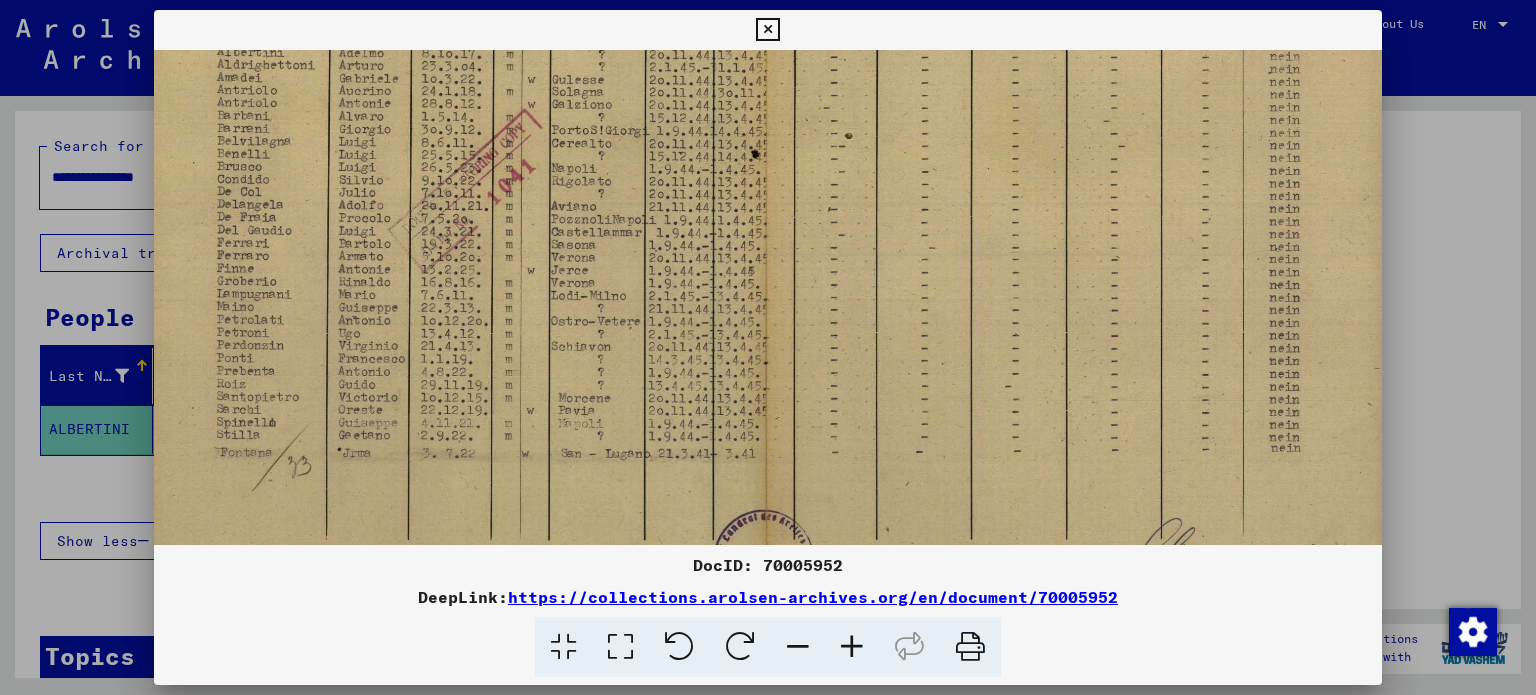 drag, startPoint x: 892, startPoint y: 412, endPoint x: 877, endPoint y: 250, distance: 162.69296 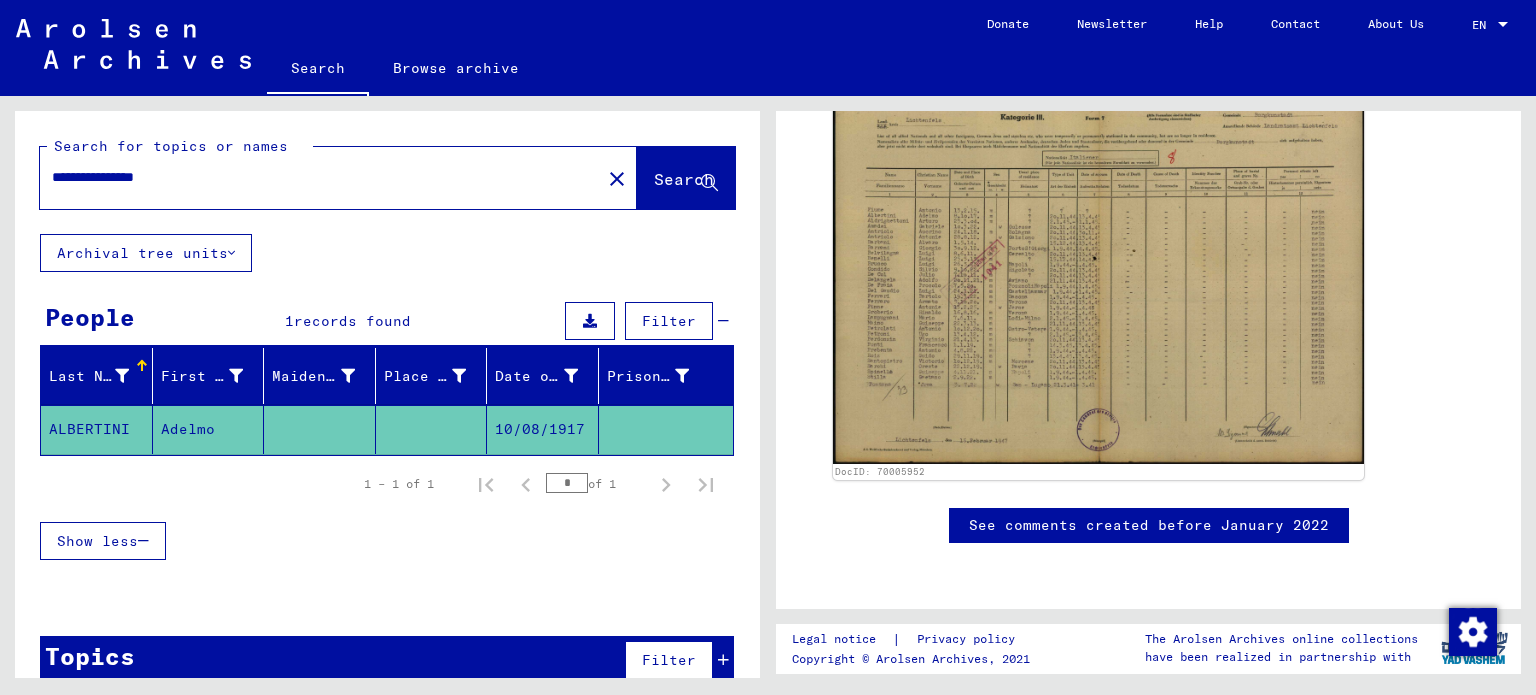 drag, startPoint x: 204, startPoint y: 175, endPoint x: 36, endPoint y: 163, distance: 168.42802 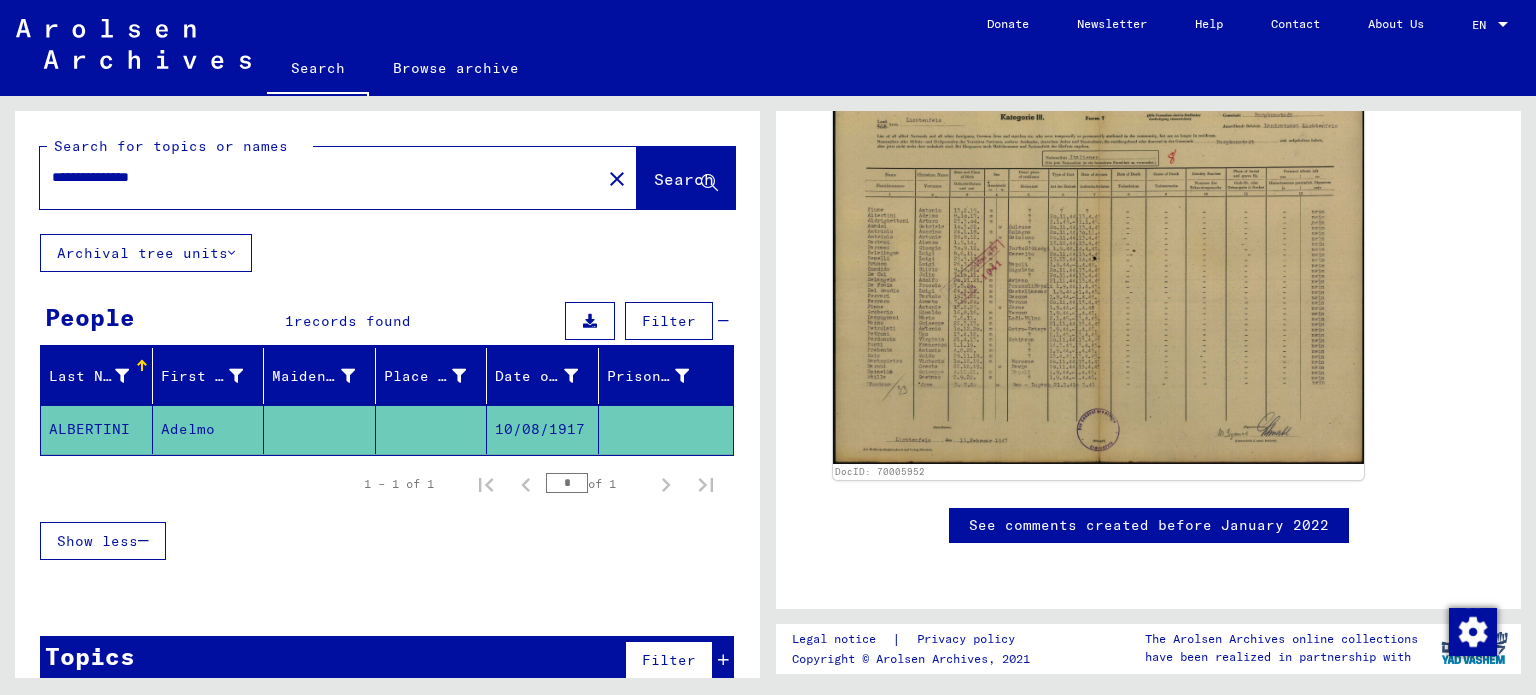type on "**********" 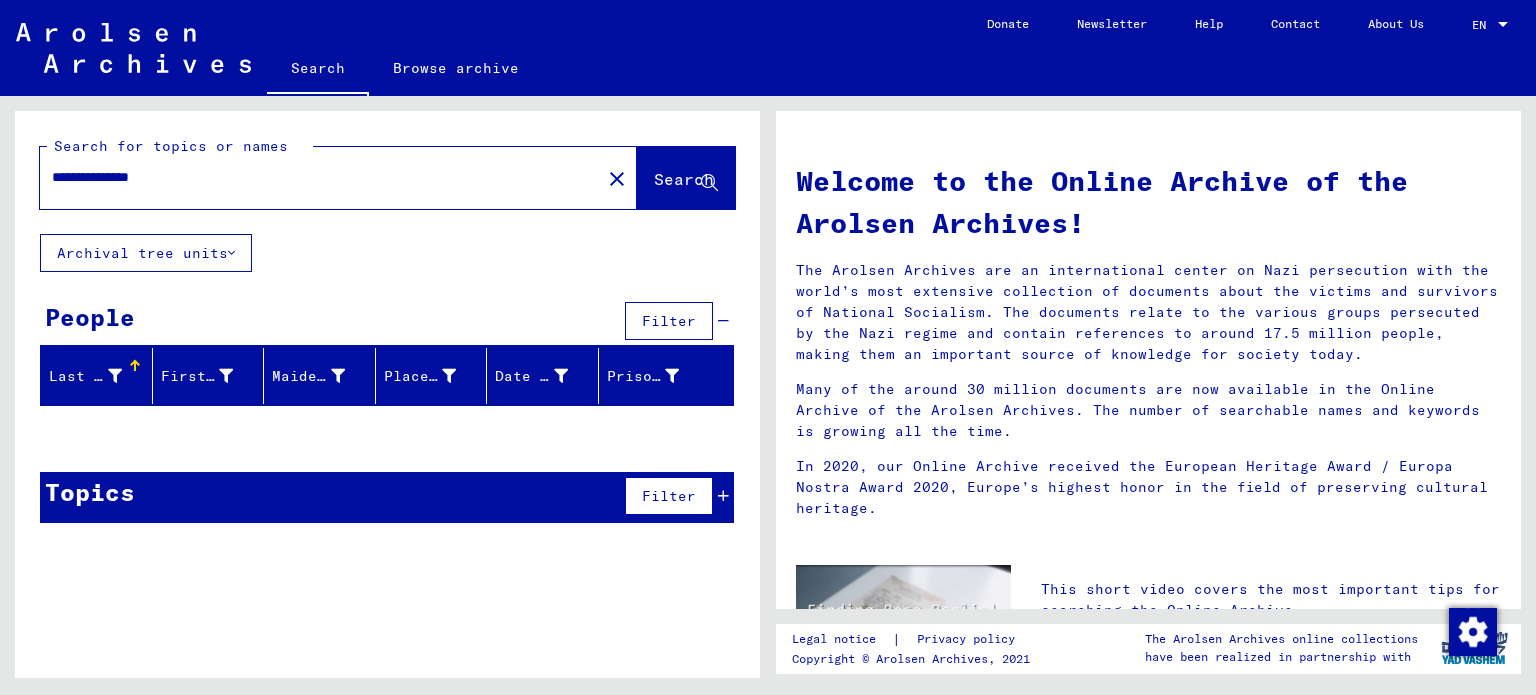 drag, startPoint x: 187, startPoint y: 172, endPoint x: 0, endPoint y: 157, distance: 187.60065 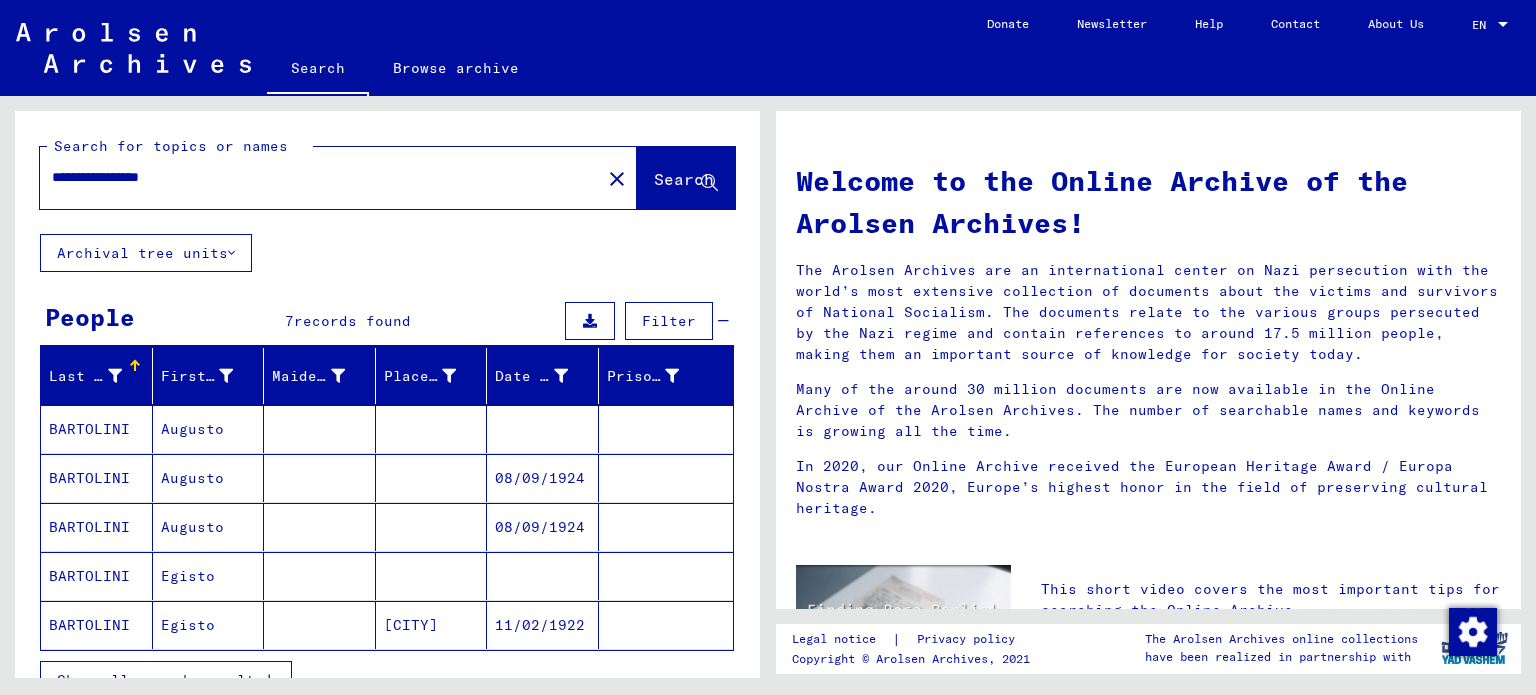 click at bounding box center [543, 478] 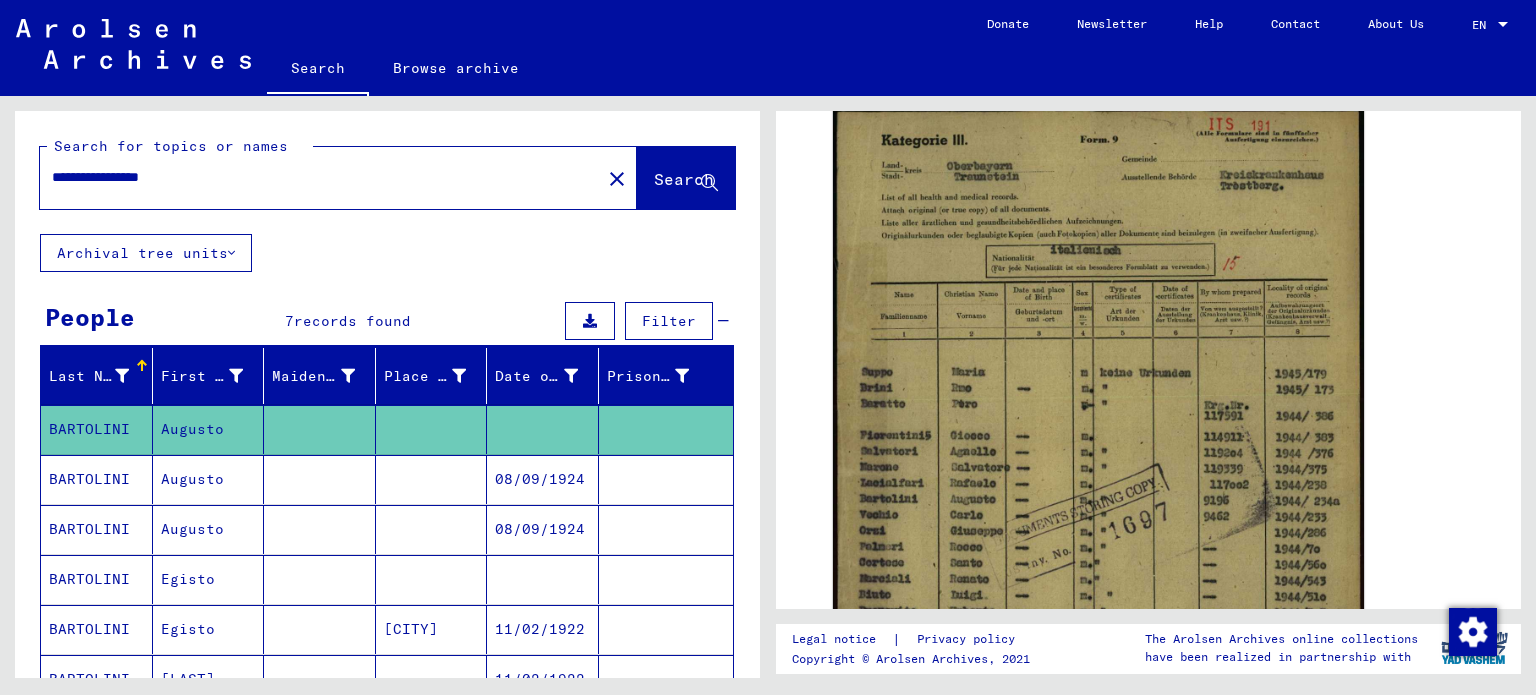 scroll, scrollTop: 400, scrollLeft: 0, axis: vertical 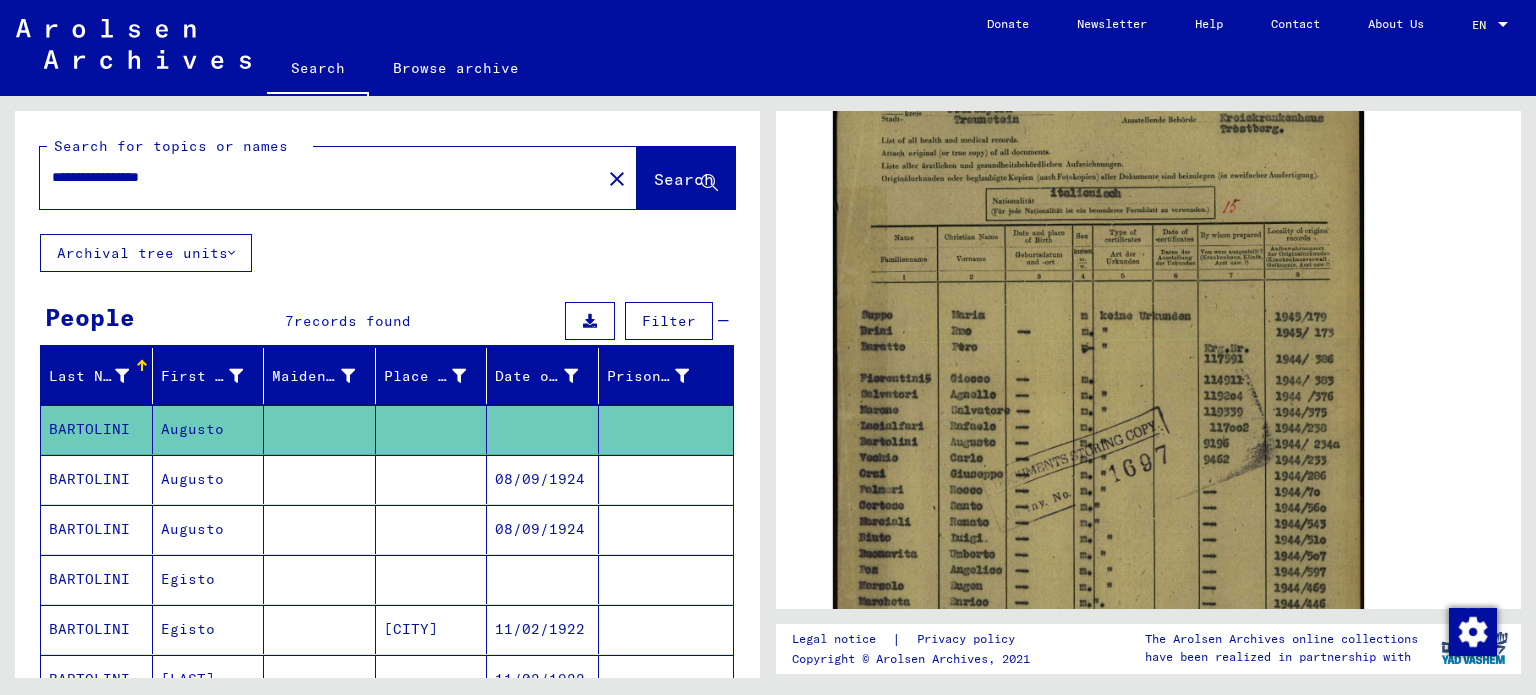 click on "08/09/1924" at bounding box center [543, 529] 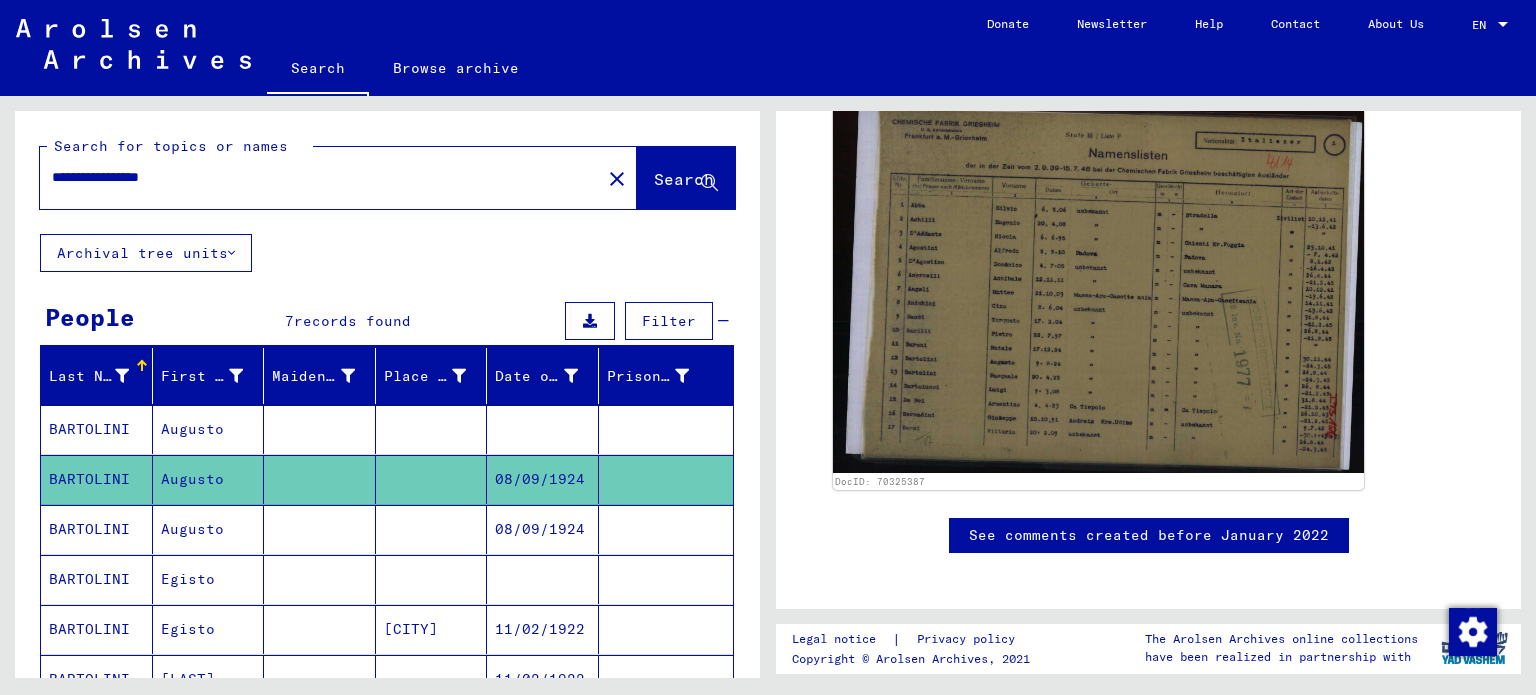 scroll, scrollTop: 400, scrollLeft: 0, axis: vertical 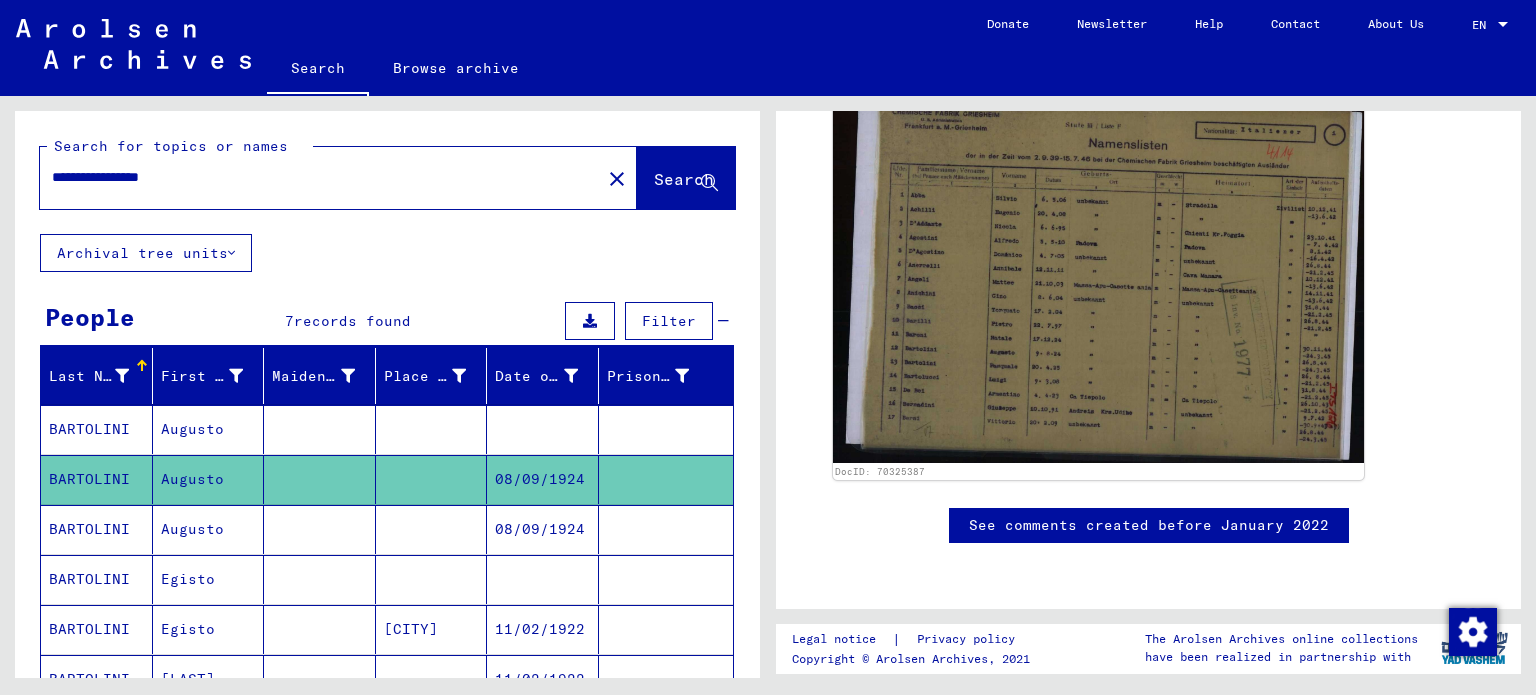 click on "08/09/1924" at bounding box center (543, 579) 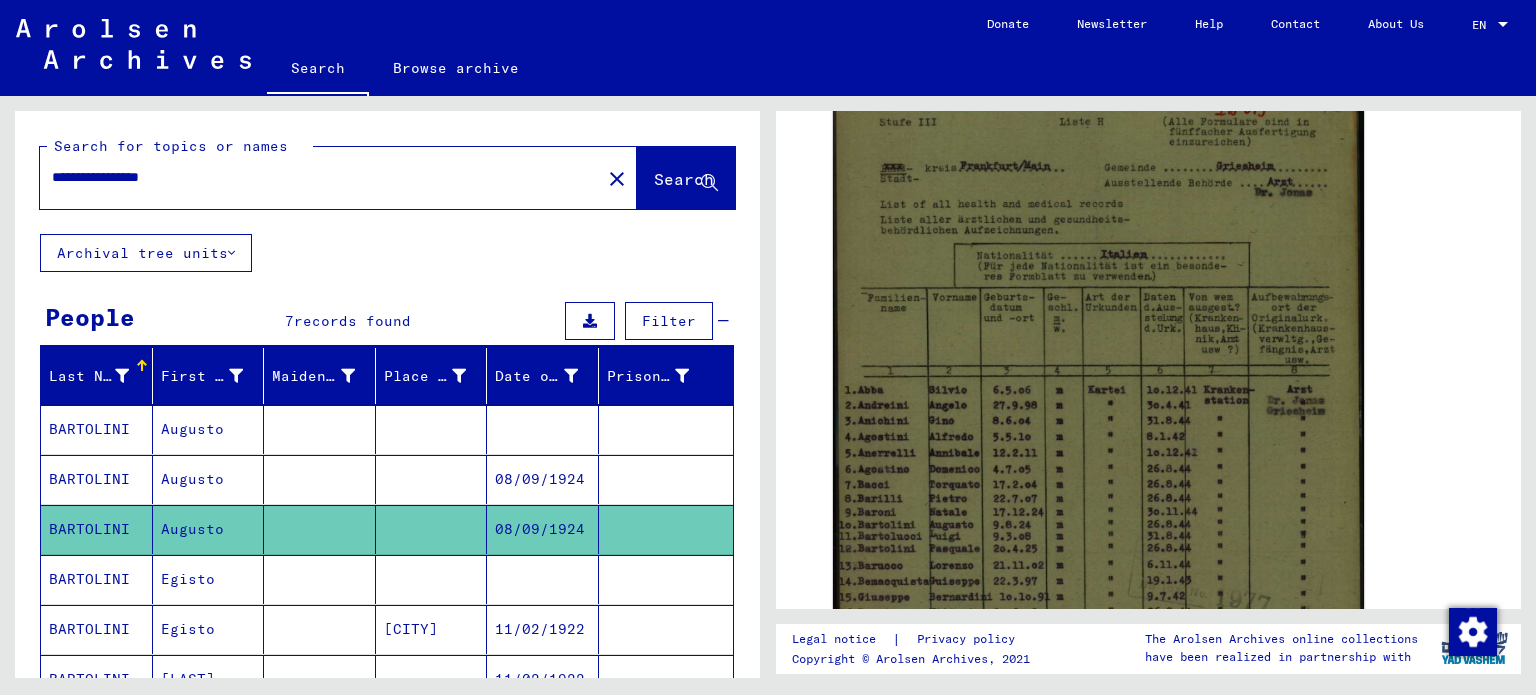 scroll, scrollTop: 400, scrollLeft: 0, axis: vertical 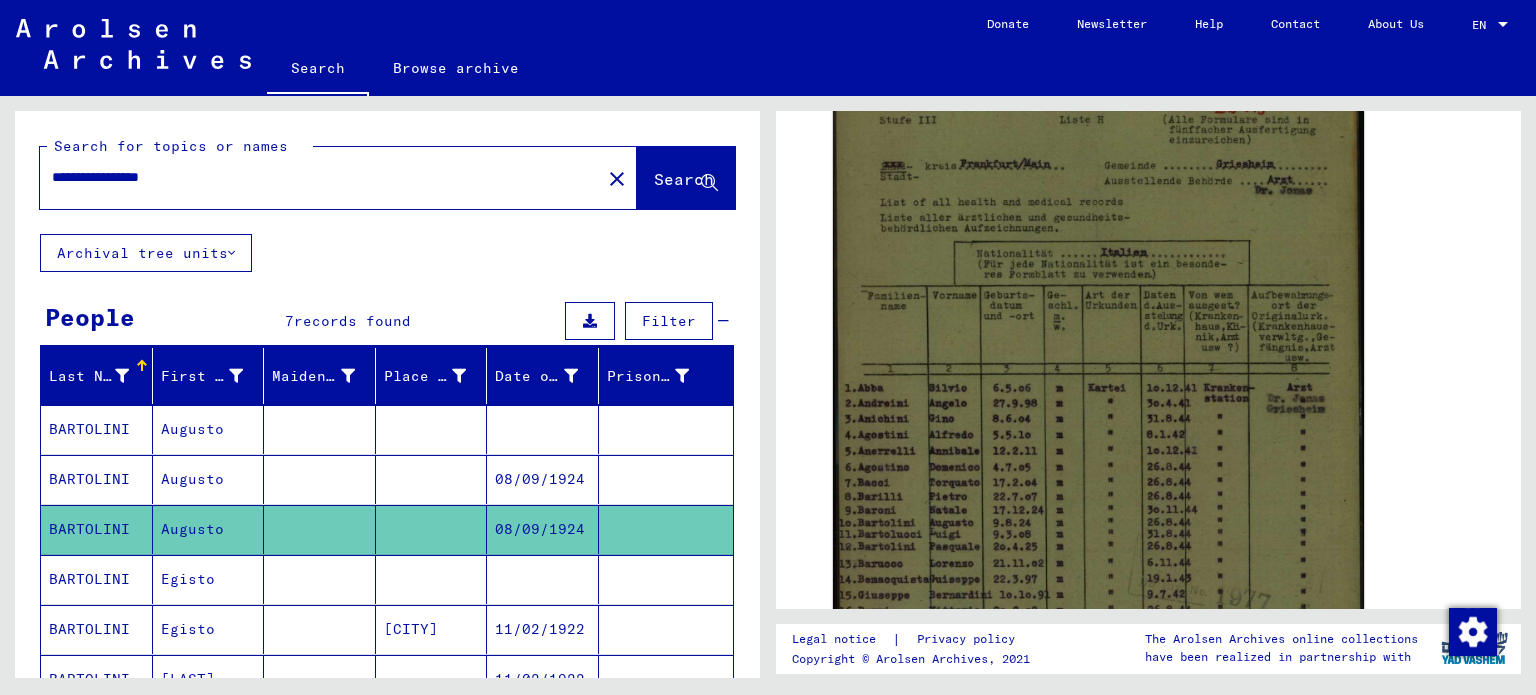 click at bounding box center [543, 629] 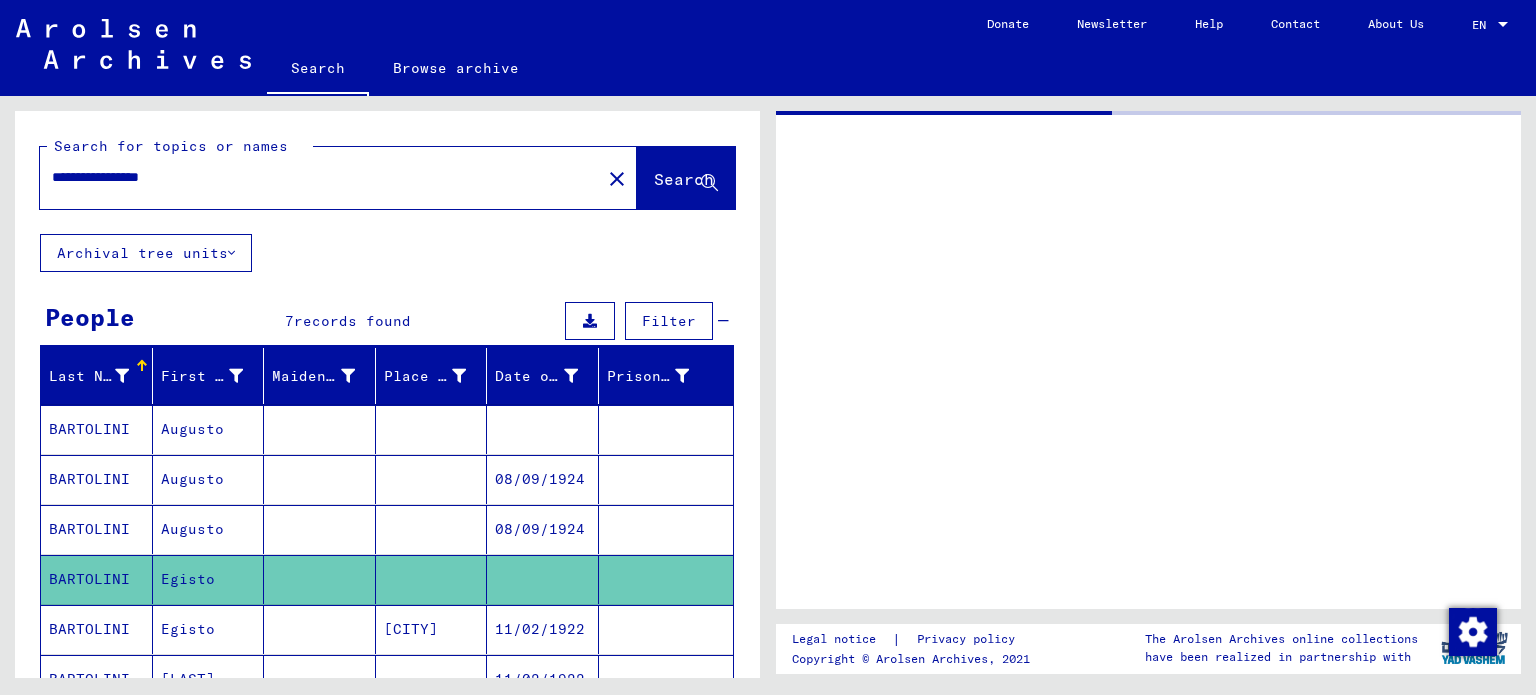 scroll, scrollTop: 0, scrollLeft: 0, axis: both 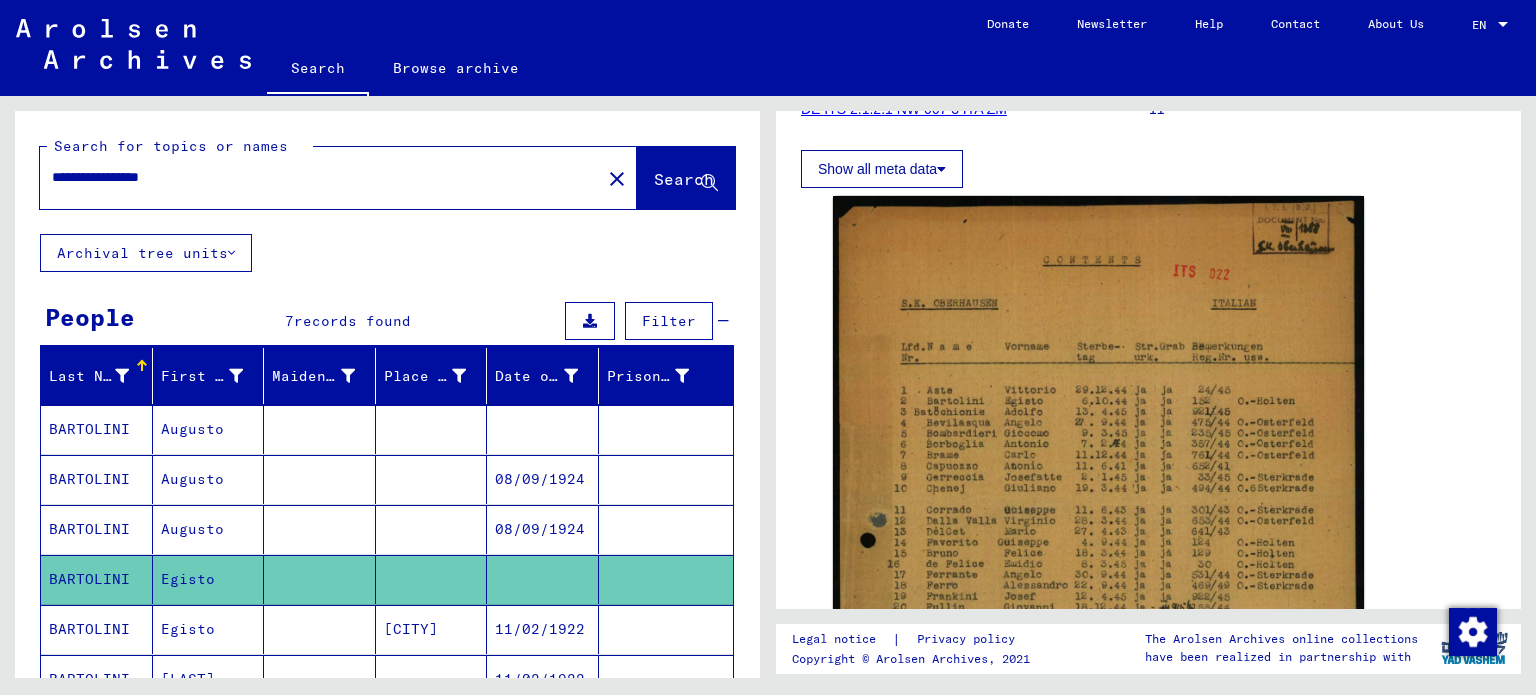 drag, startPoint x: 186, startPoint y: 179, endPoint x: 140, endPoint y: 179, distance: 46 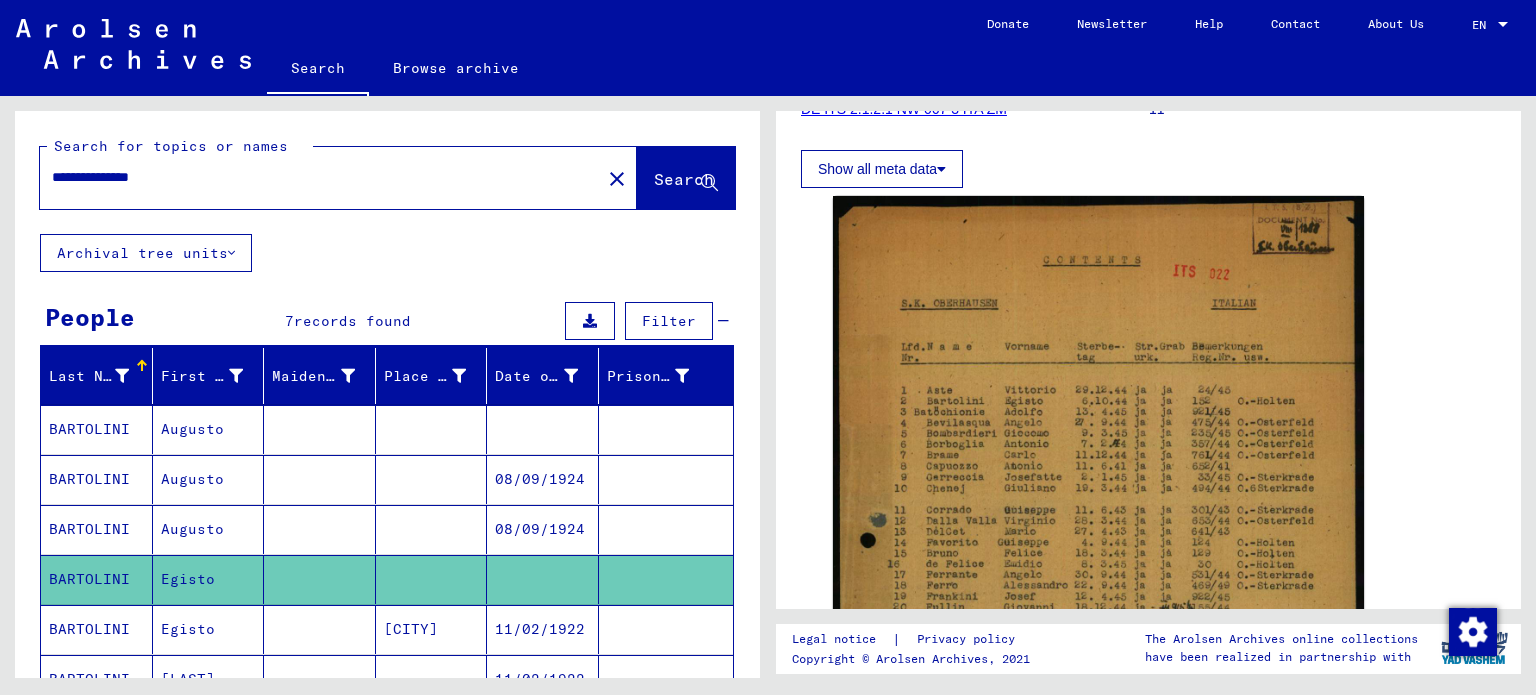 scroll, scrollTop: 0, scrollLeft: 0, axis: both 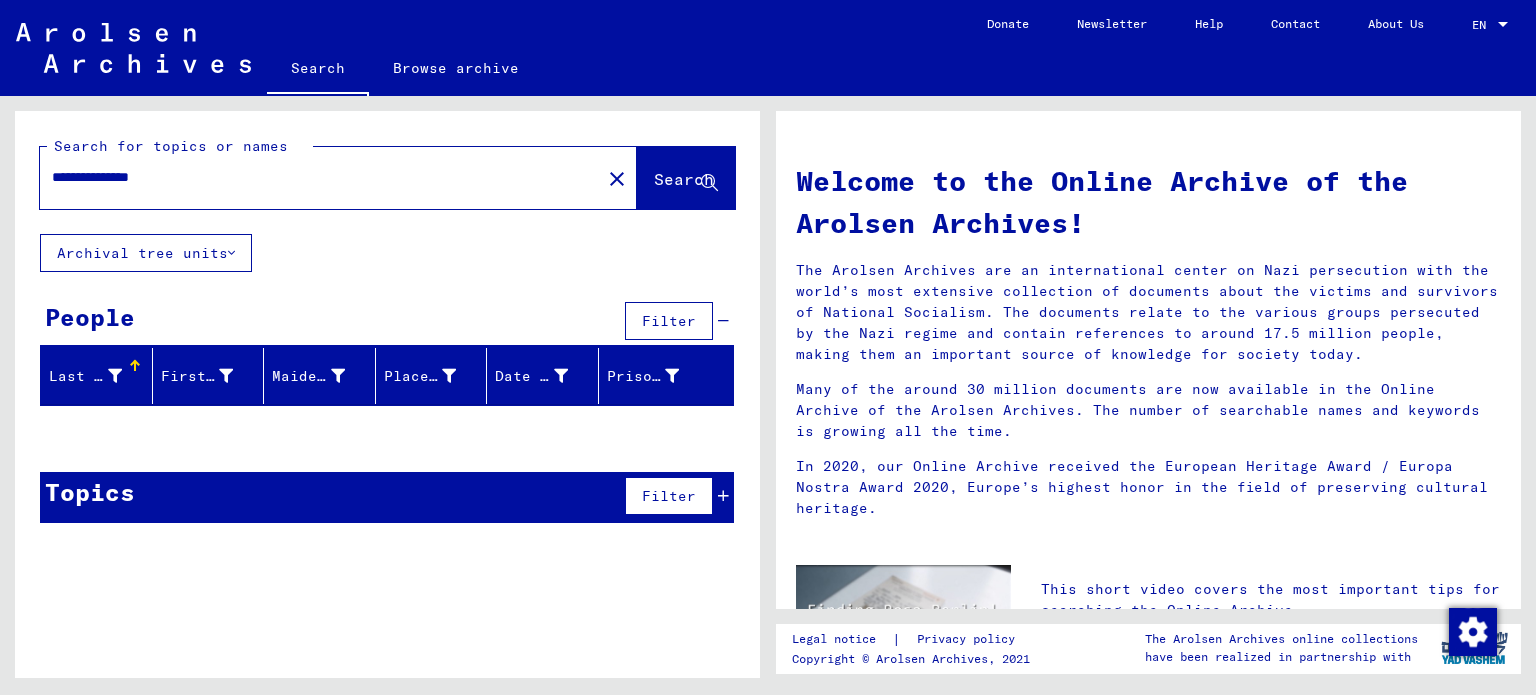 click on "**********" at bounding box center [314, 177] 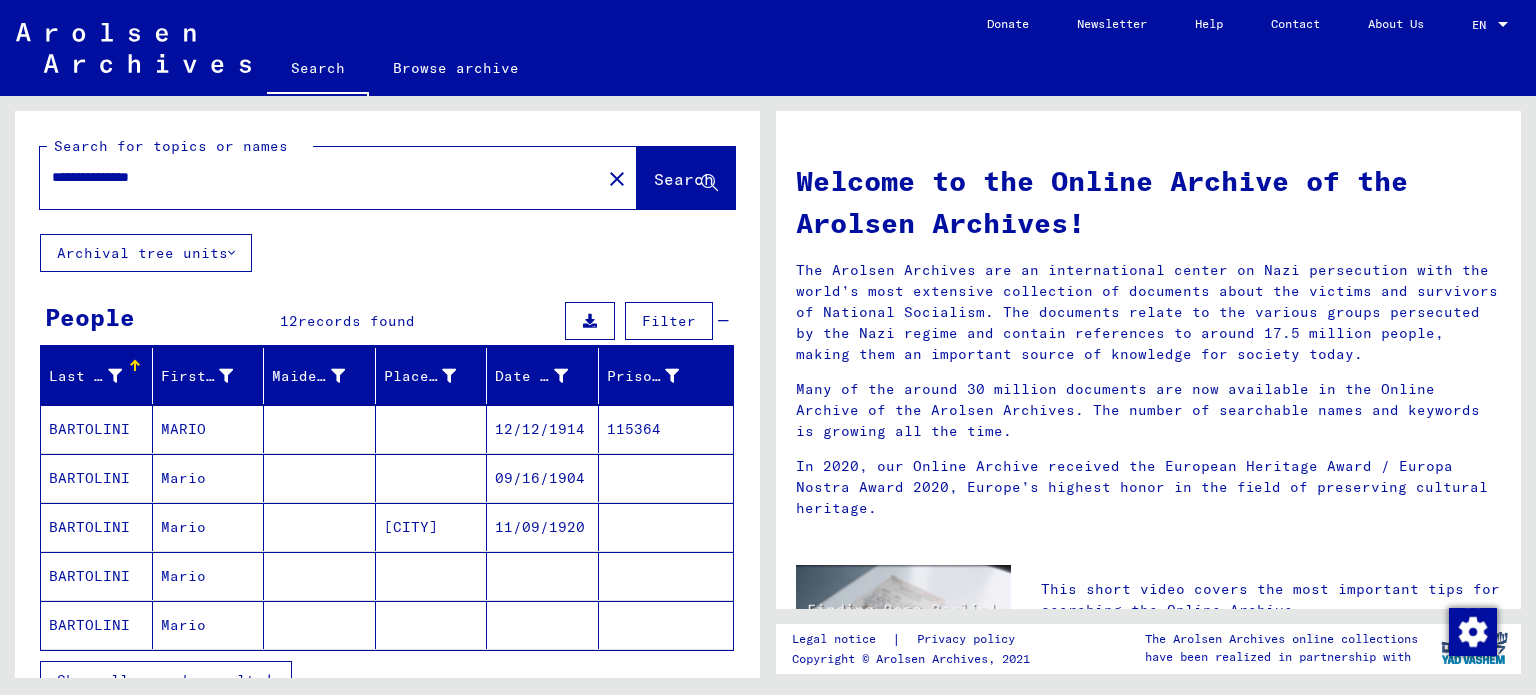 click on "12/12/1914" at bounding box center [543, 478] 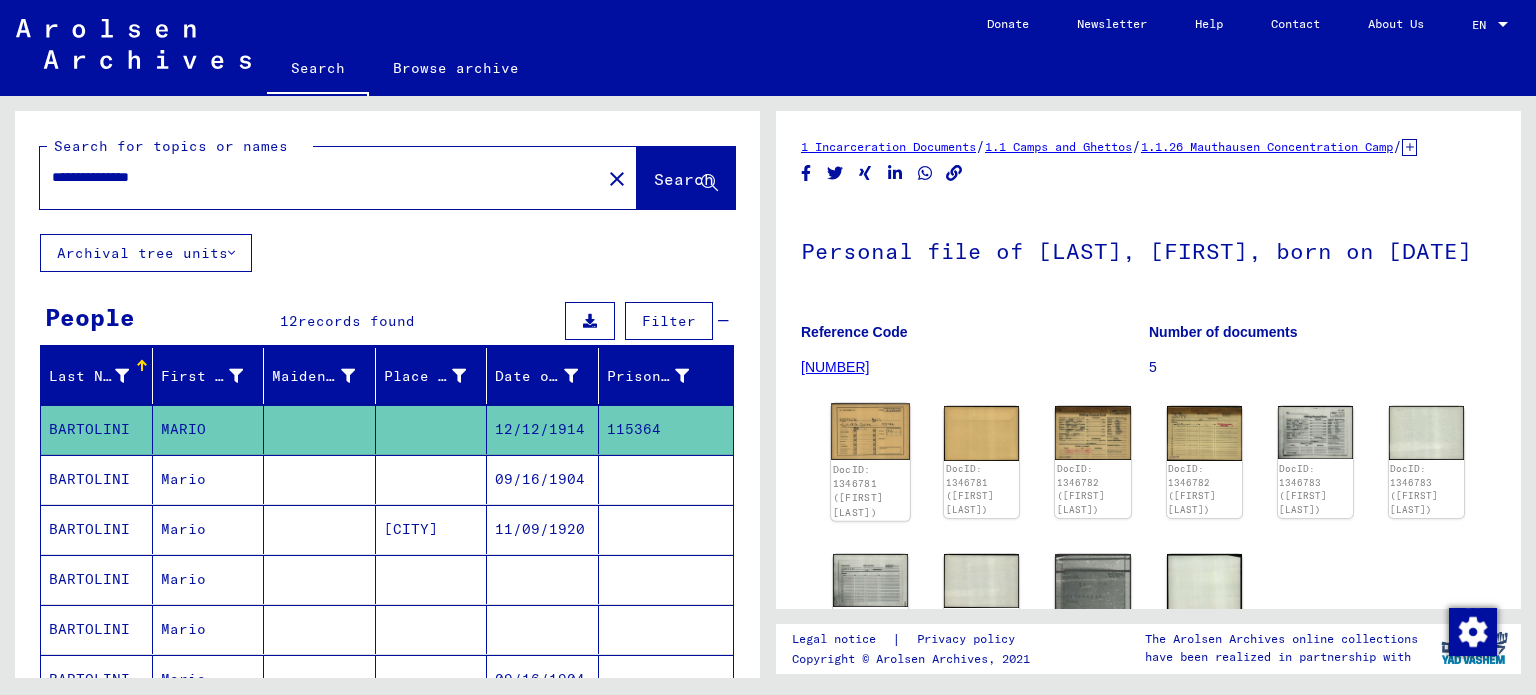 click 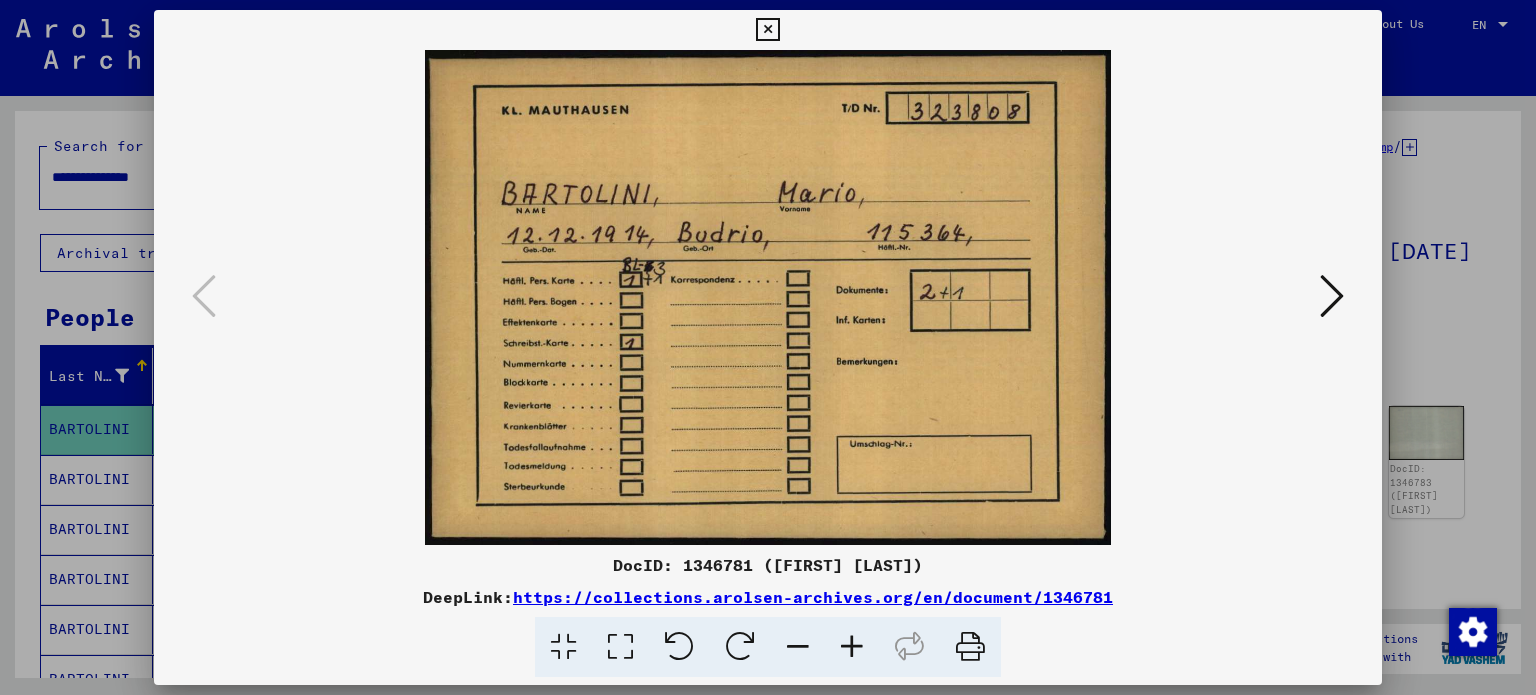 click at bounding box center [767, 30] 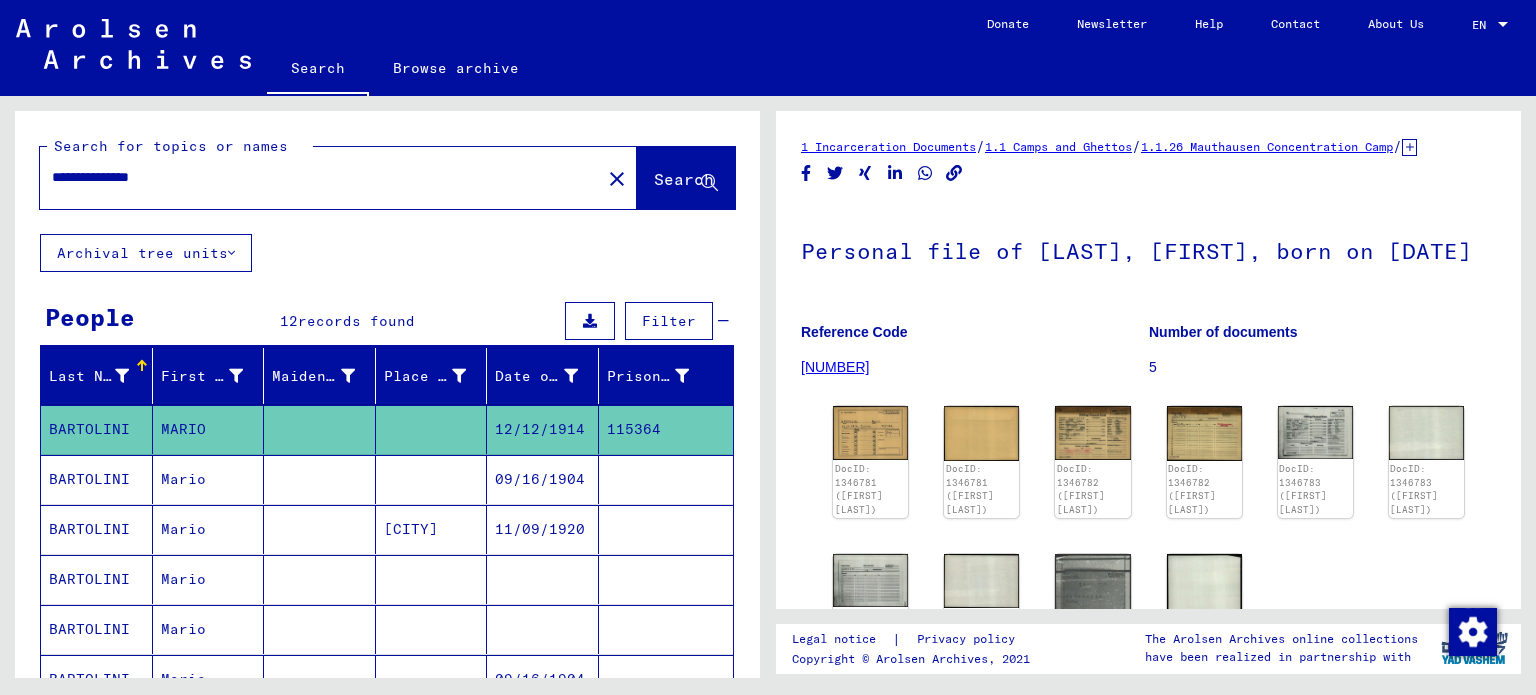 click on "09/16/1904" at bounding box center (543, 529) 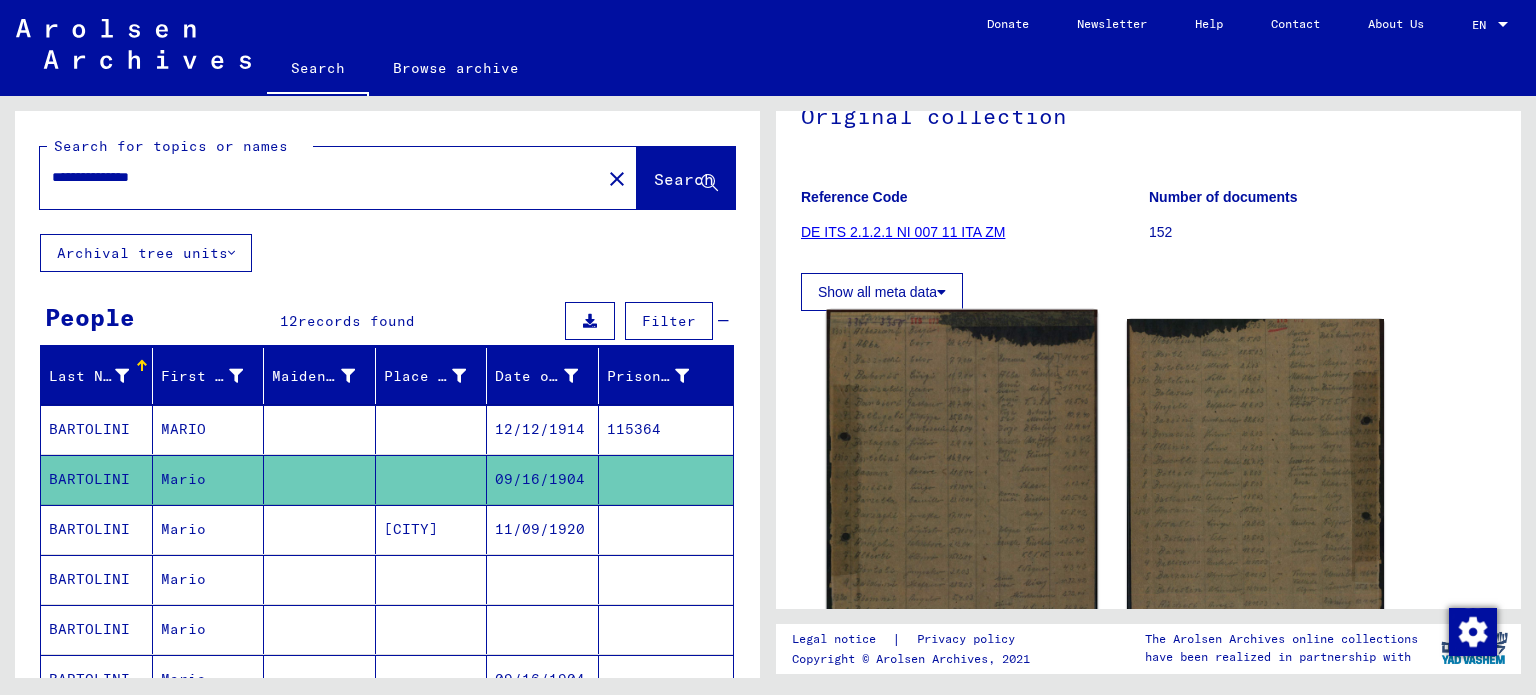 scroll, scrollTop: 300, scrollLeft: 0, axis: vertical 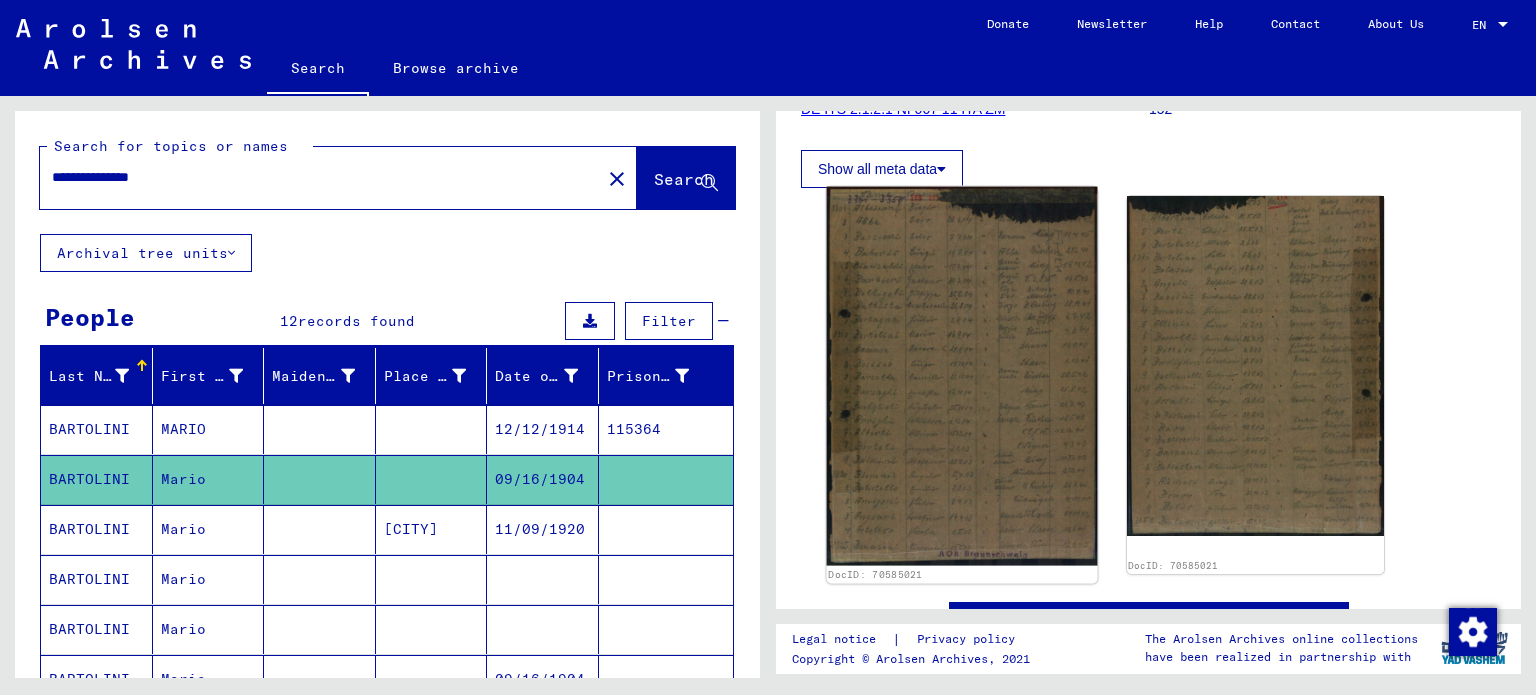 click 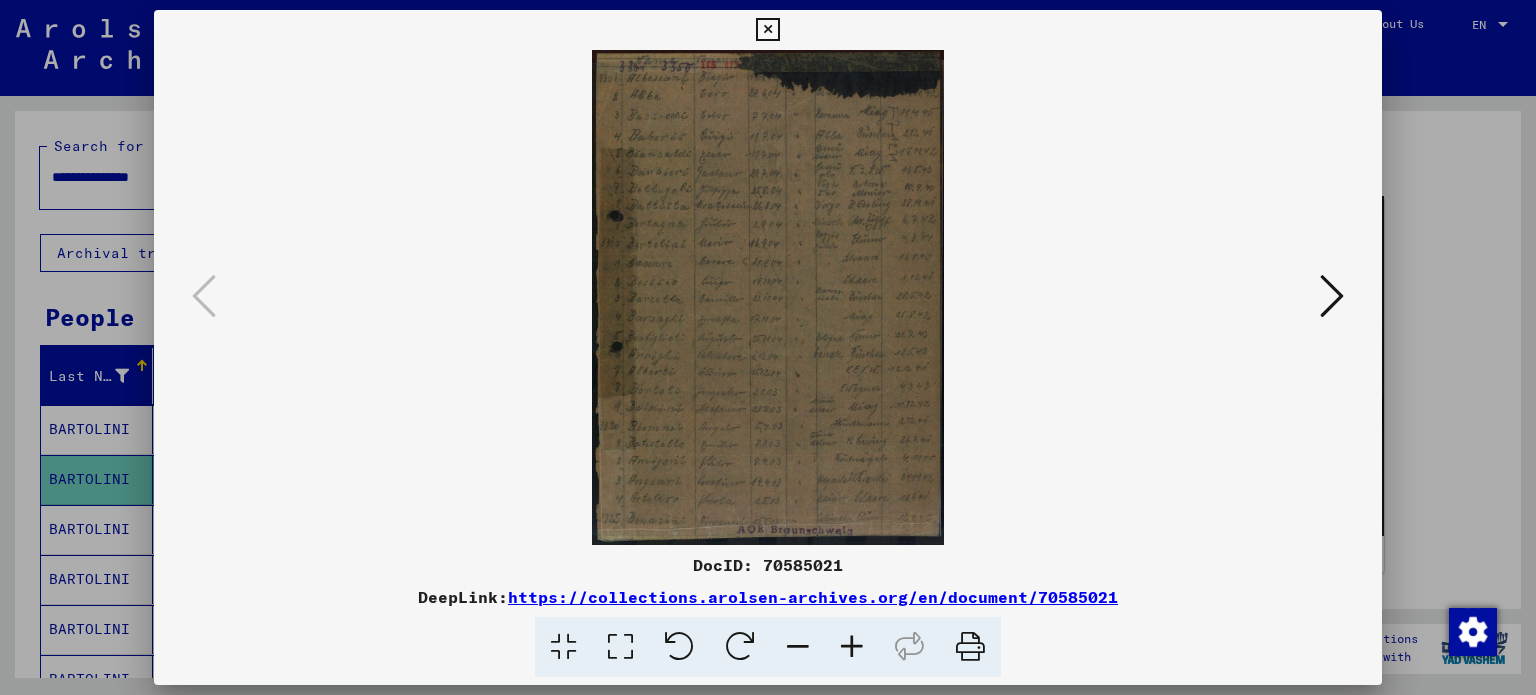 click at bounding box center [852, 647] 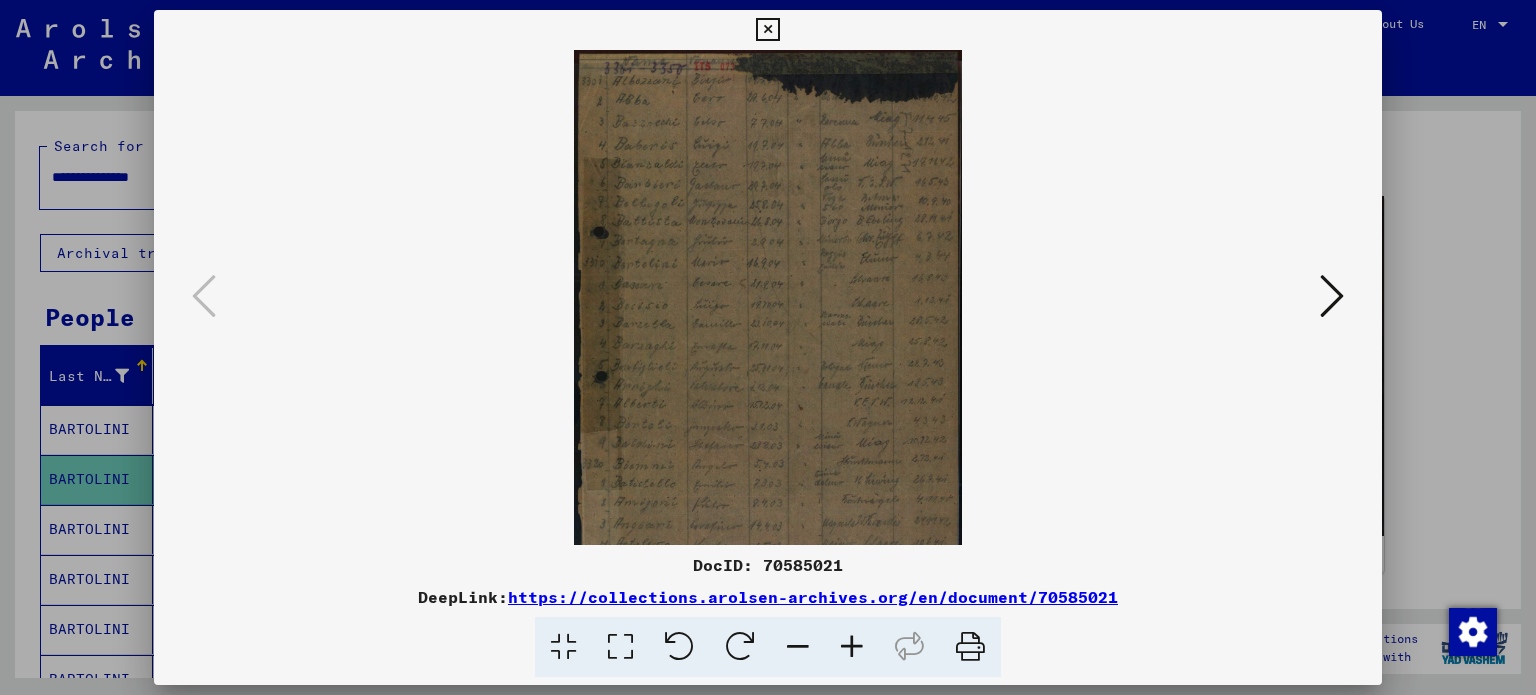 click at bounding box center (852, 647) 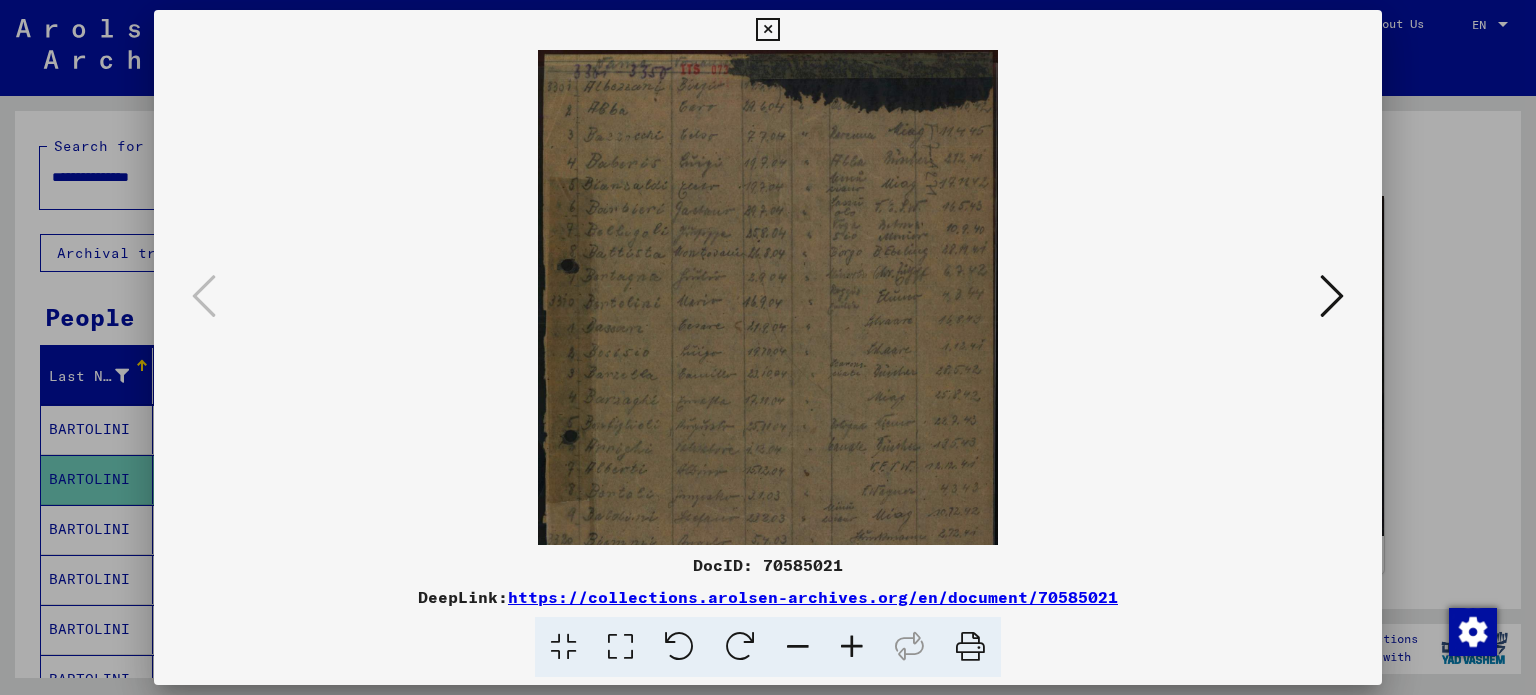 click at bounding box center (852, 647) 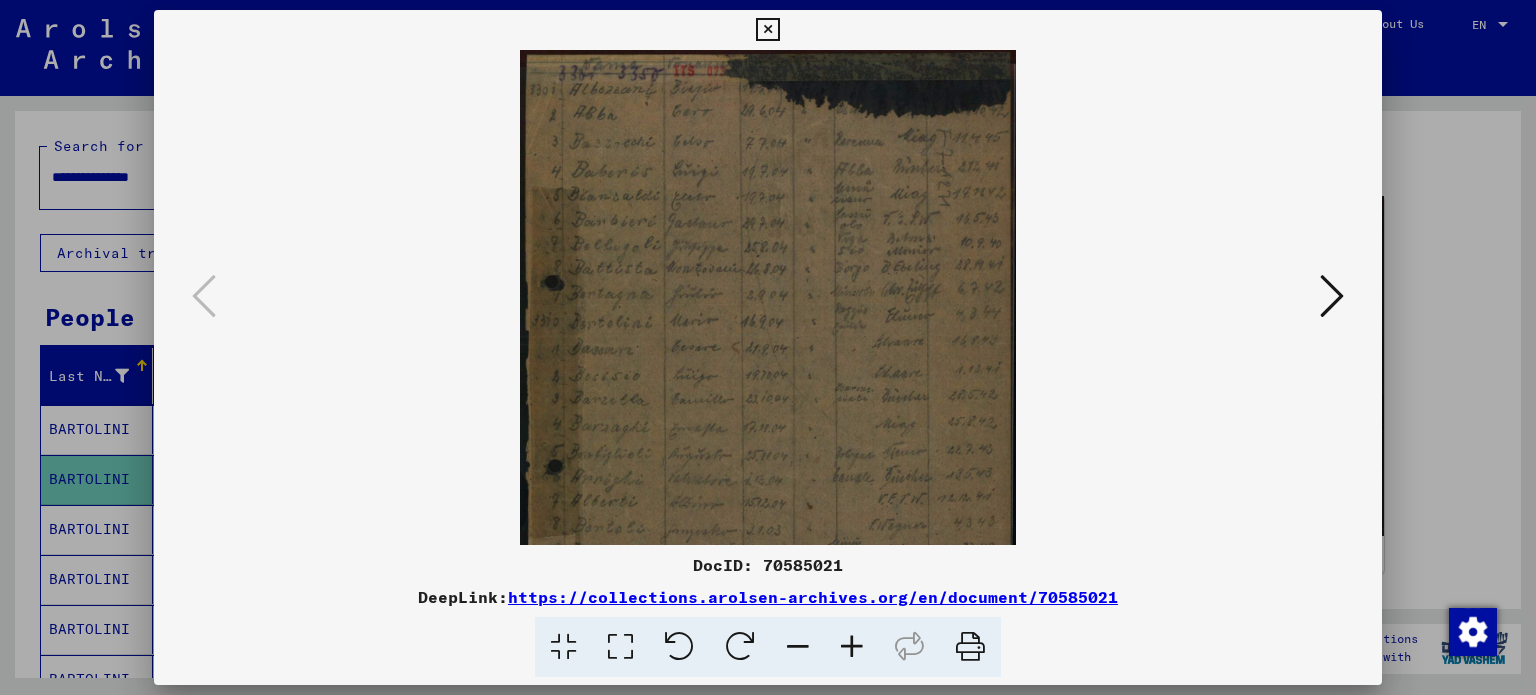 click at bounding box center [852, 647] 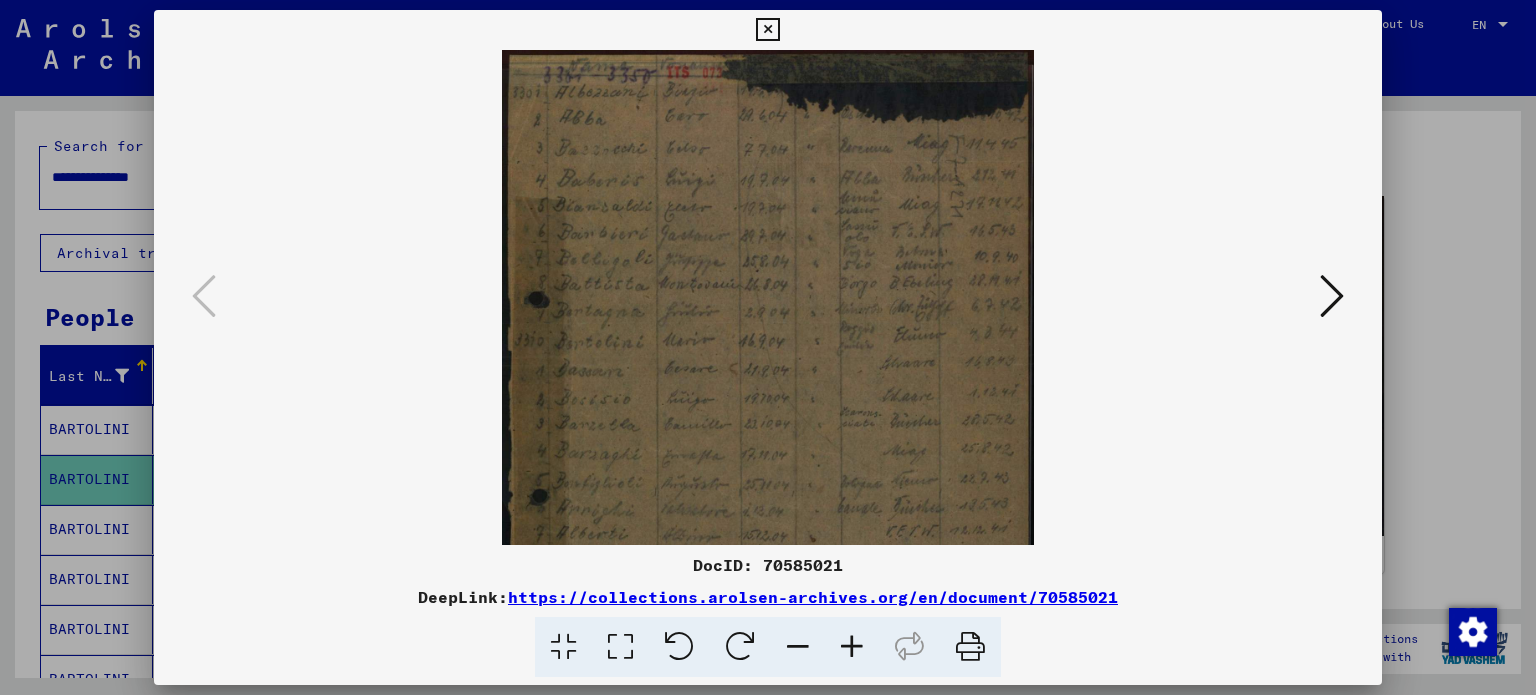 click at bounding box center [852, 647] 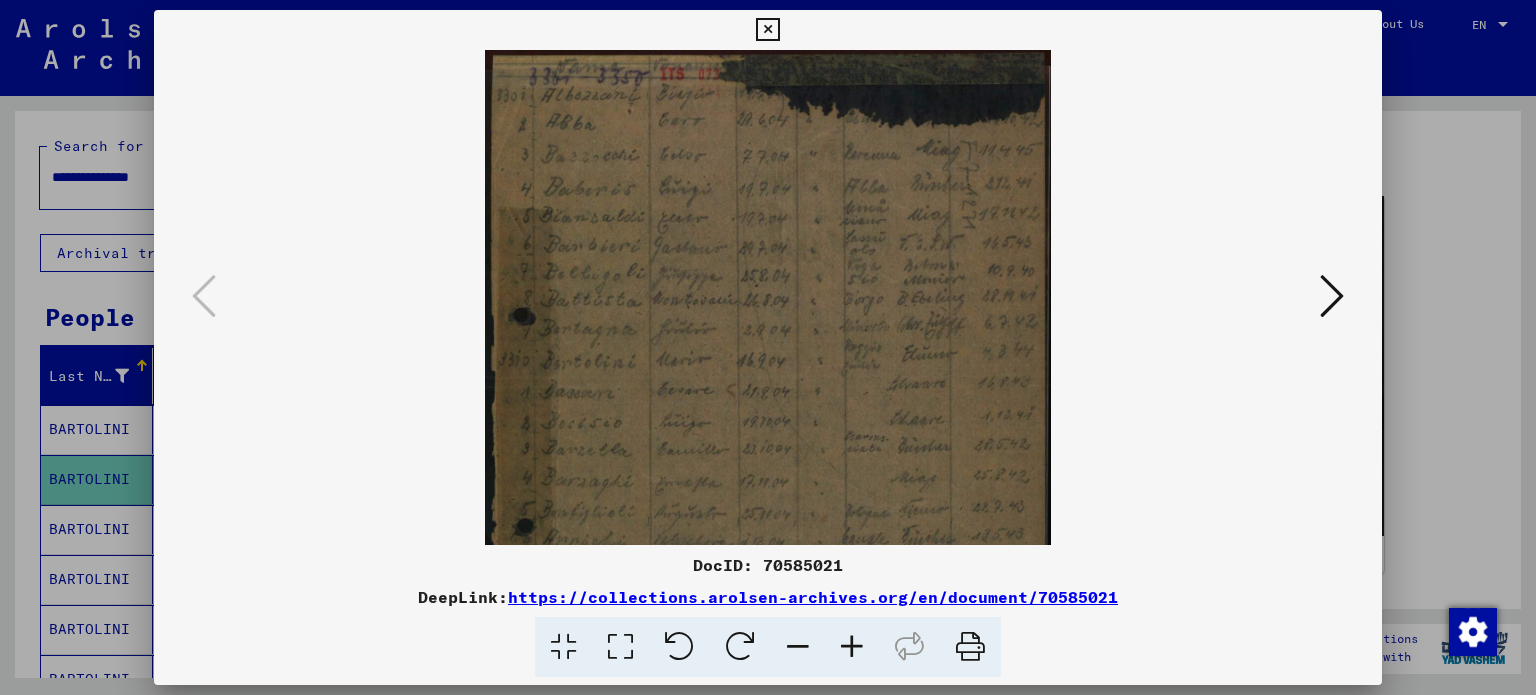 click at bounding box center [852, 647] 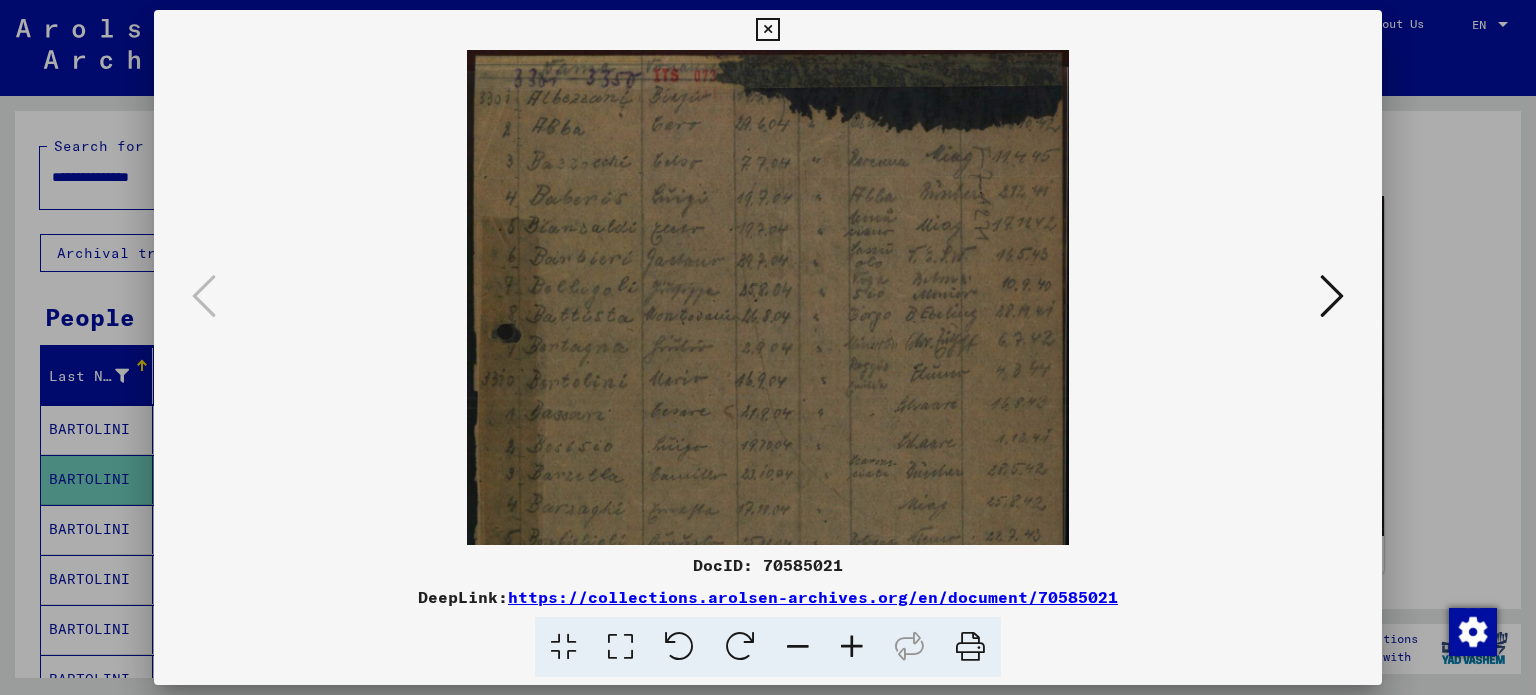 click at bounding box center [852, 647] 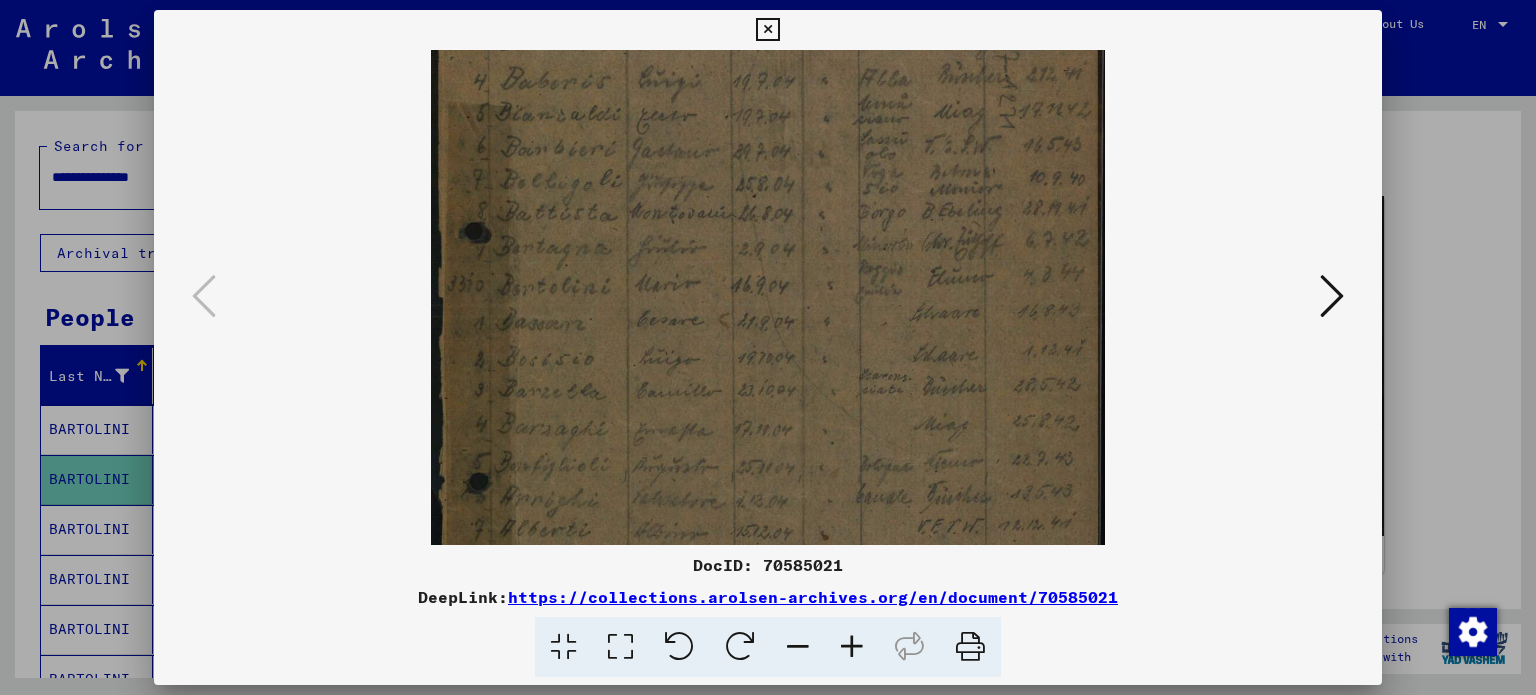 scroll, scrollTop: 138, scrollLeft: 0, axis: vertical 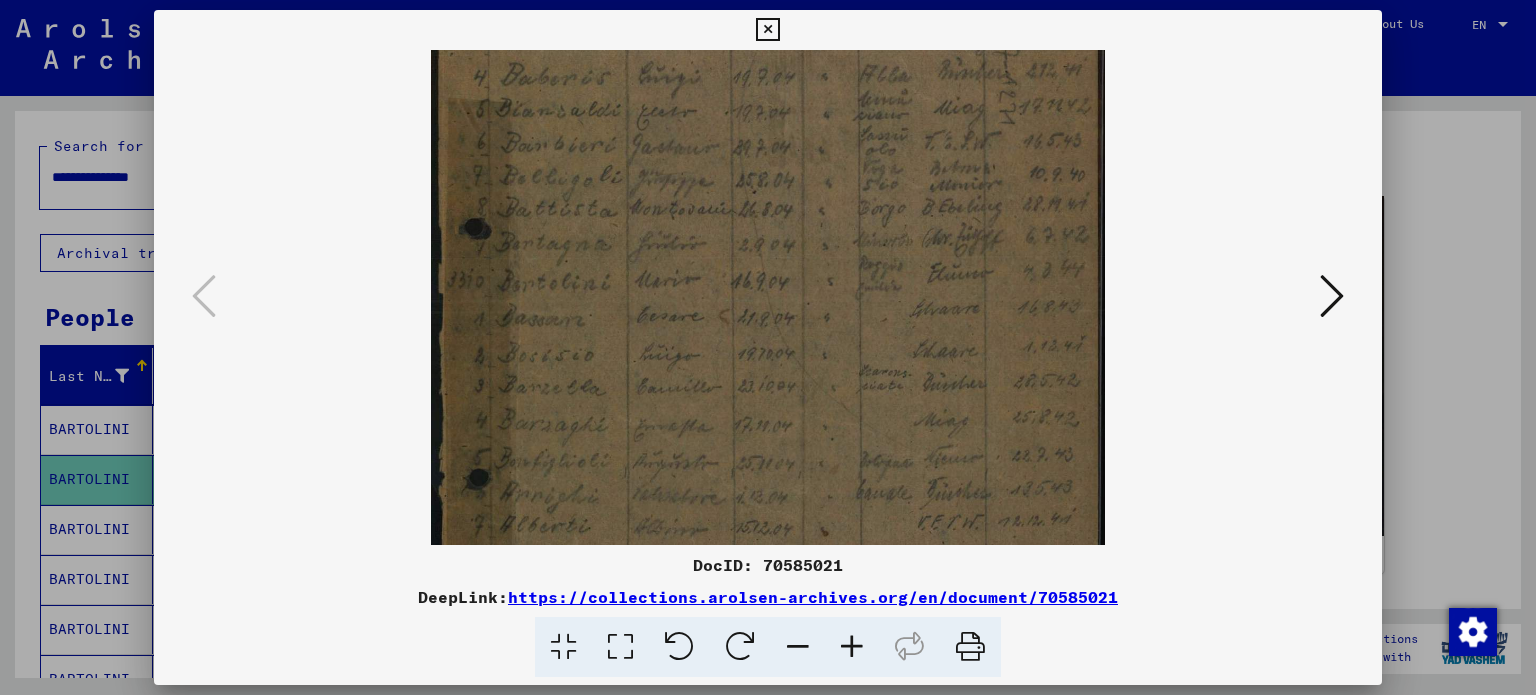 drag, startPoint x: 903, startPoint y: 409, endPoint x: 909, endPoint y: 276, distance: 133.13527 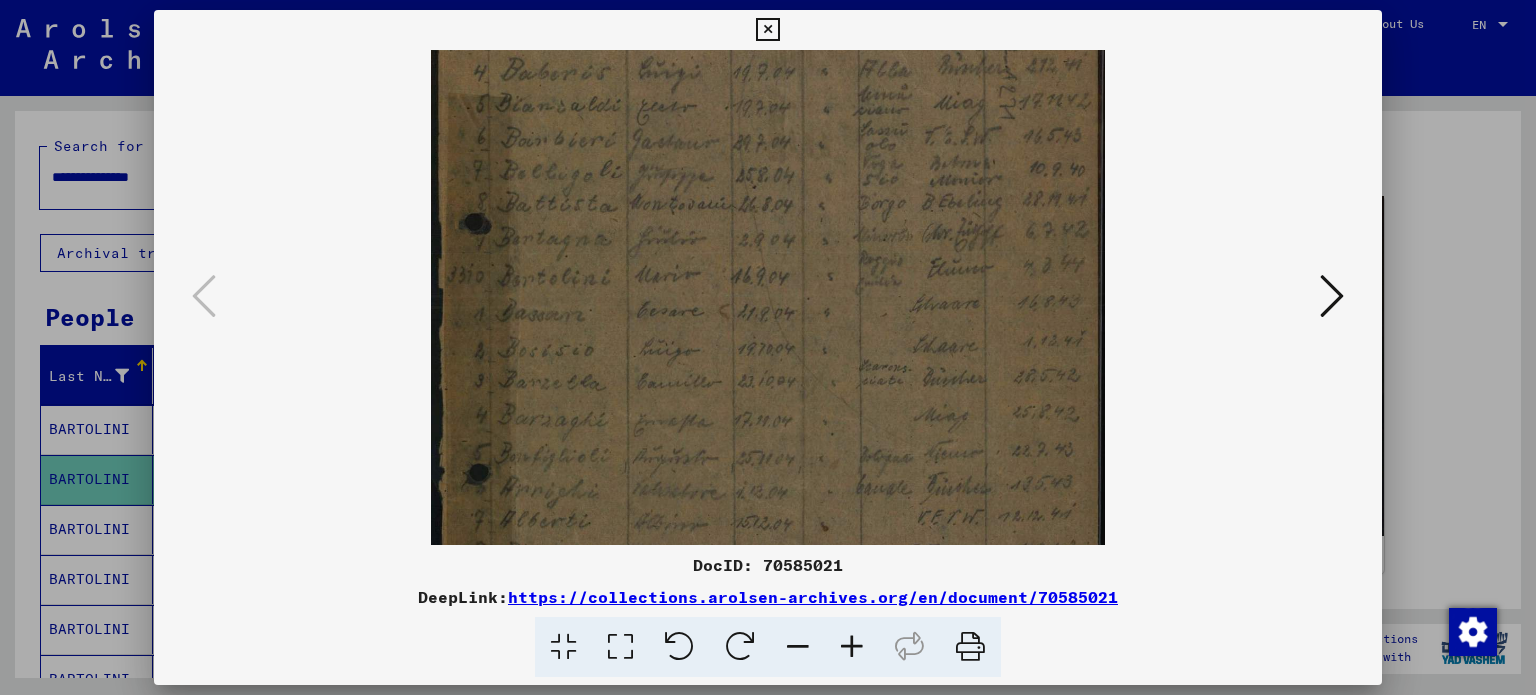 click at bounding box center [768, 379] 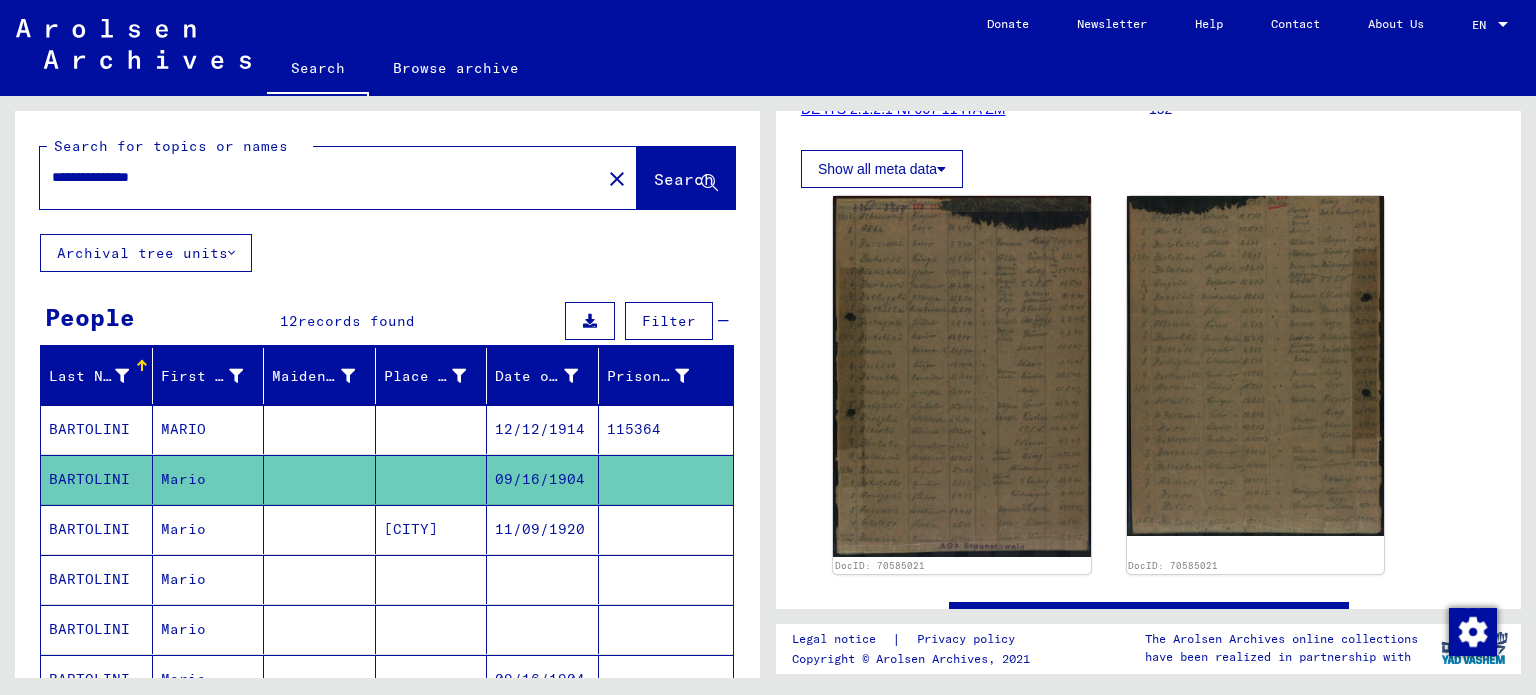 click on "11/09/1920" at bounding box center (543, 579) 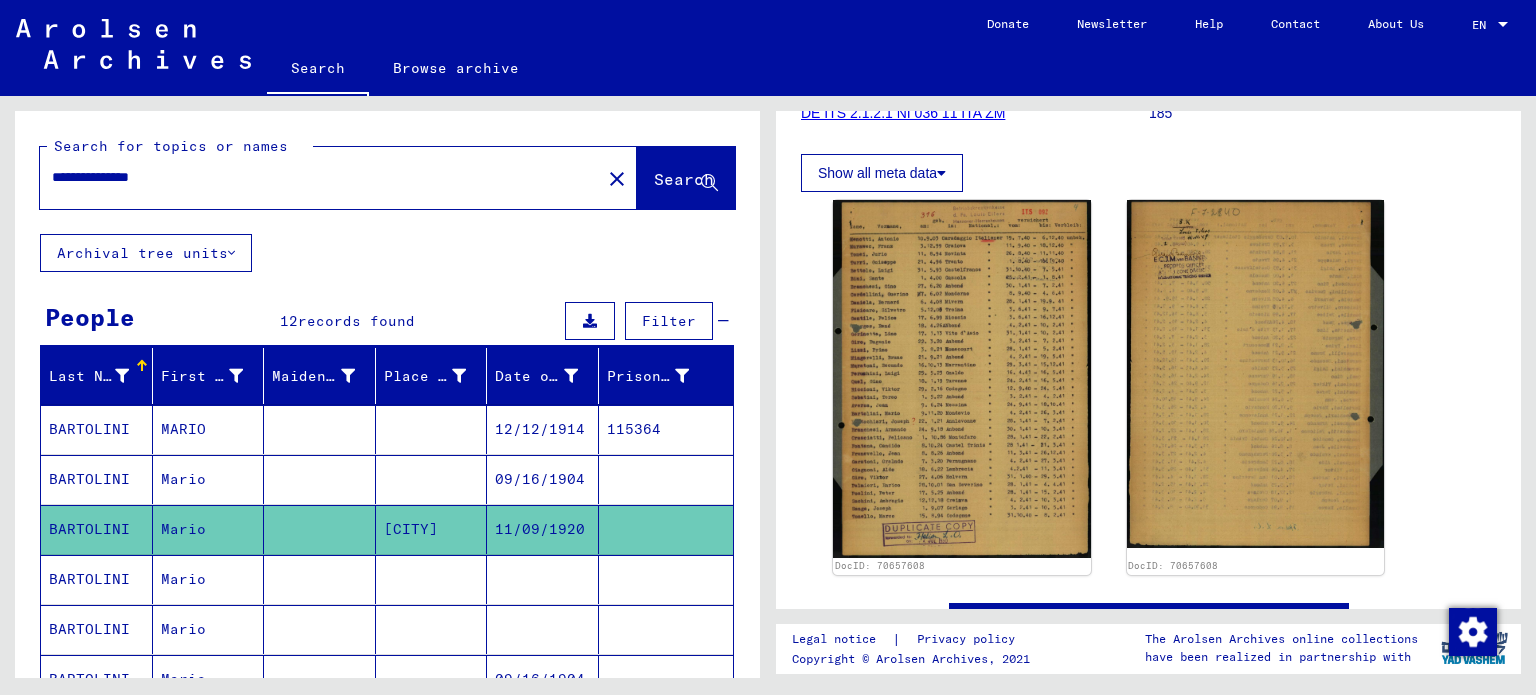 scroll, scrollTop: 300, scrollLeft: 0, axis: vertical 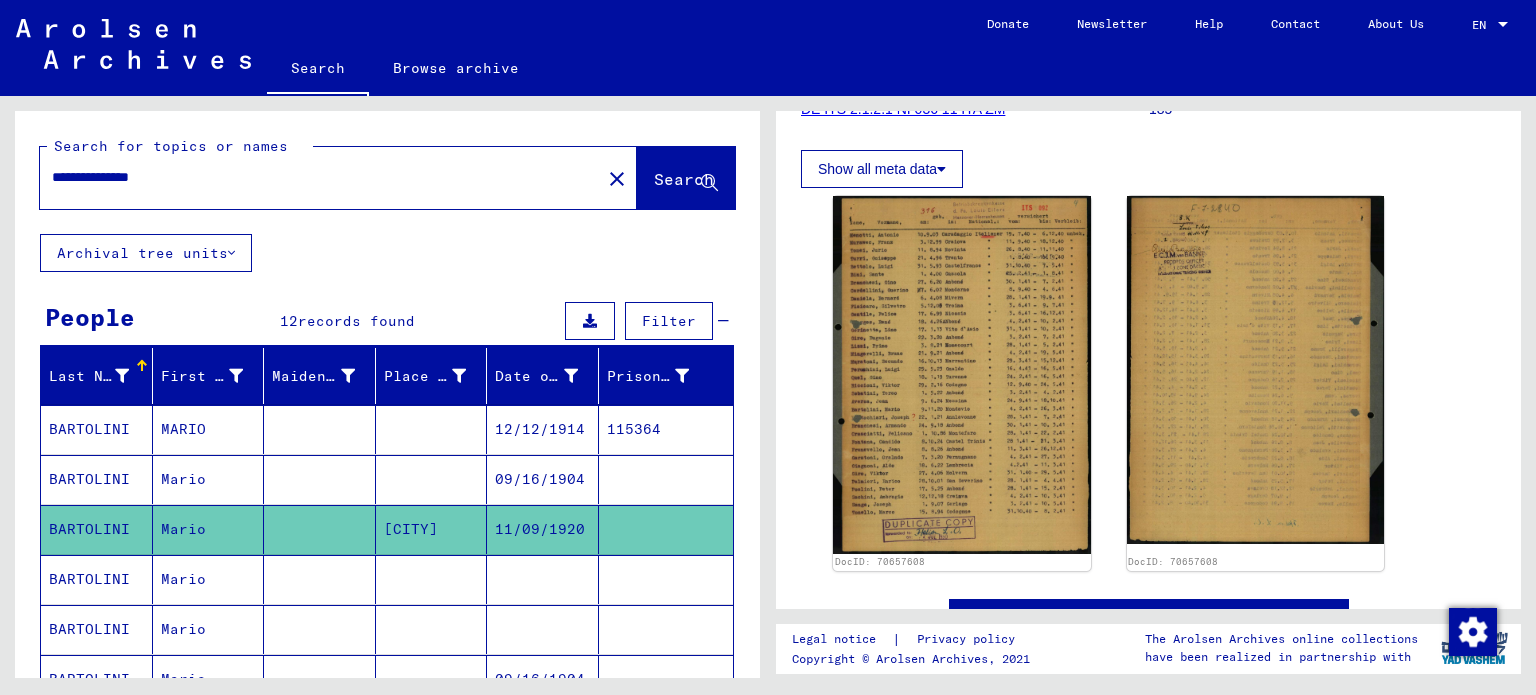 click 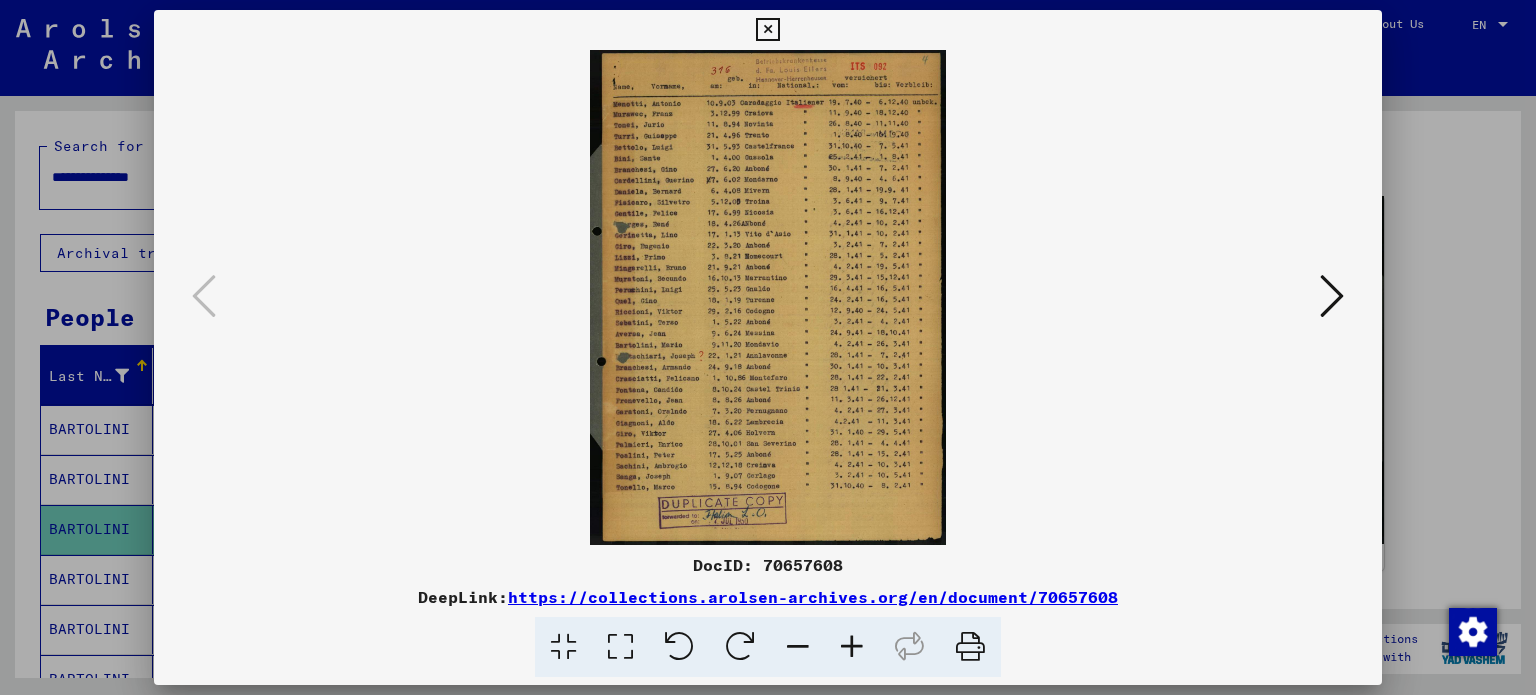 click at bounding box center [852, 647] 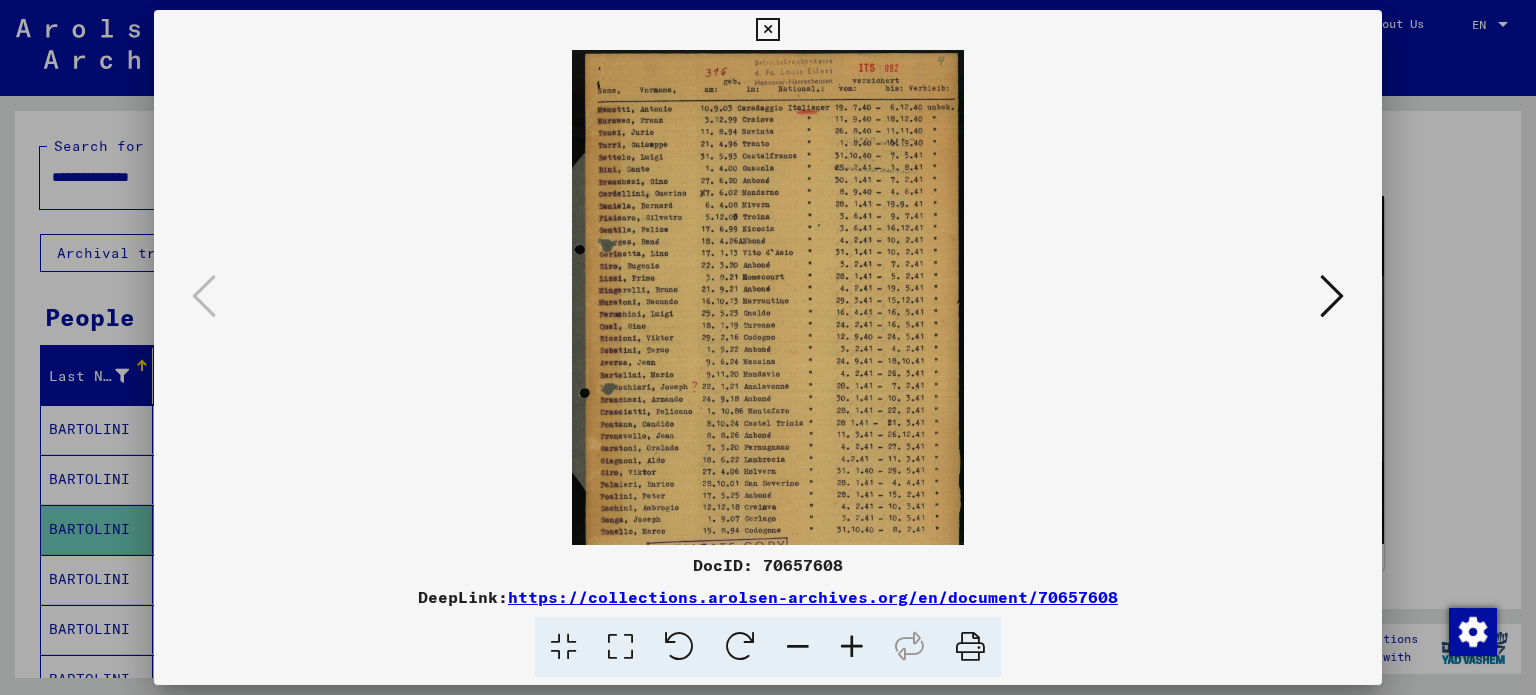 click at bounding box center [852, 647] 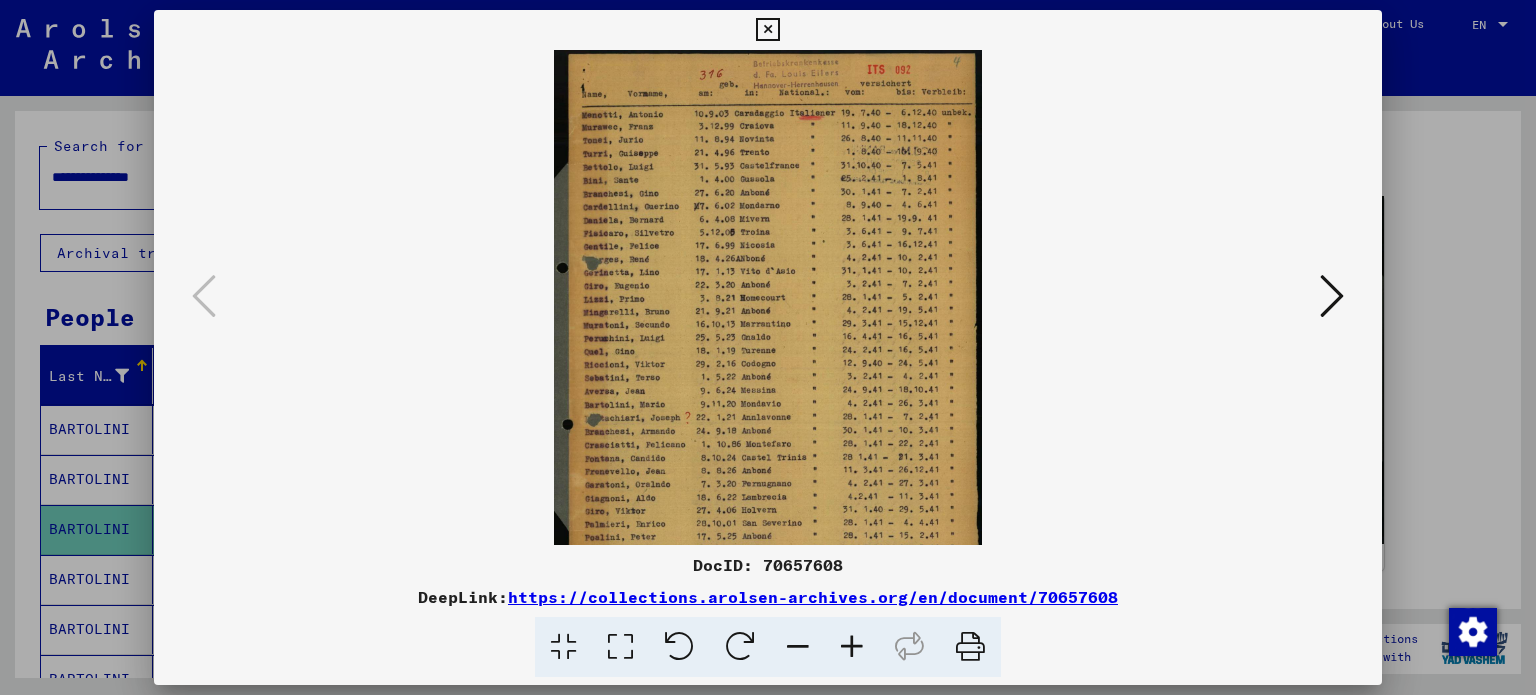 click at bounding box center [852, 647] 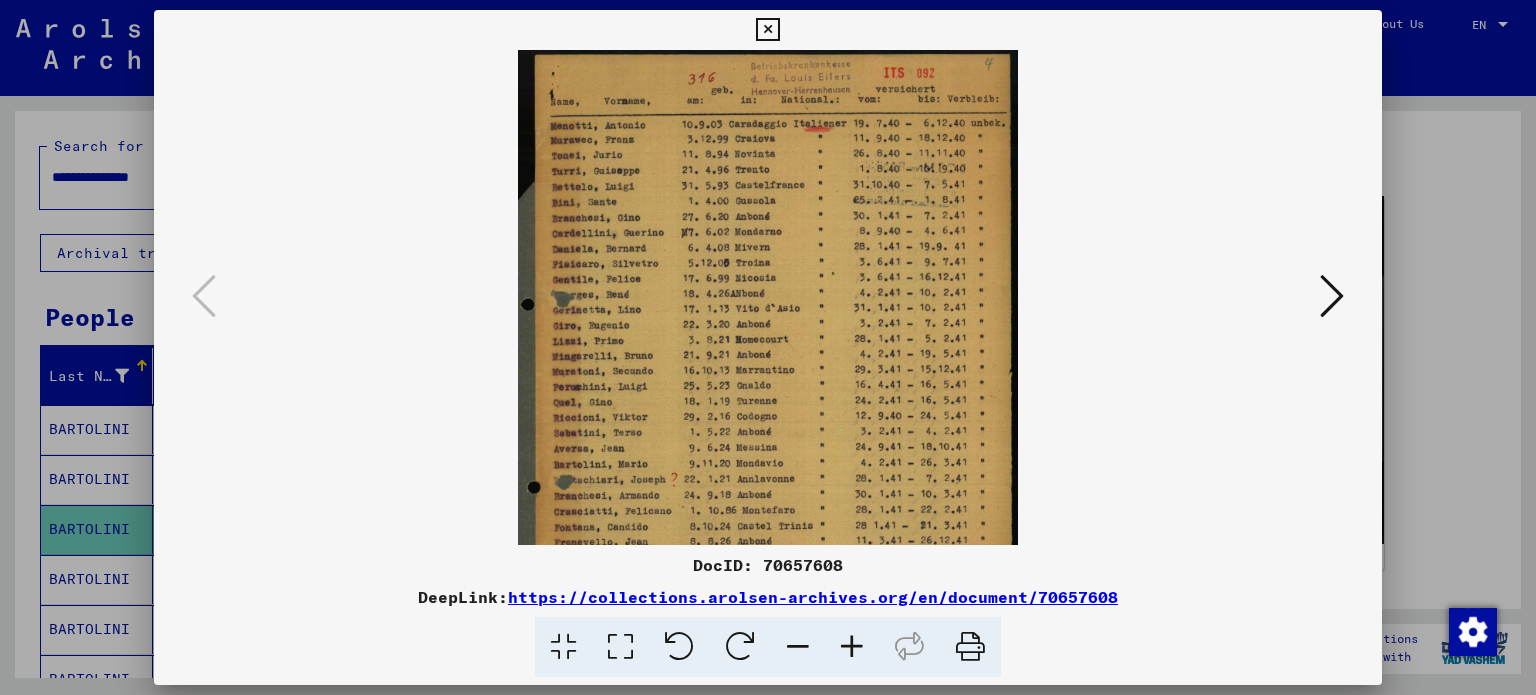 click at bounding box center (852, 647) 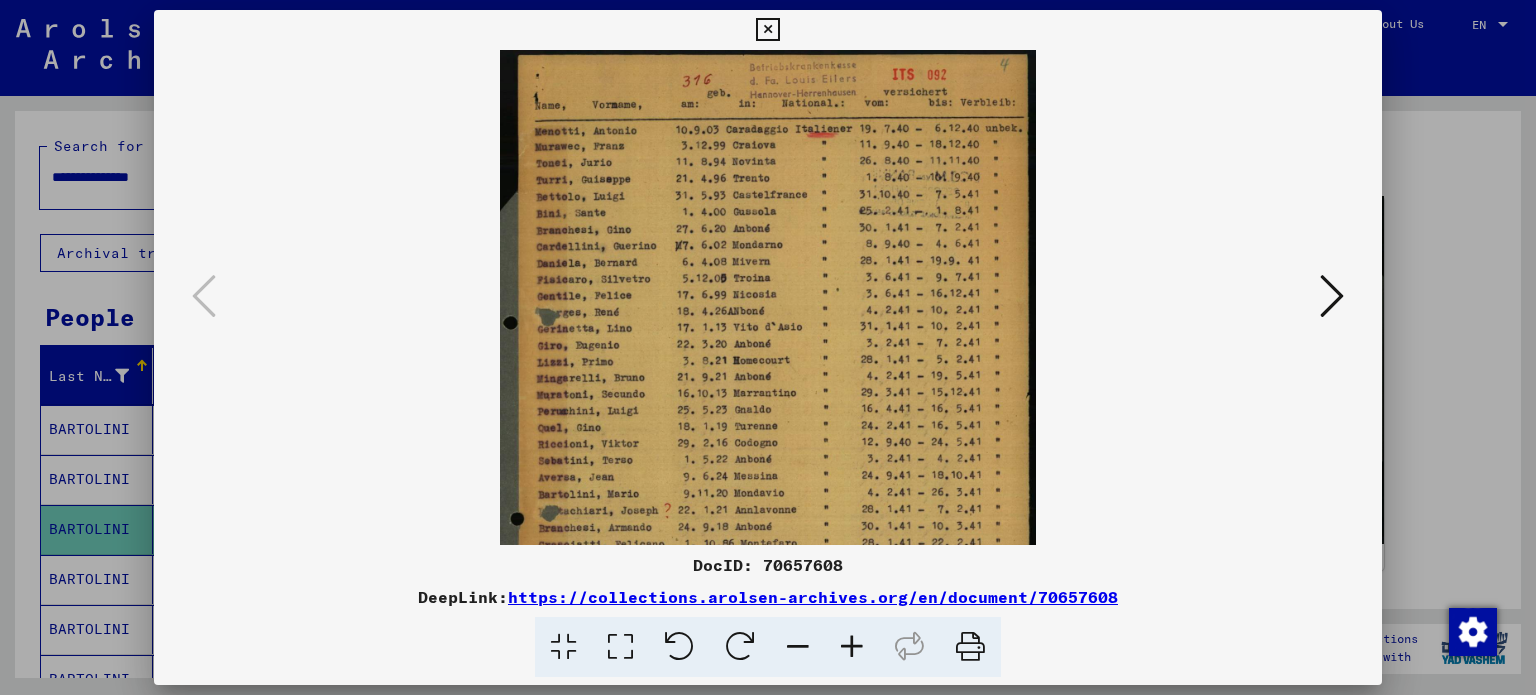 click at bounding box center (852, 647) 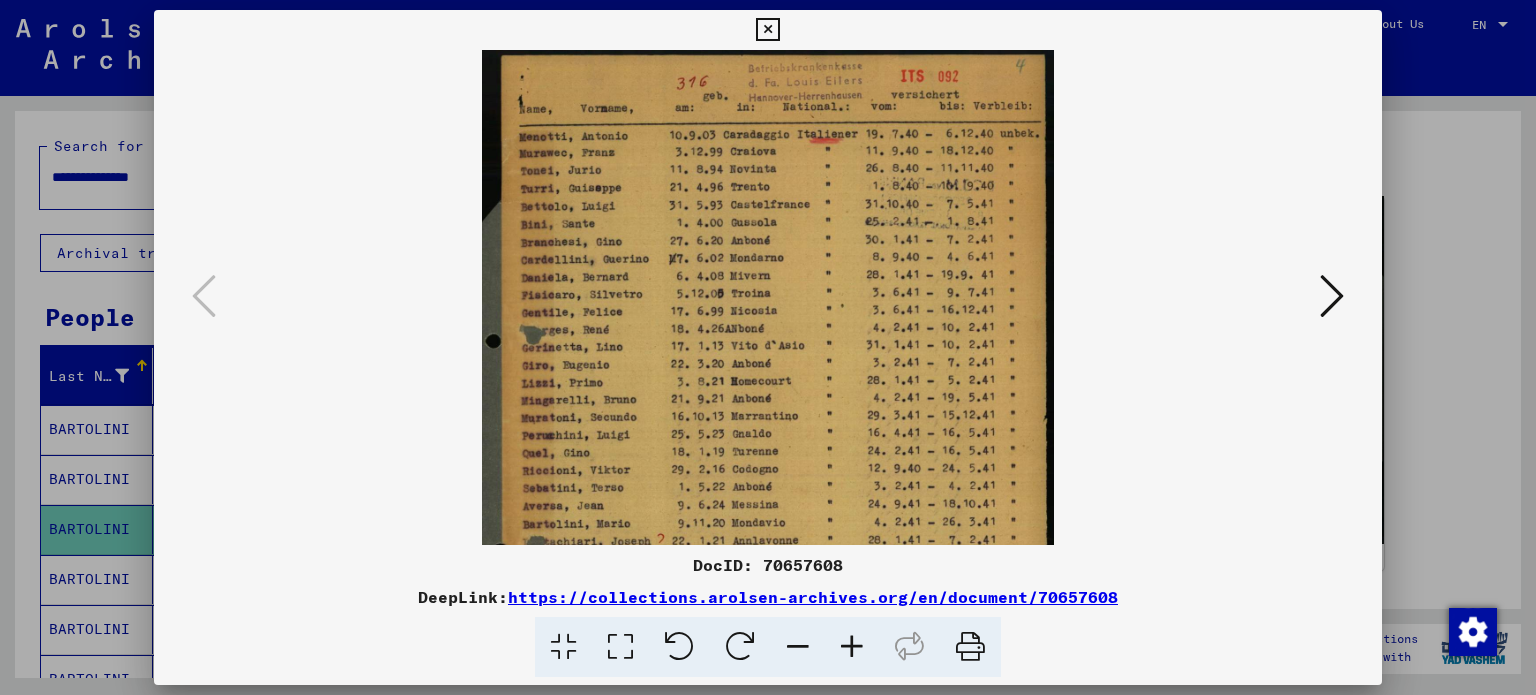 click at bounding box center (852, 647) 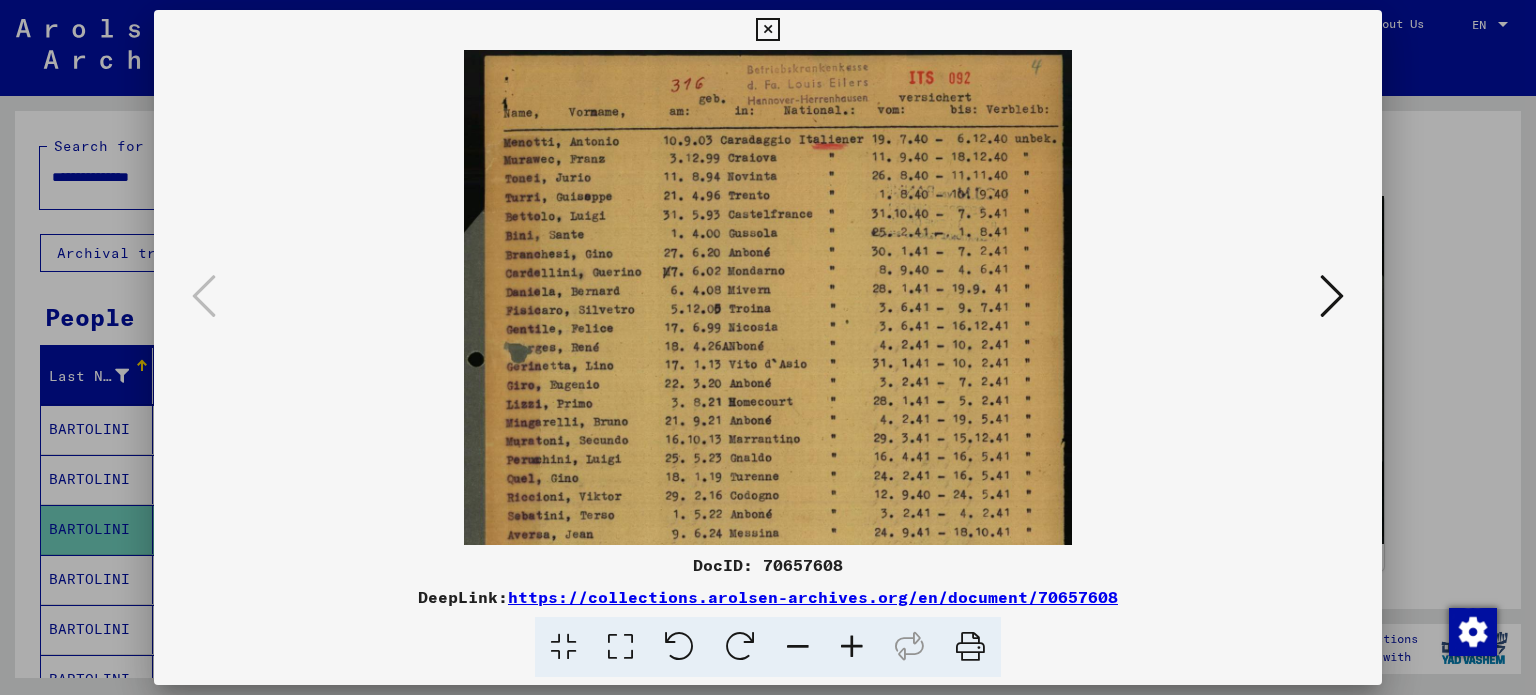 click at bounding box center [852, 647] 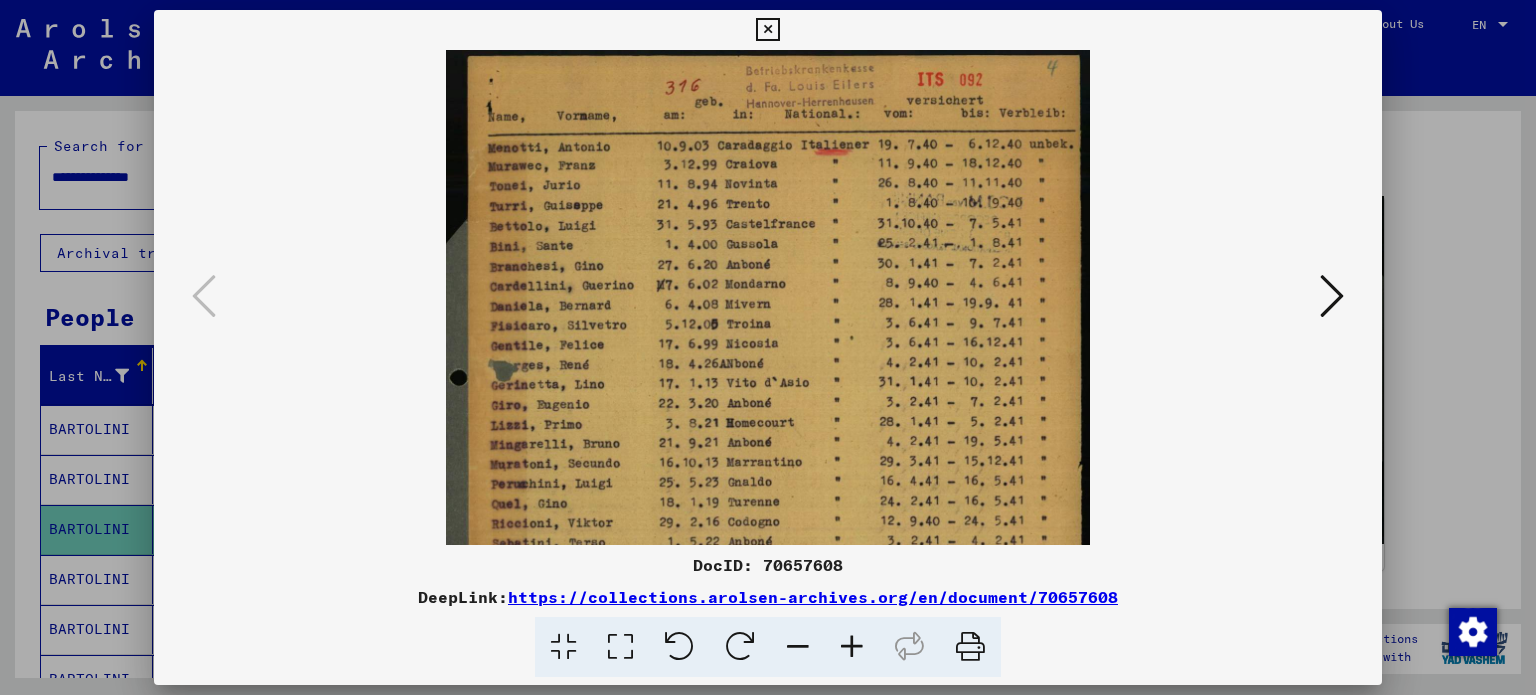 click at bounding box center (852, 647) 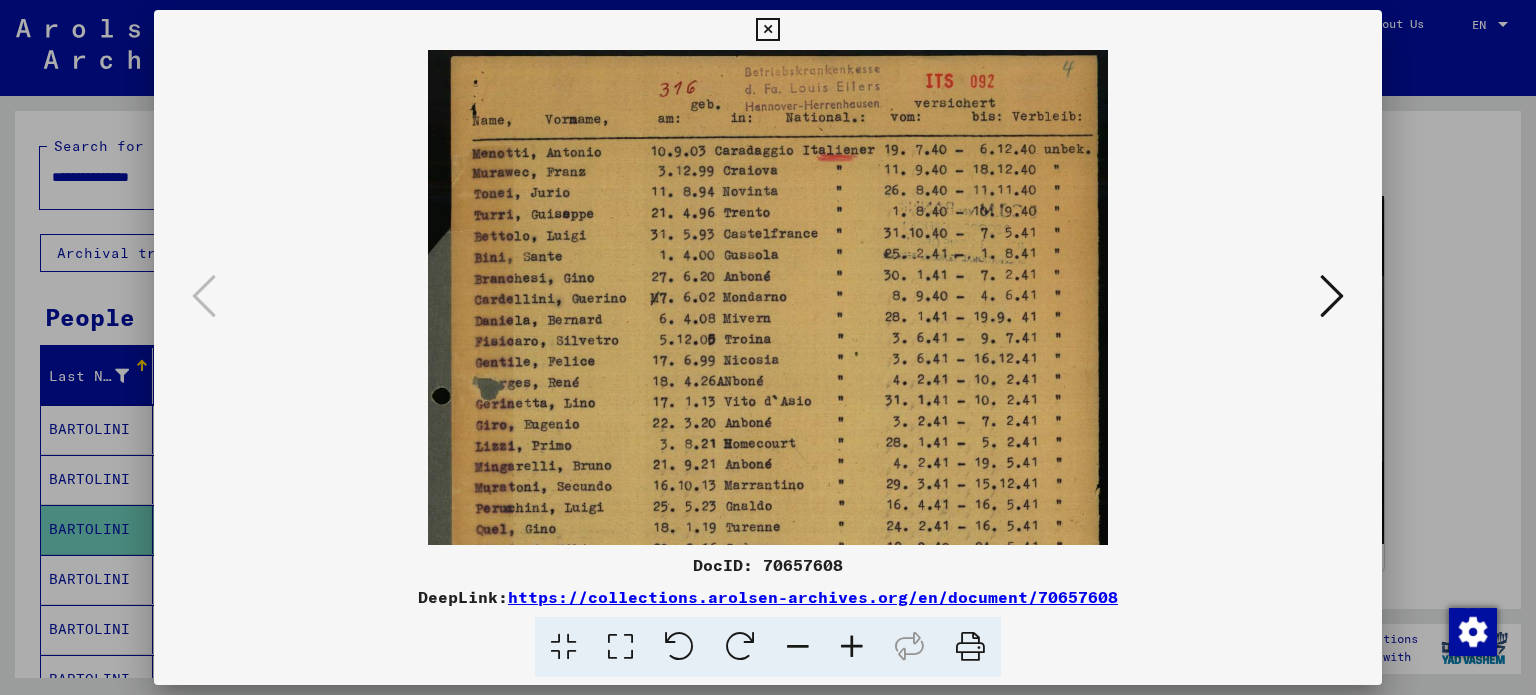 click at bounding box center [852, 647] 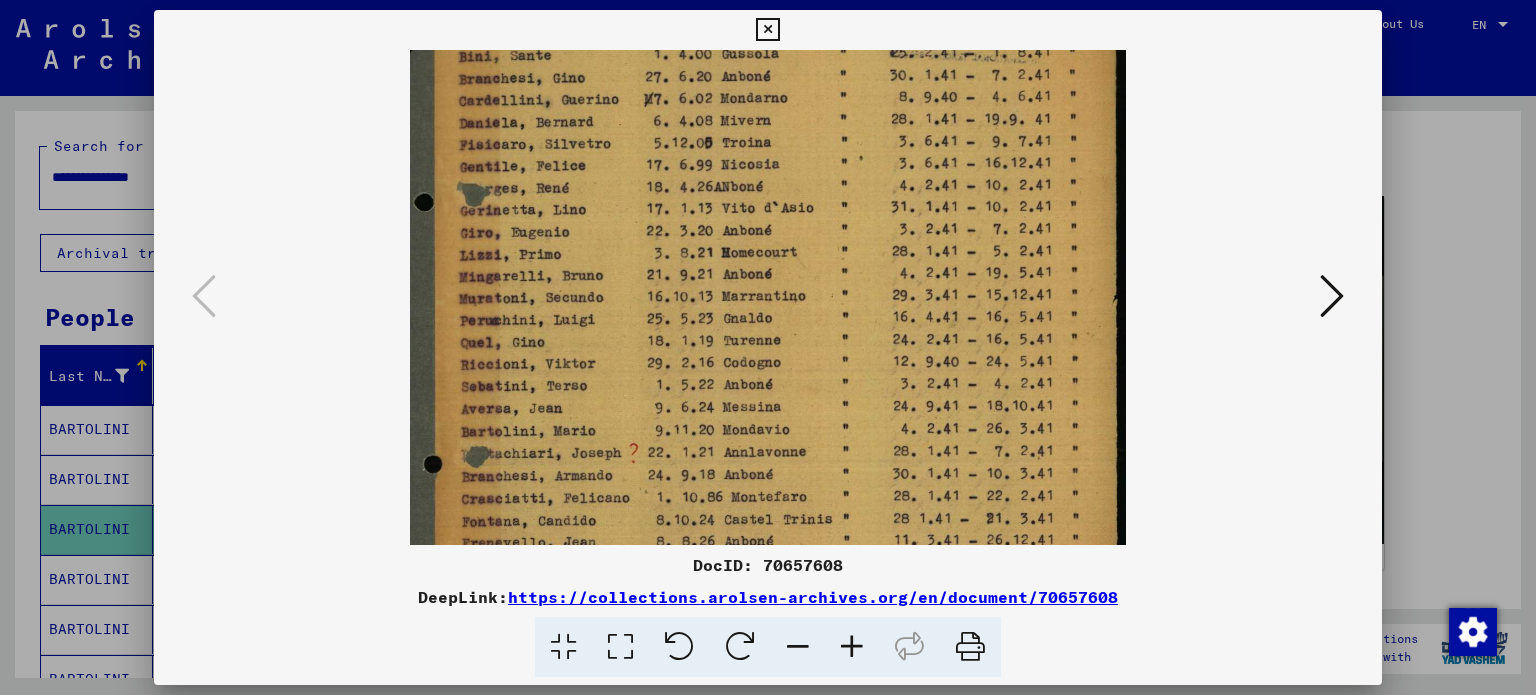 scroll, scrollTop: 215, scrollLeft: 0, axis: vertical 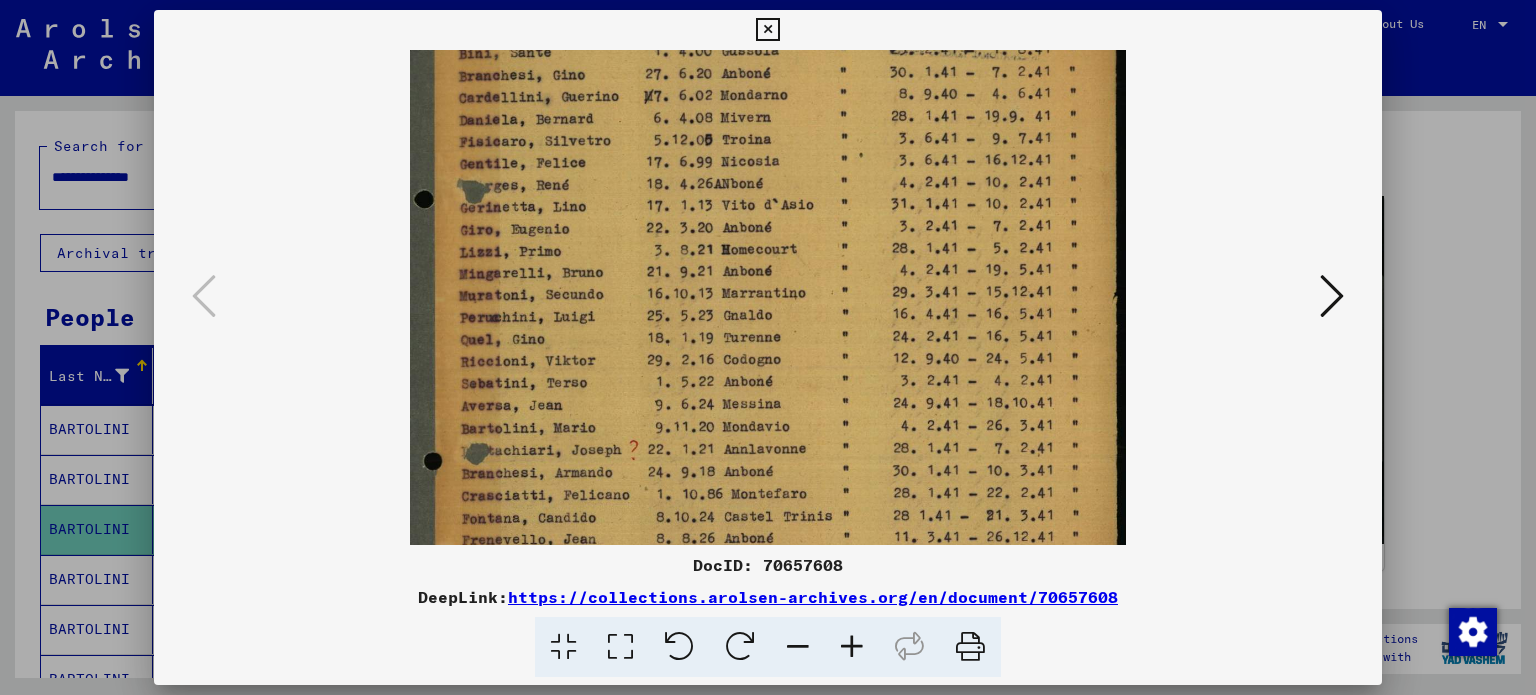 drag, startPoint x: 953, startPoint y: 403, endPoint x: 948, endPoint y: 199, distance: 204.06126 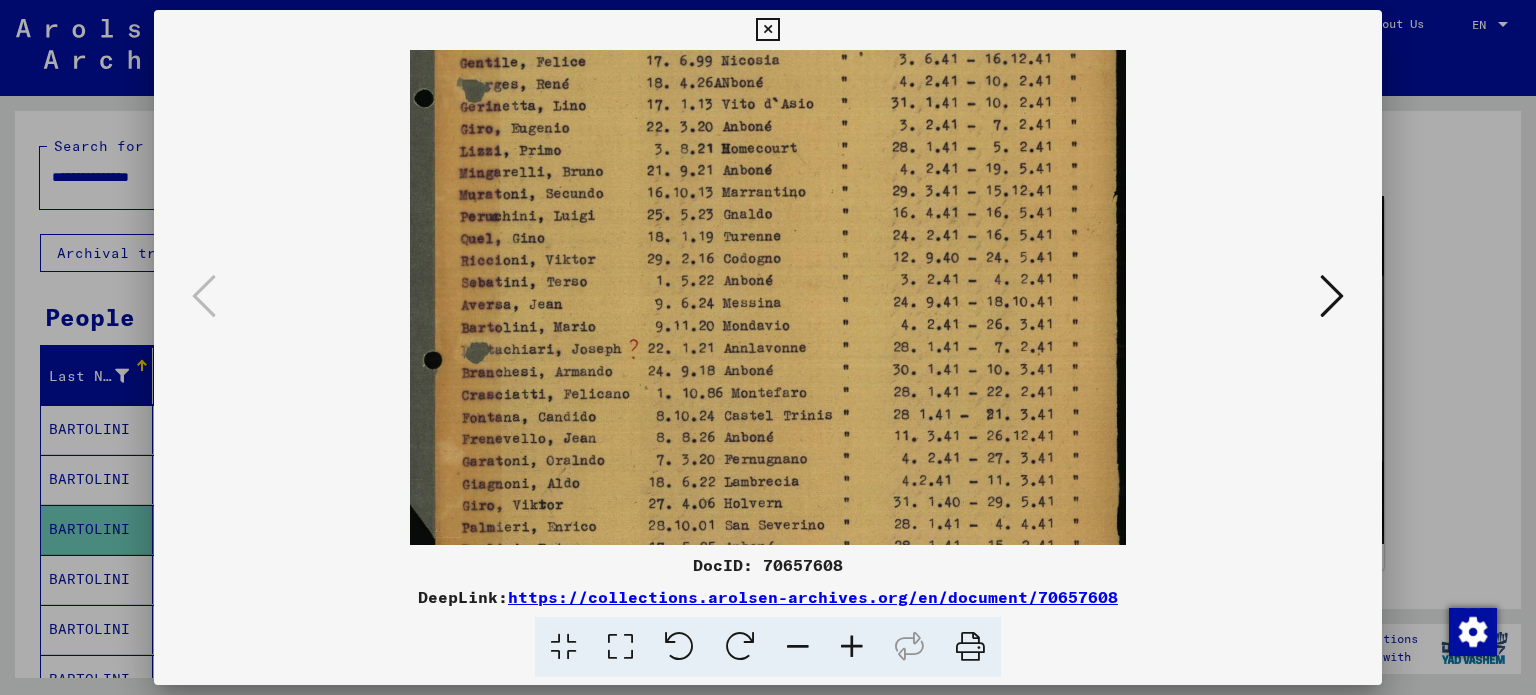 scroll, scrollTop: 345, scrollLeft: 0, axis: vertical 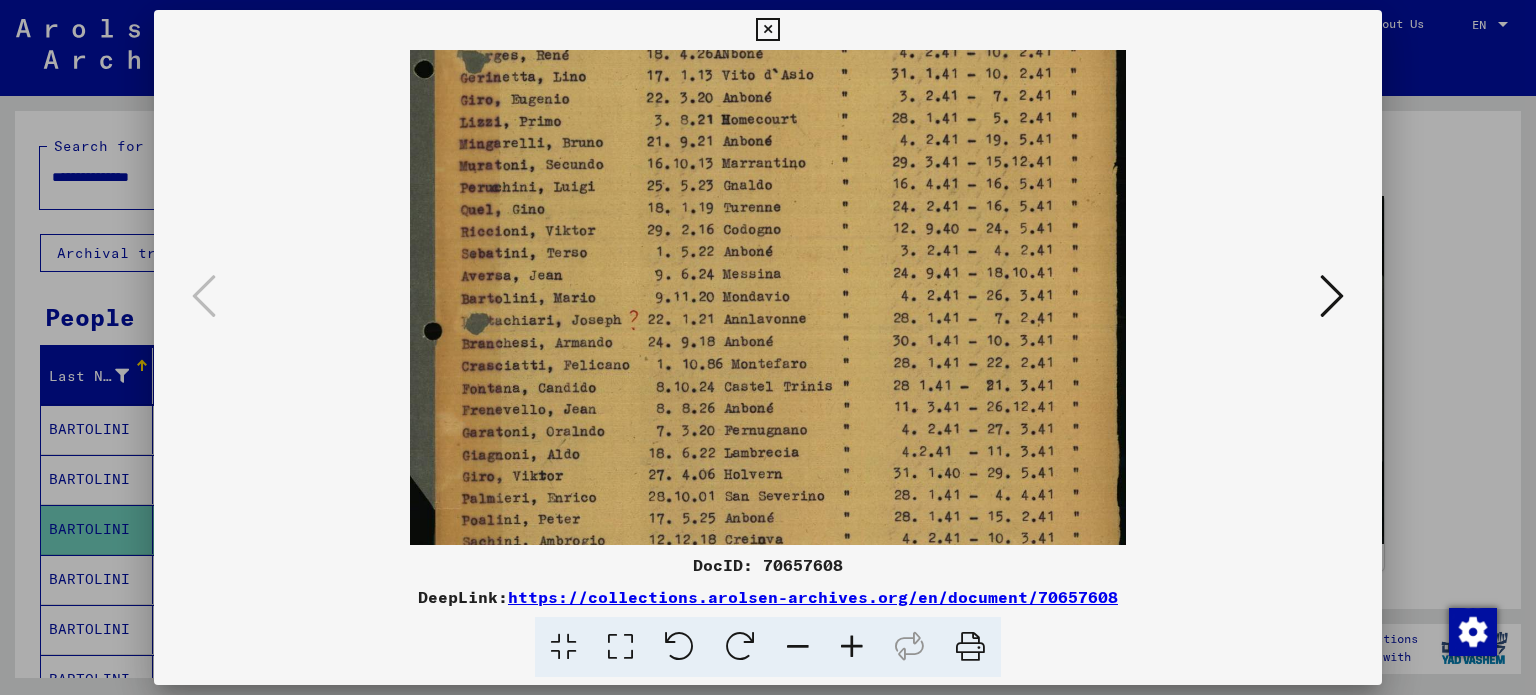drag, startPoint x: 935, startPoint y: 379, endPoint x: 924, endPoint y: 252, distance: 127.47549 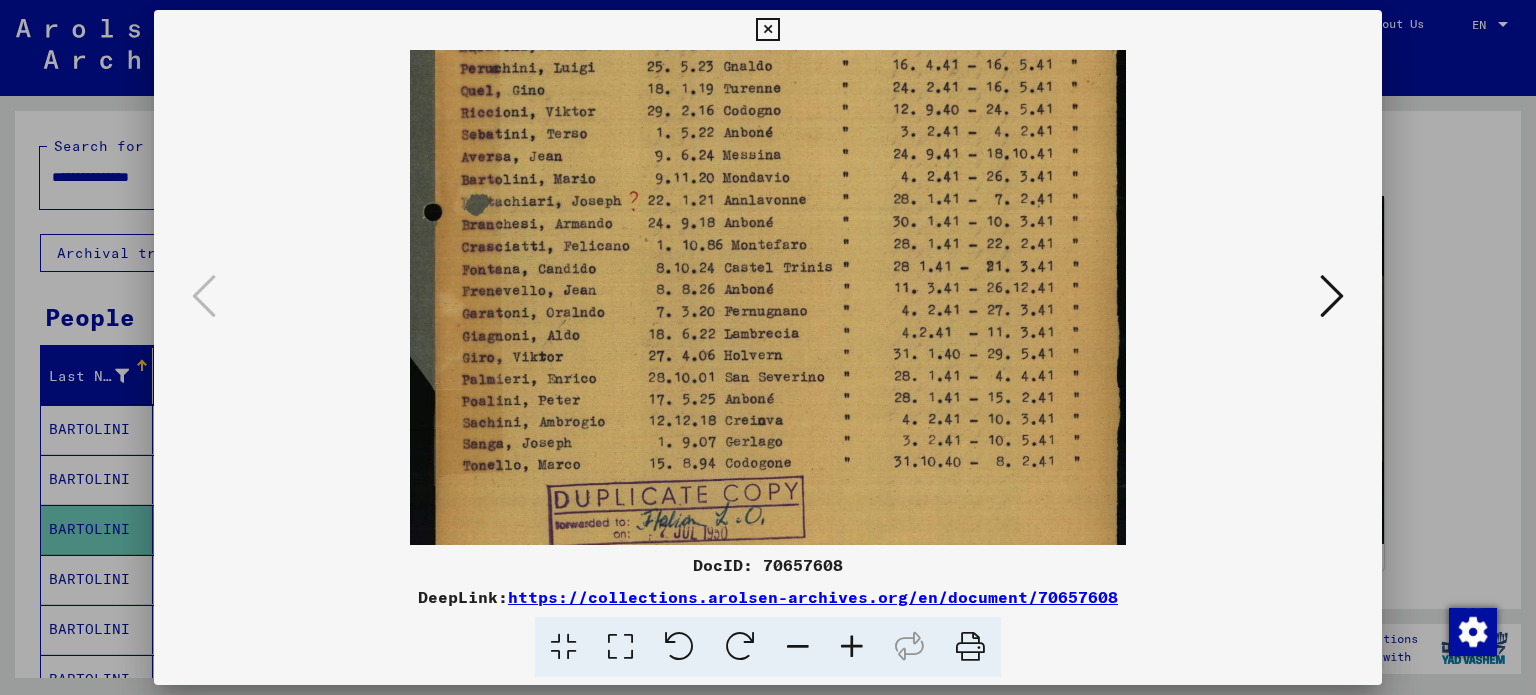 scroll, scrollTop: 468, scrollLeft: 0, axis: vertical 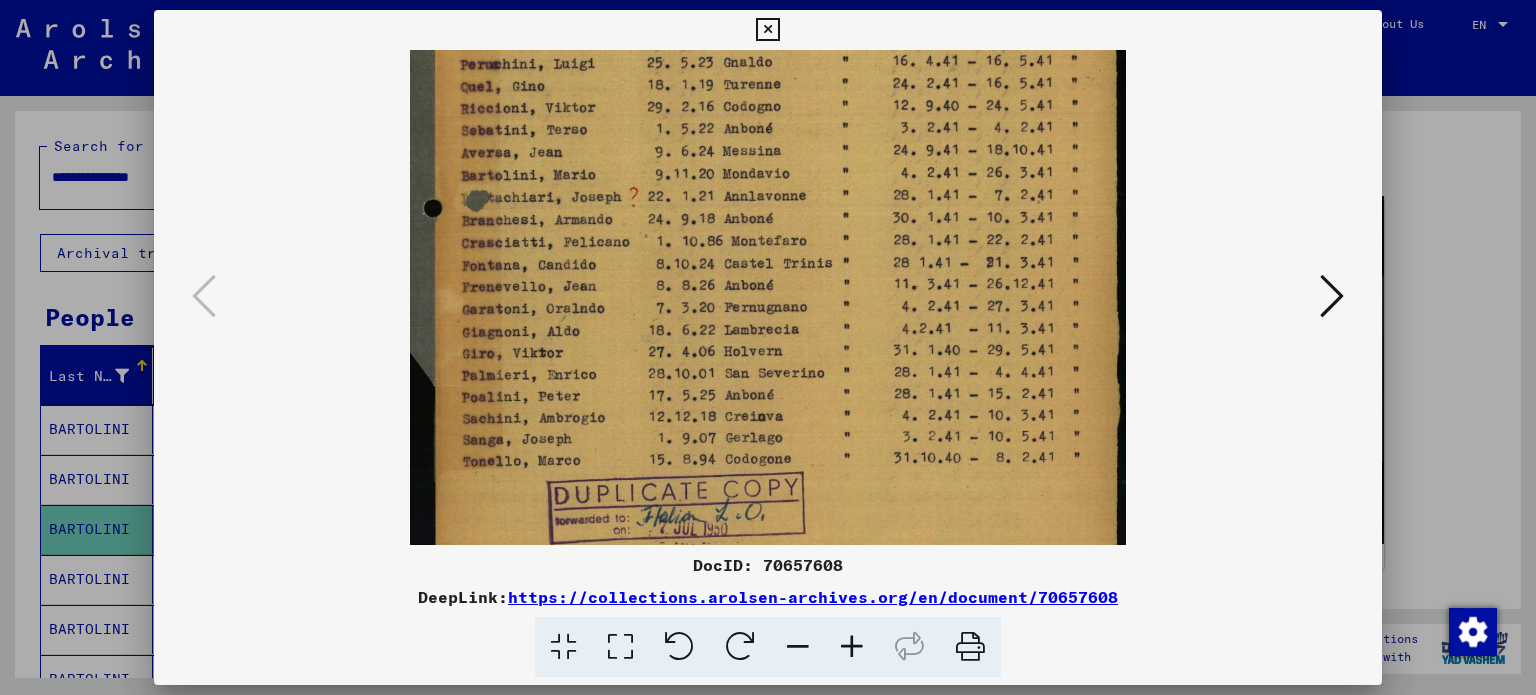 drag, startPoint x: 897, startPoint y: 363, endPoint x: 890, endPoint y: 246, distance: 117.20921 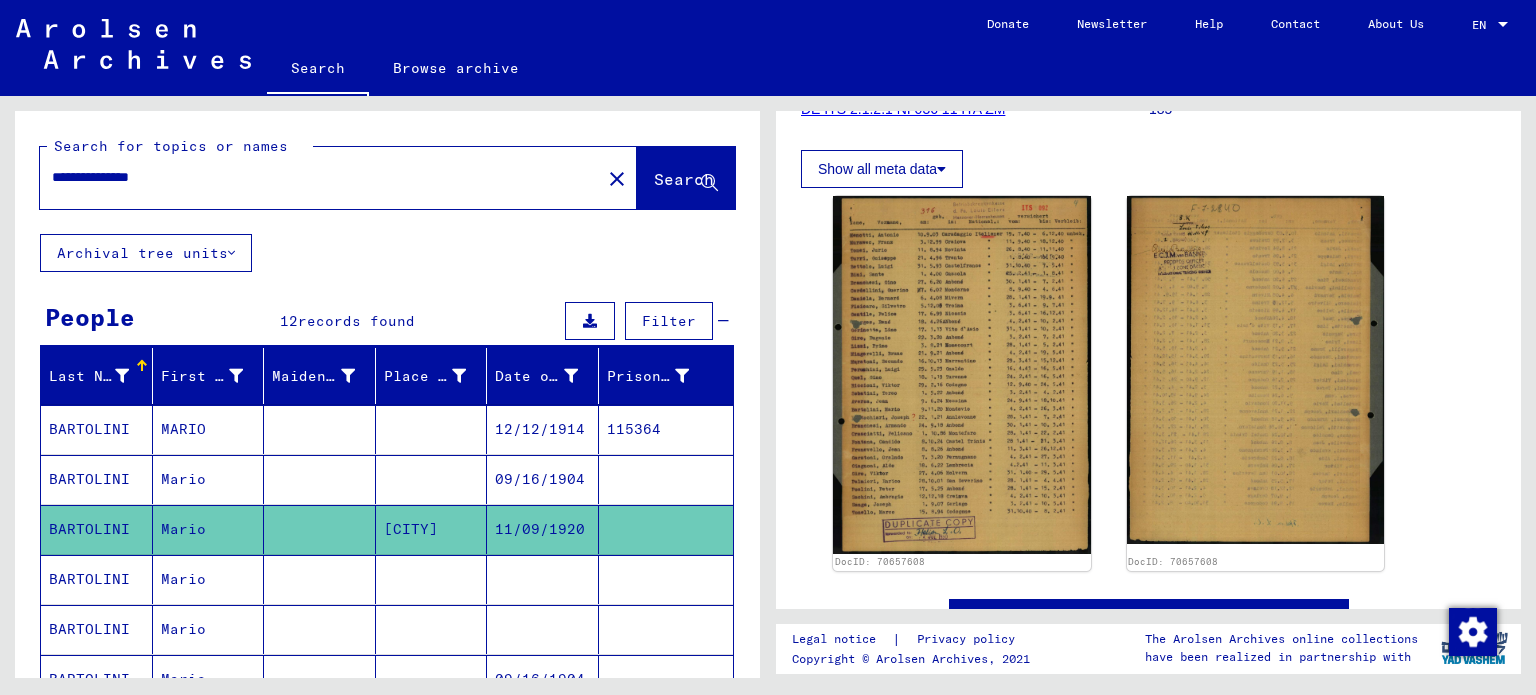 click at bounding box center [543, 629] 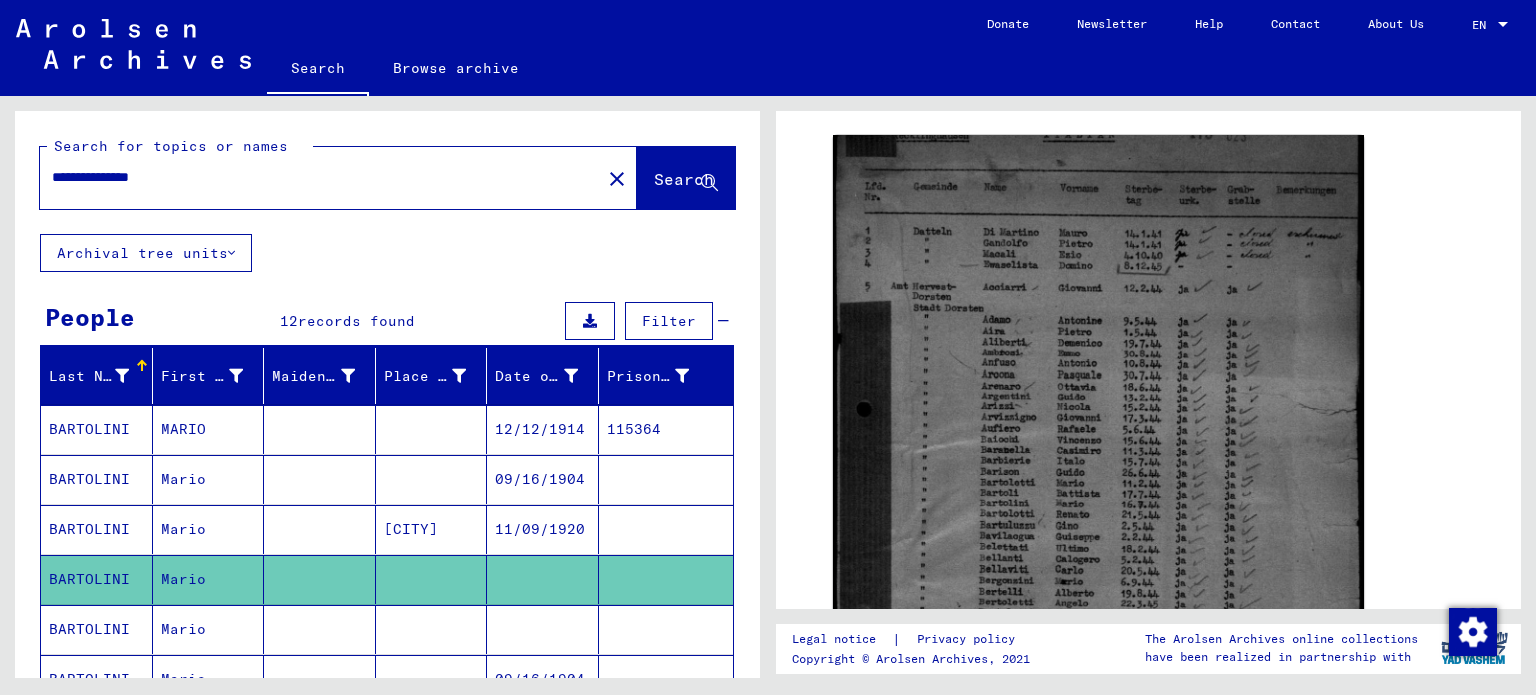scroll, scrollTop: 400, scrollLeft: 0, axis: vertical 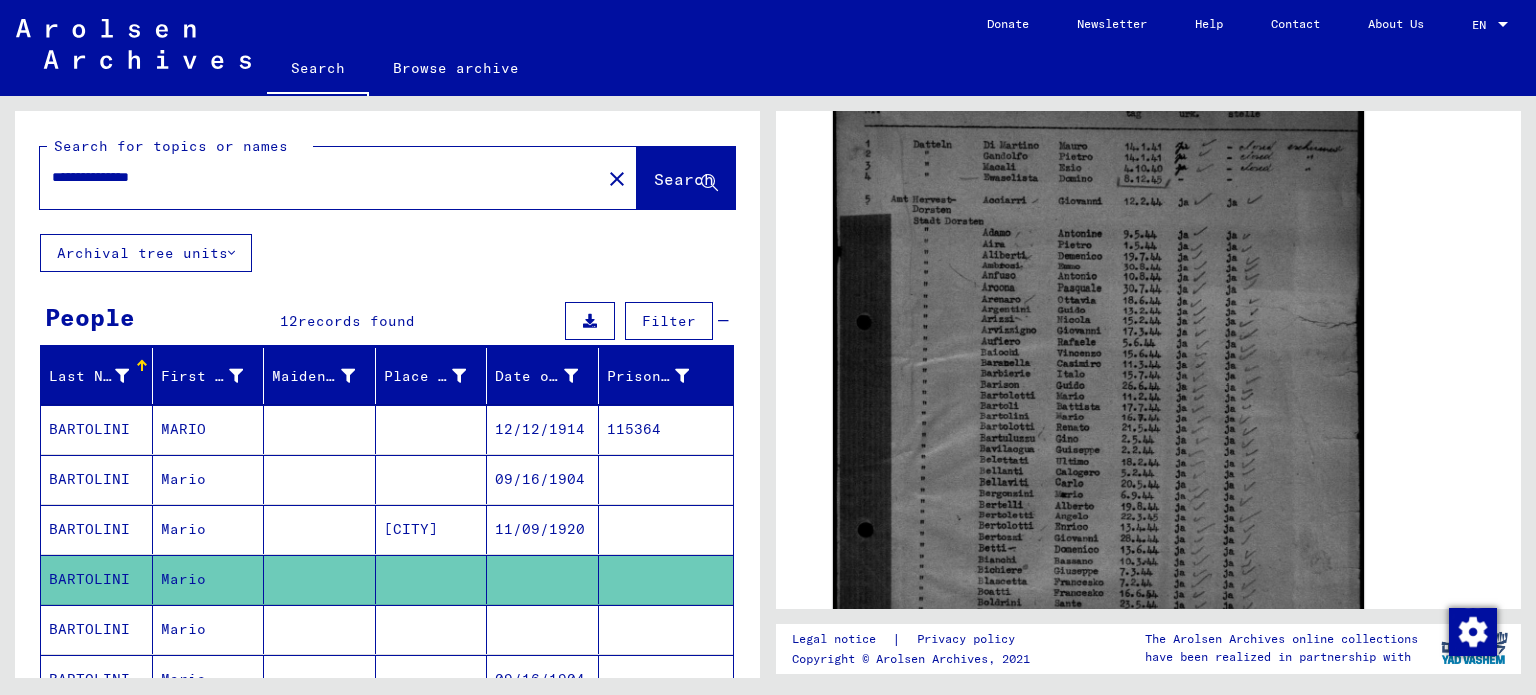 click at bounding box center (543, 679) 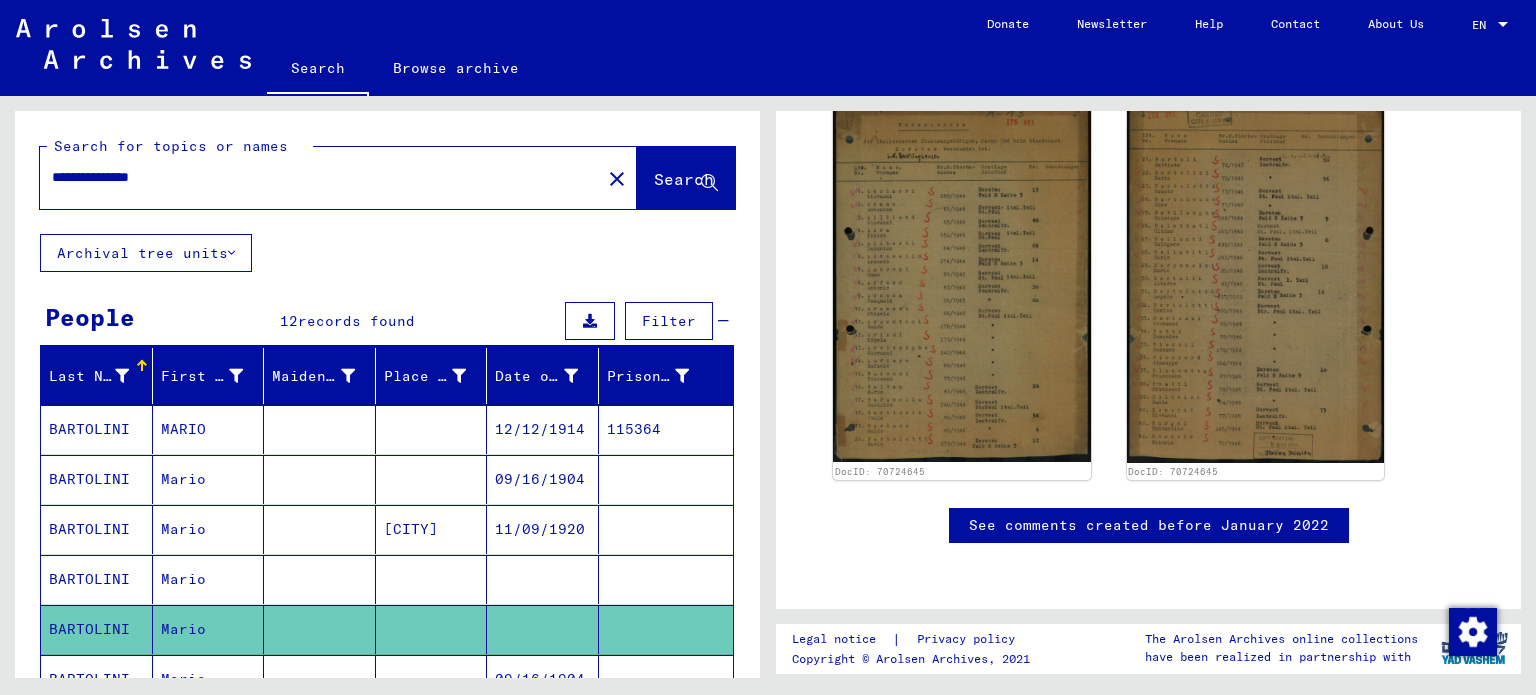 scroll, scrollTop: 400, scrollLeft: 0, axis: vertical 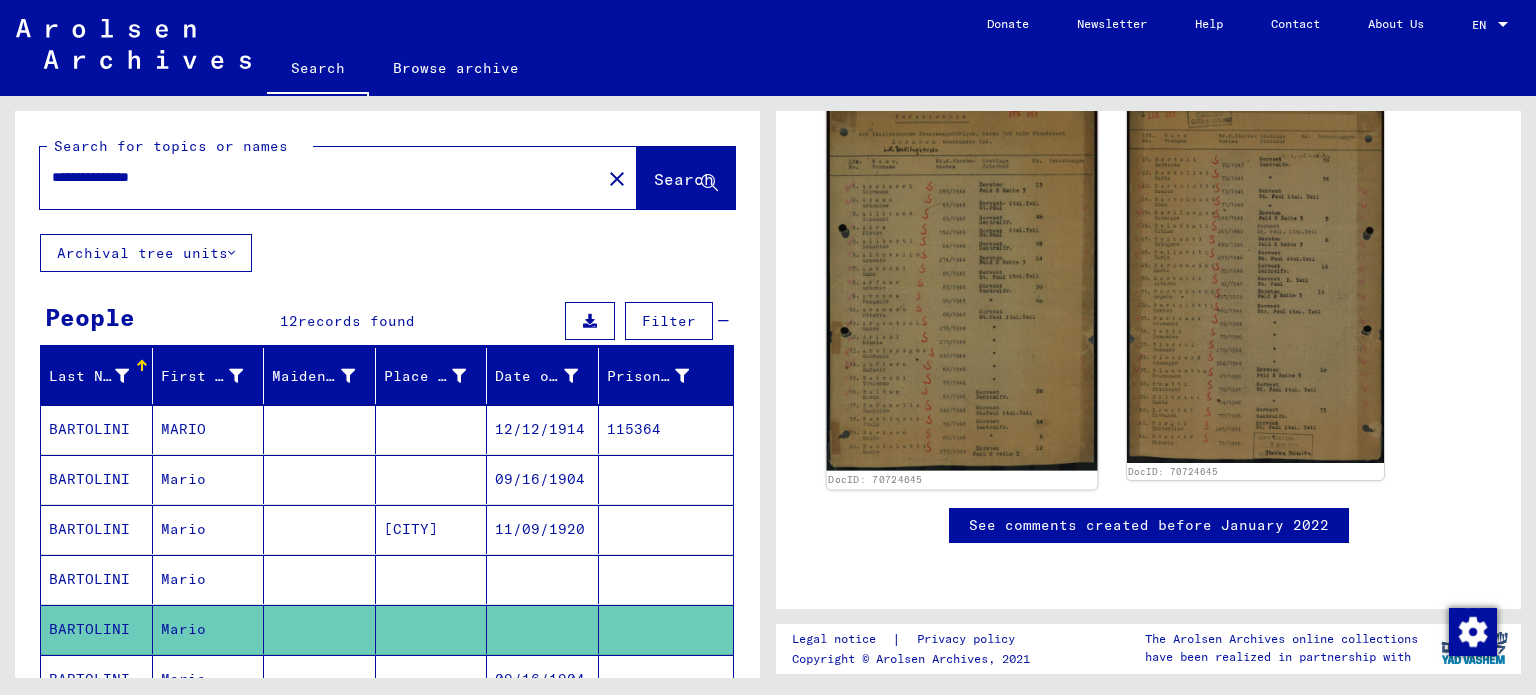 click 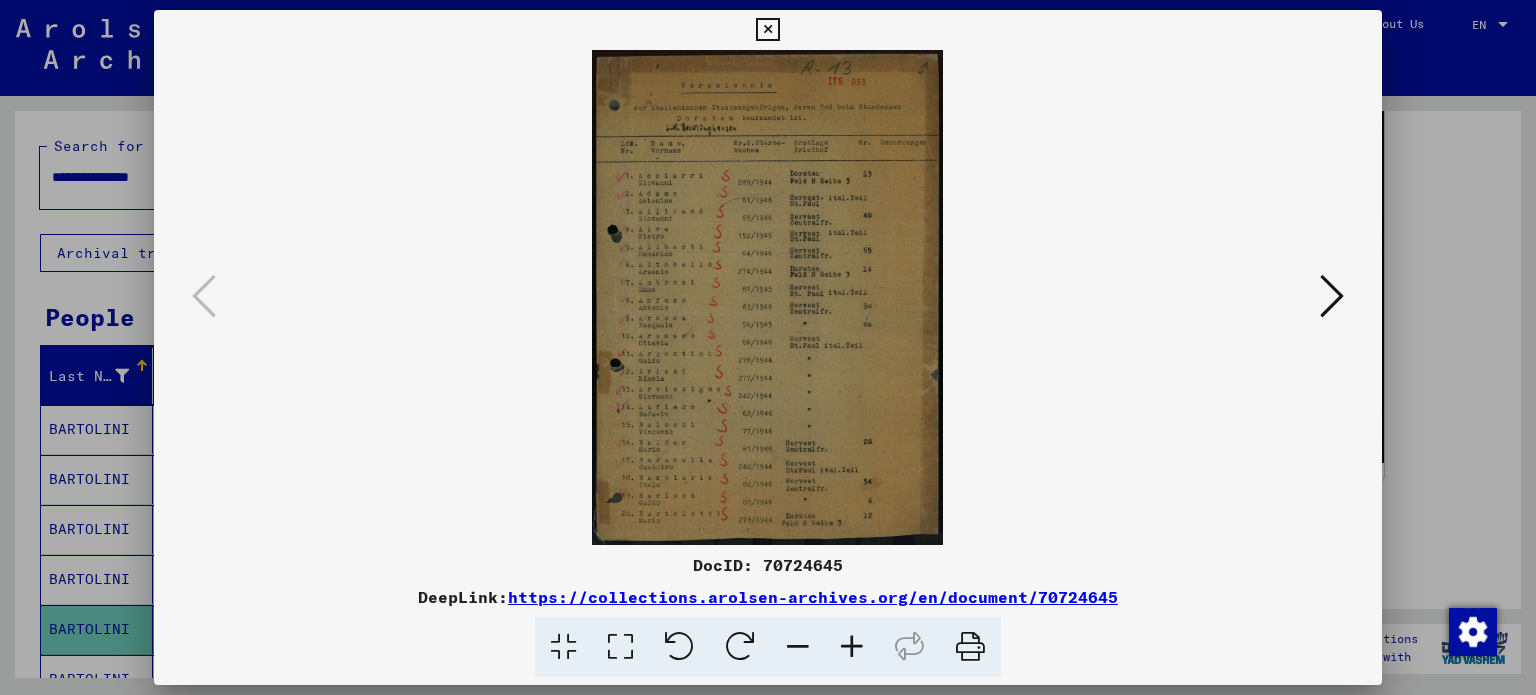 click at bounding box center (767, 30) 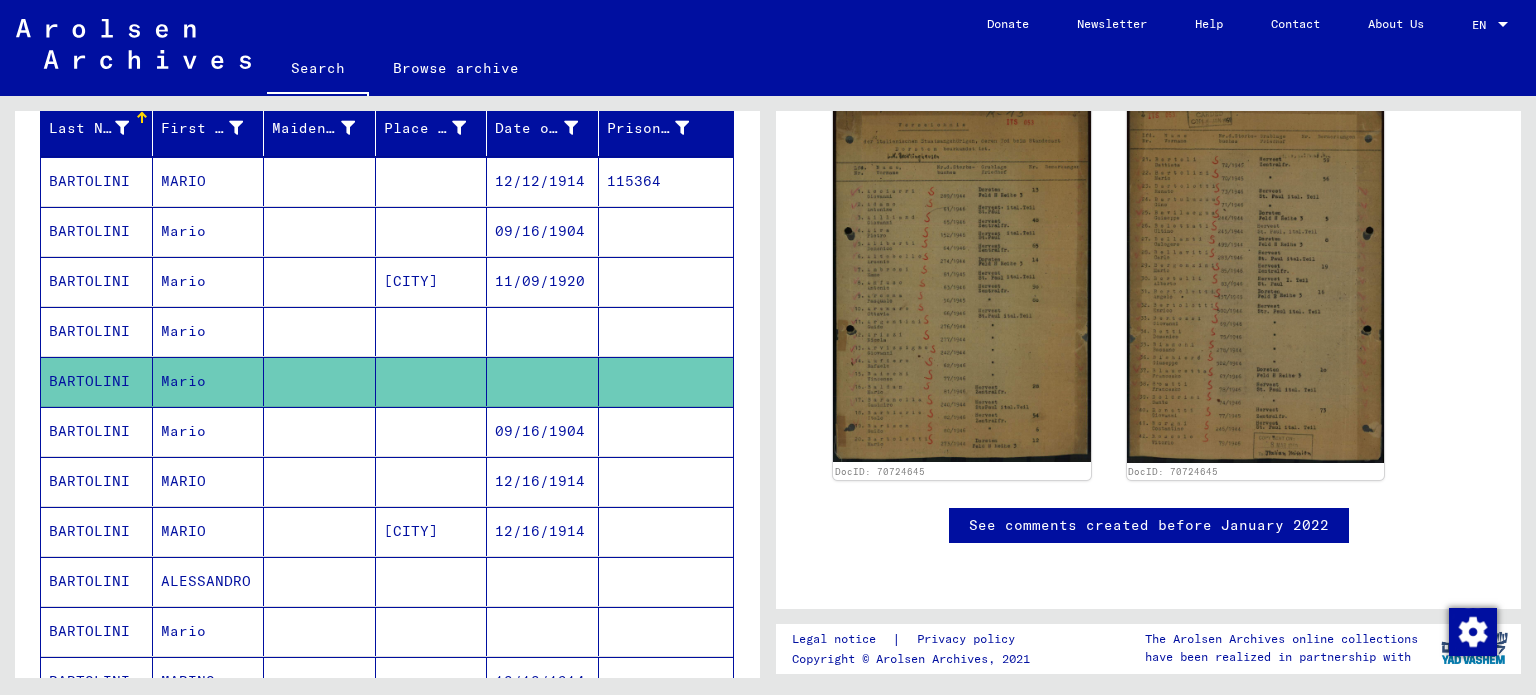 scroll, scrollTop: 300, scrollLeft: 0, axis: vertical 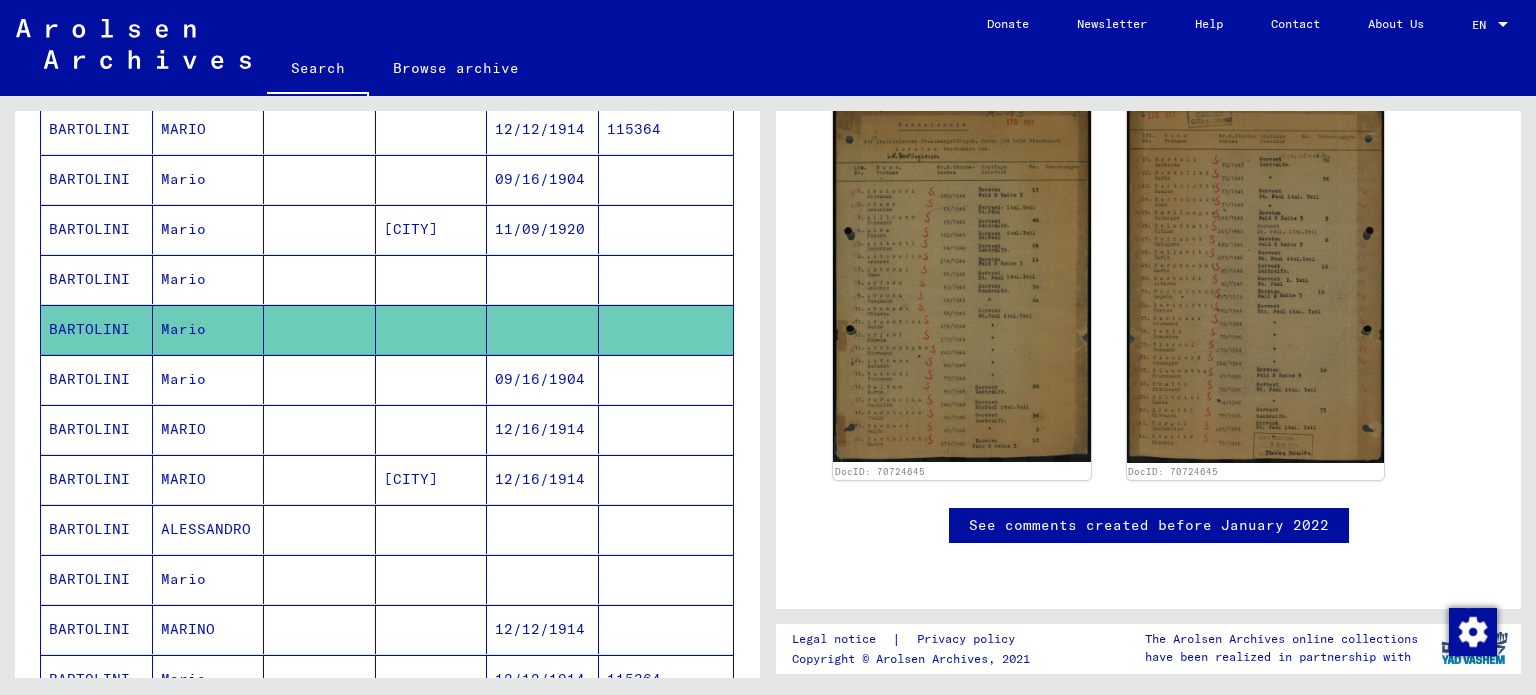click on "12/16/1914" at bounding box center (543, 479) 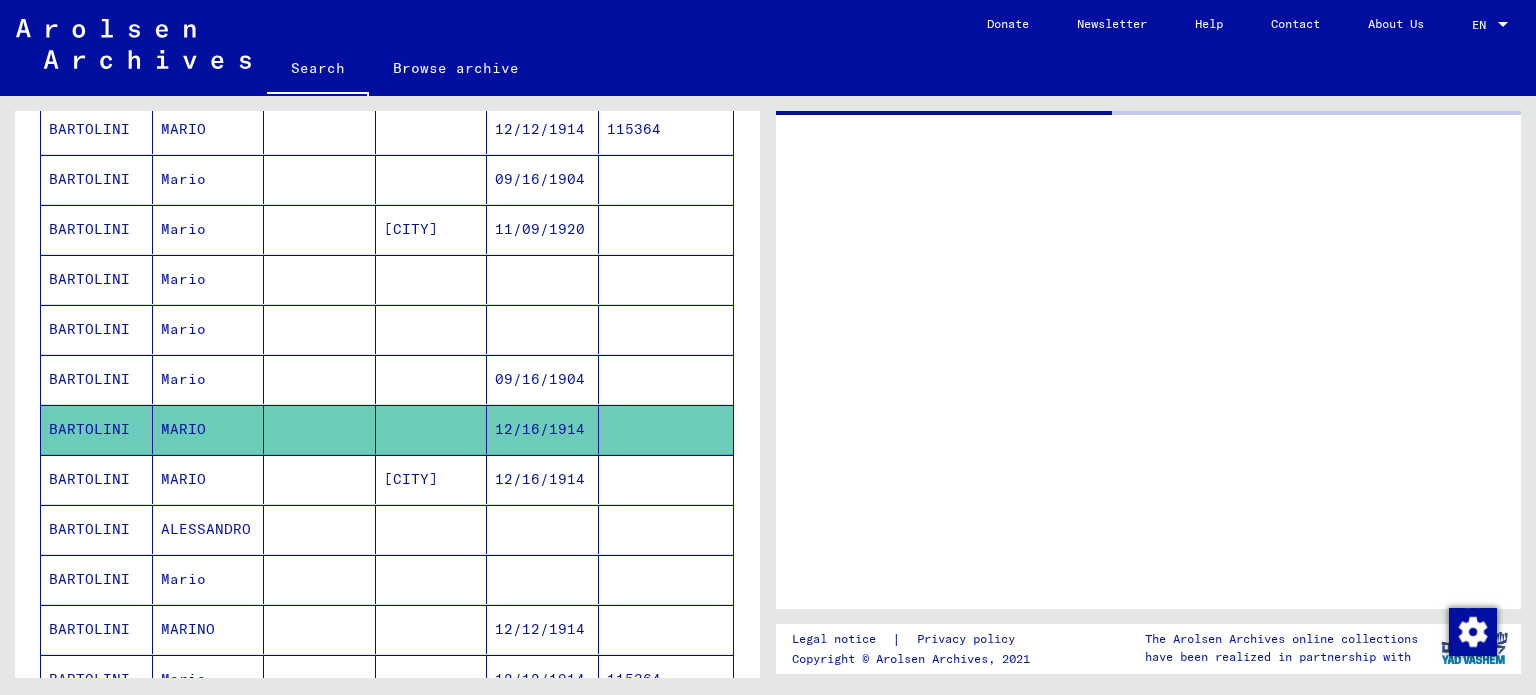 scroll, scrollTop: 0, scrollLeft: 0, axis: both 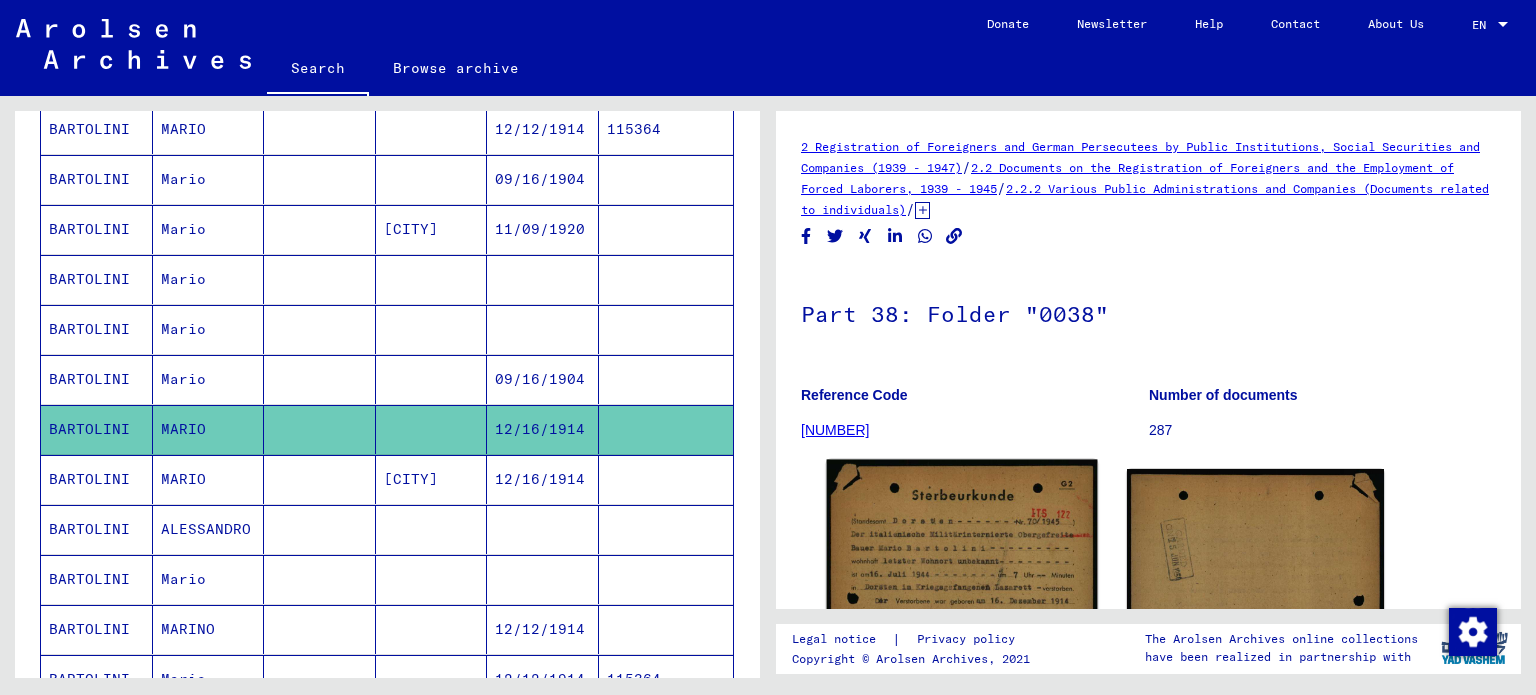 click 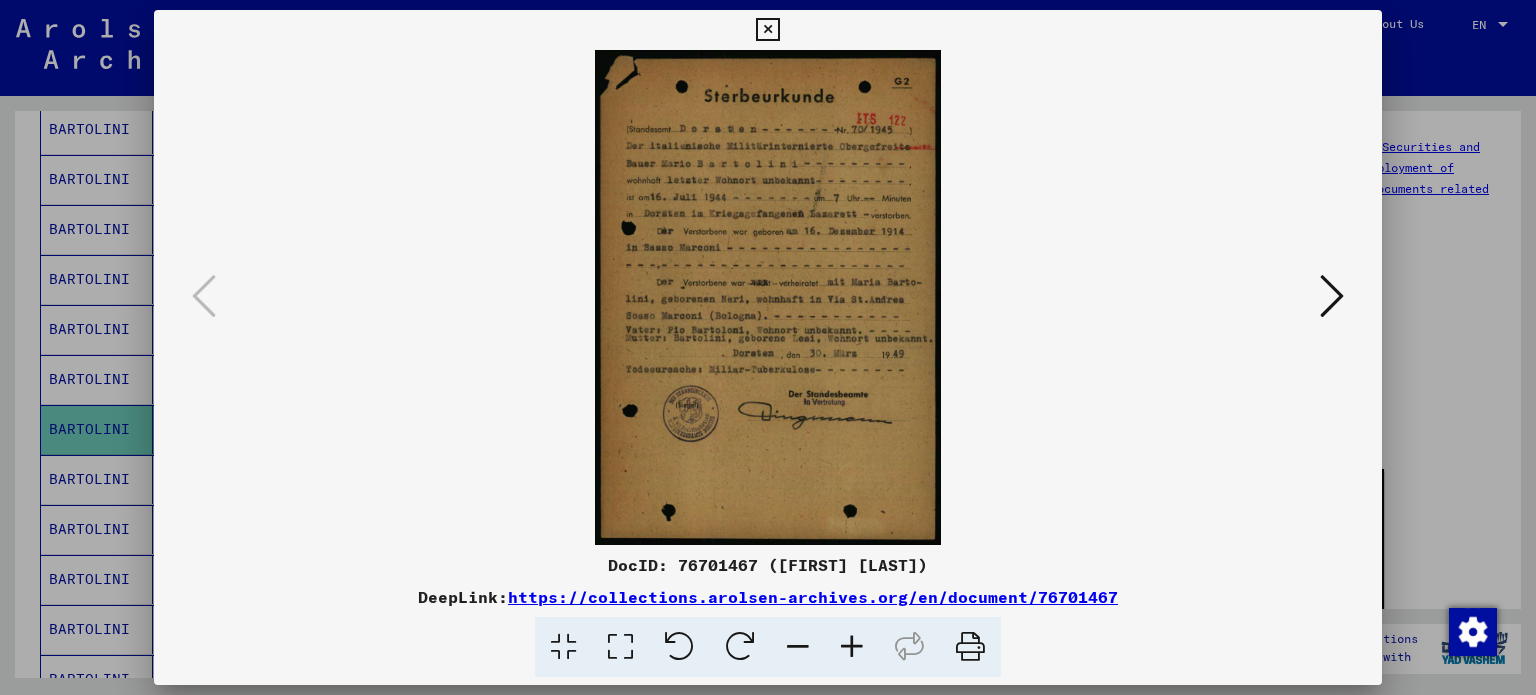 click at bounding box center (767, 30) 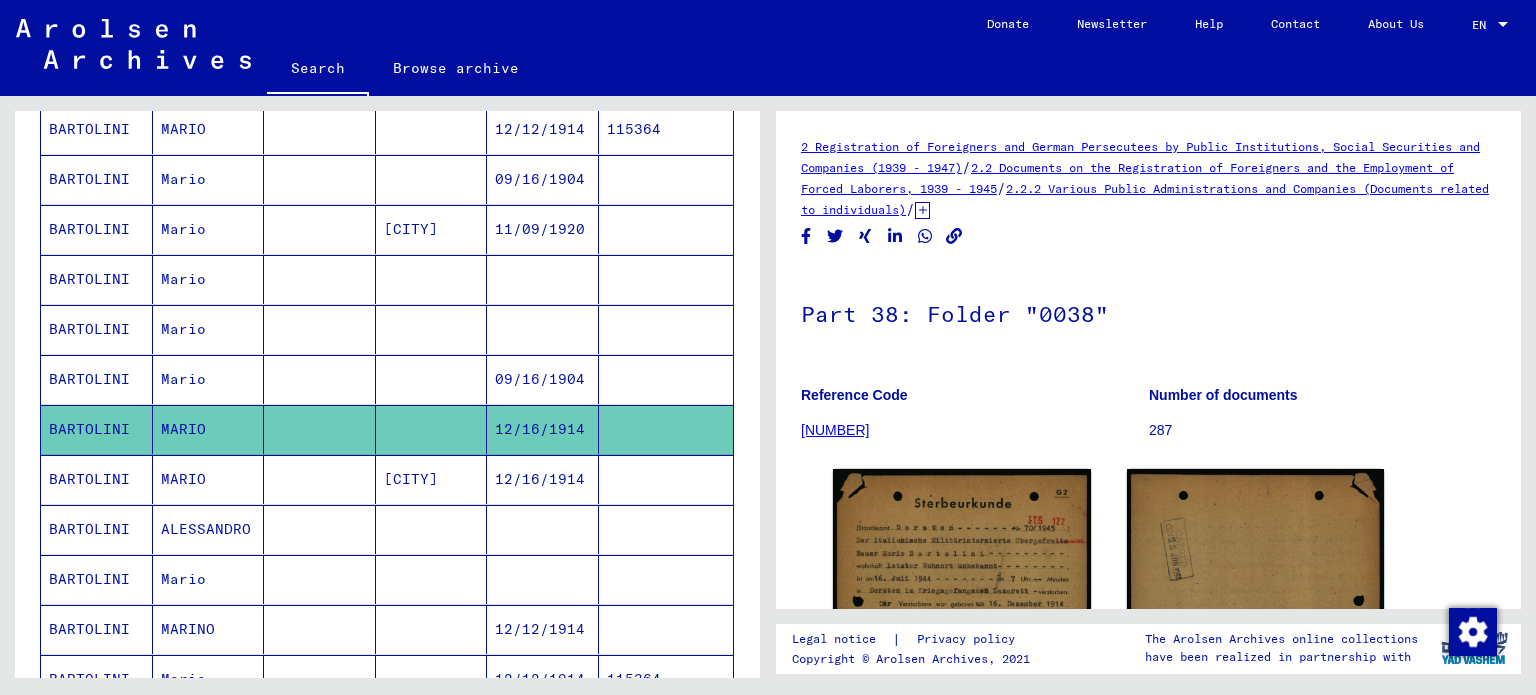 click at bounding box center [543, 579] 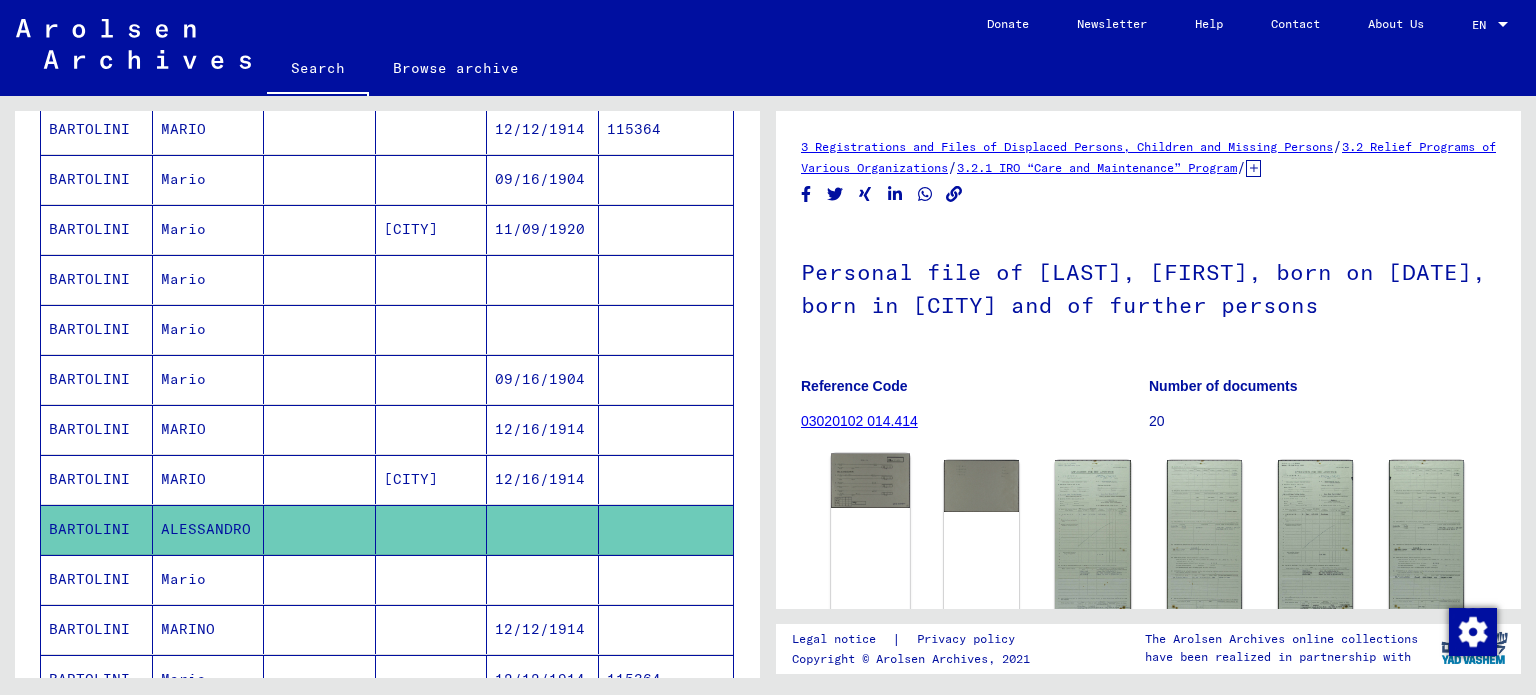 click 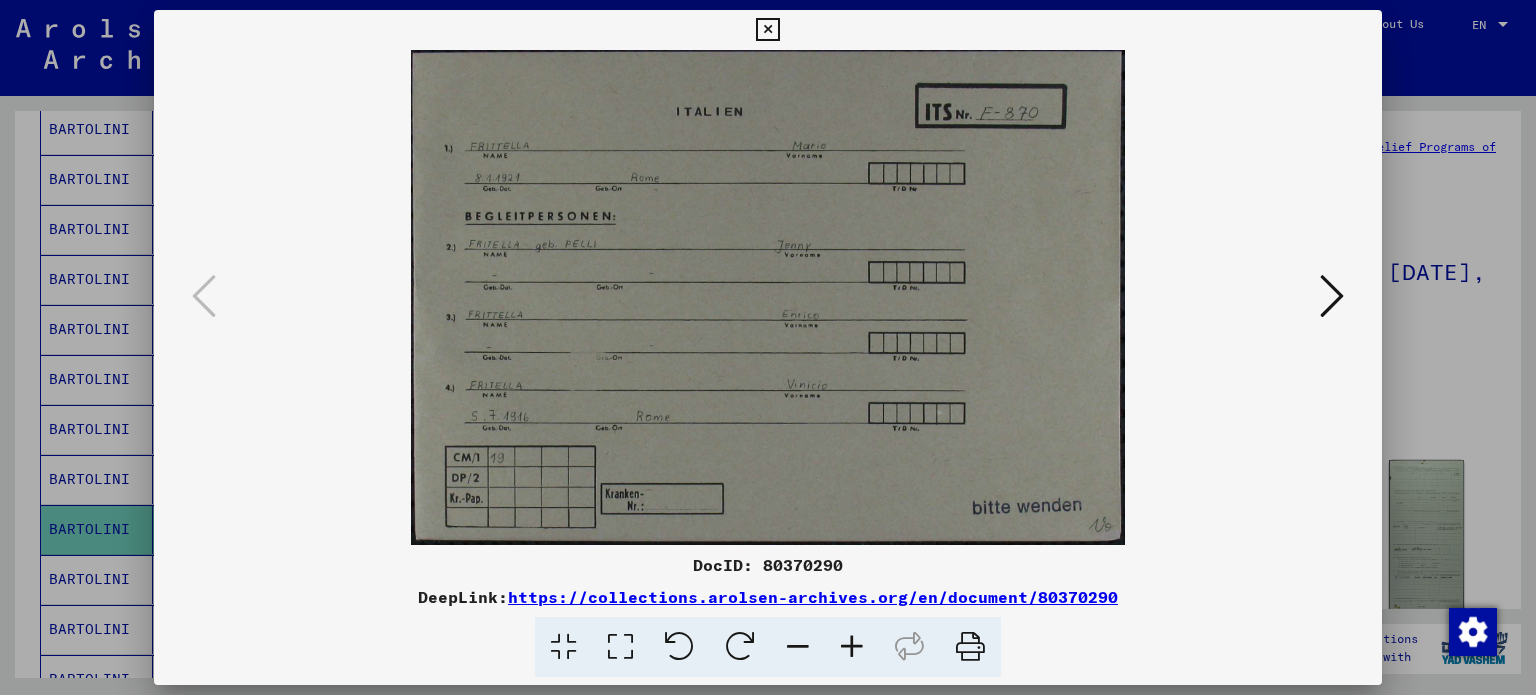 click at bounding box center (767, 30) 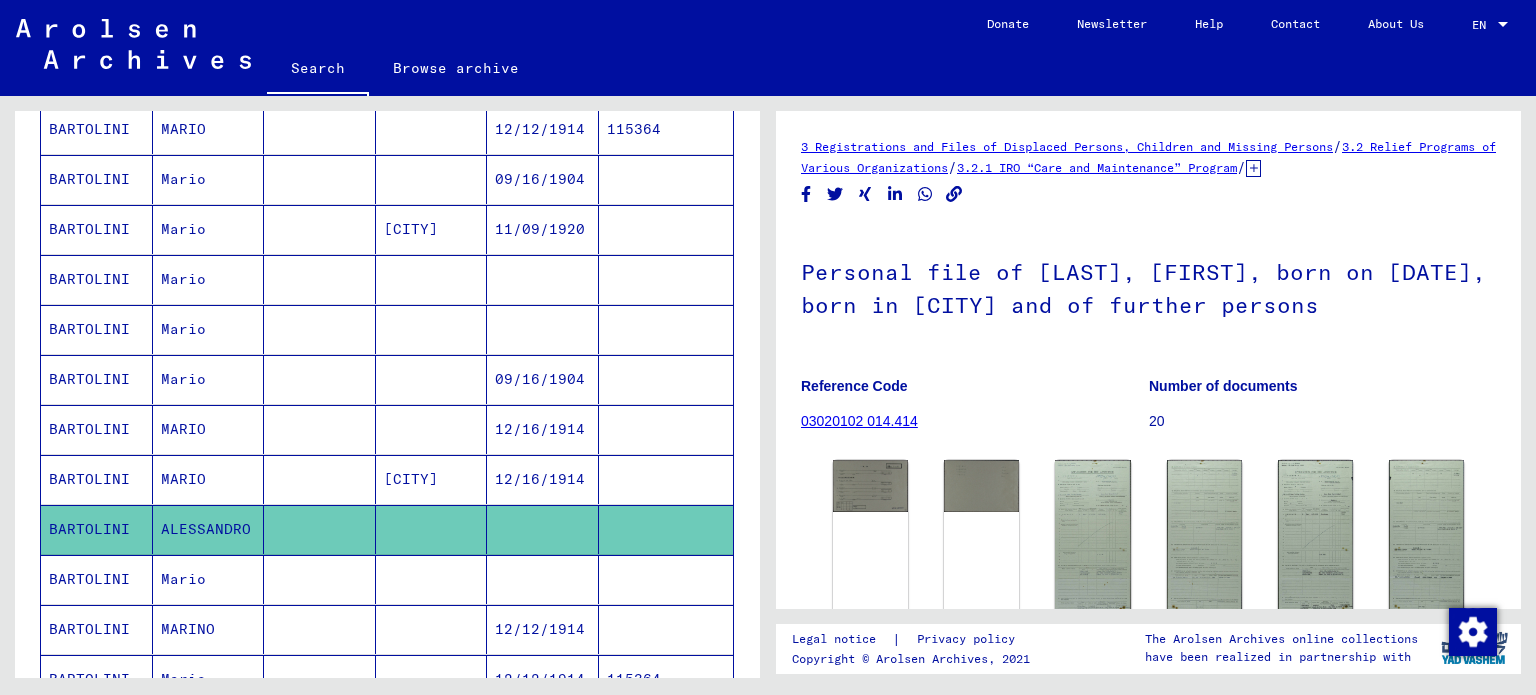 click at bounding box center [543, 629] 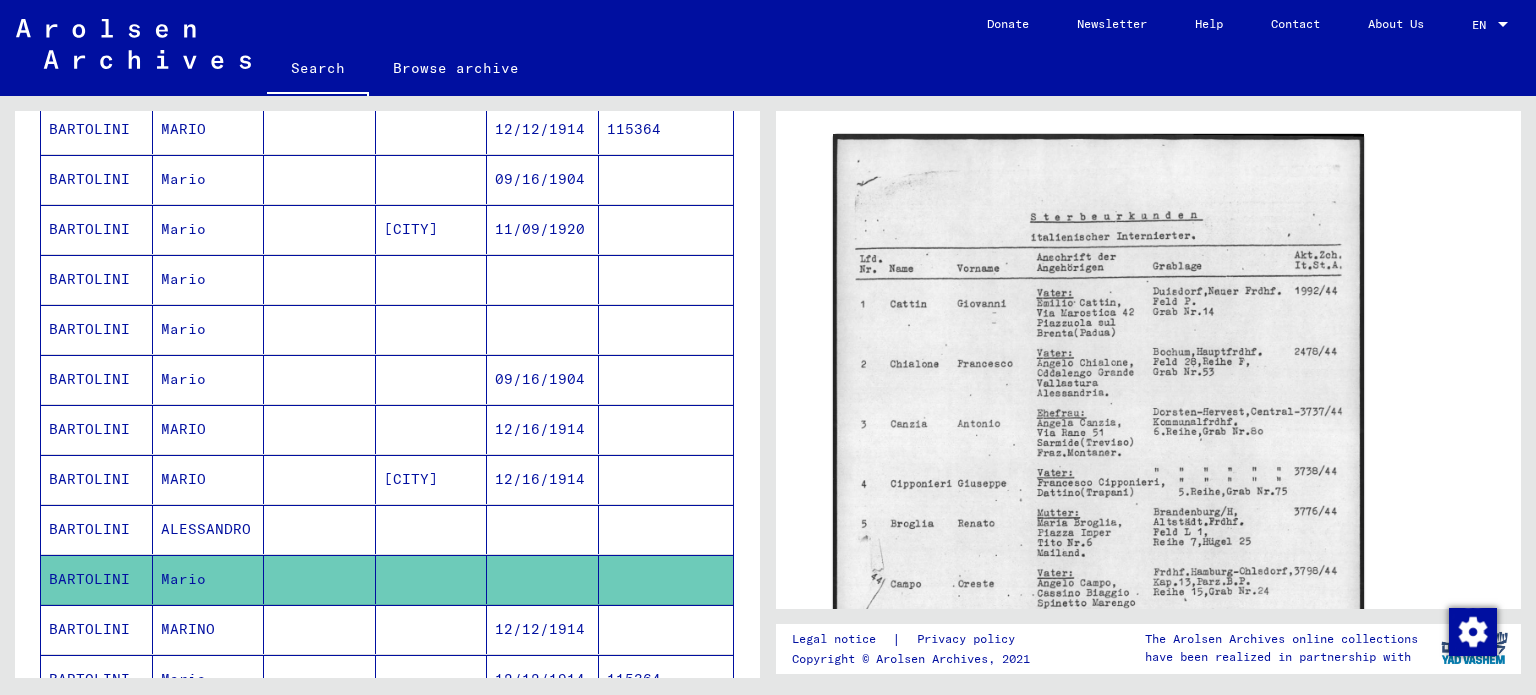scroll, scrollTop: 400, scrollLeft: 0, axis: vertical 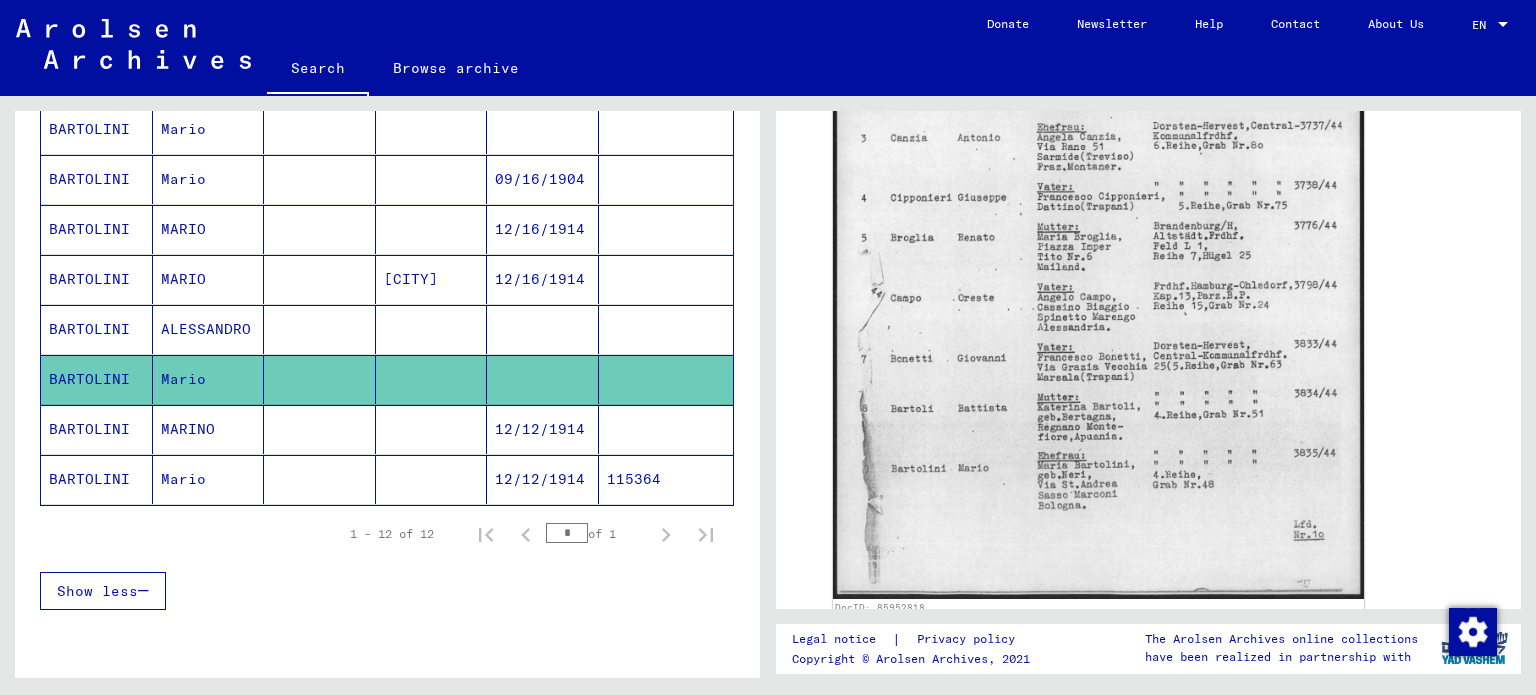 click on "115364" 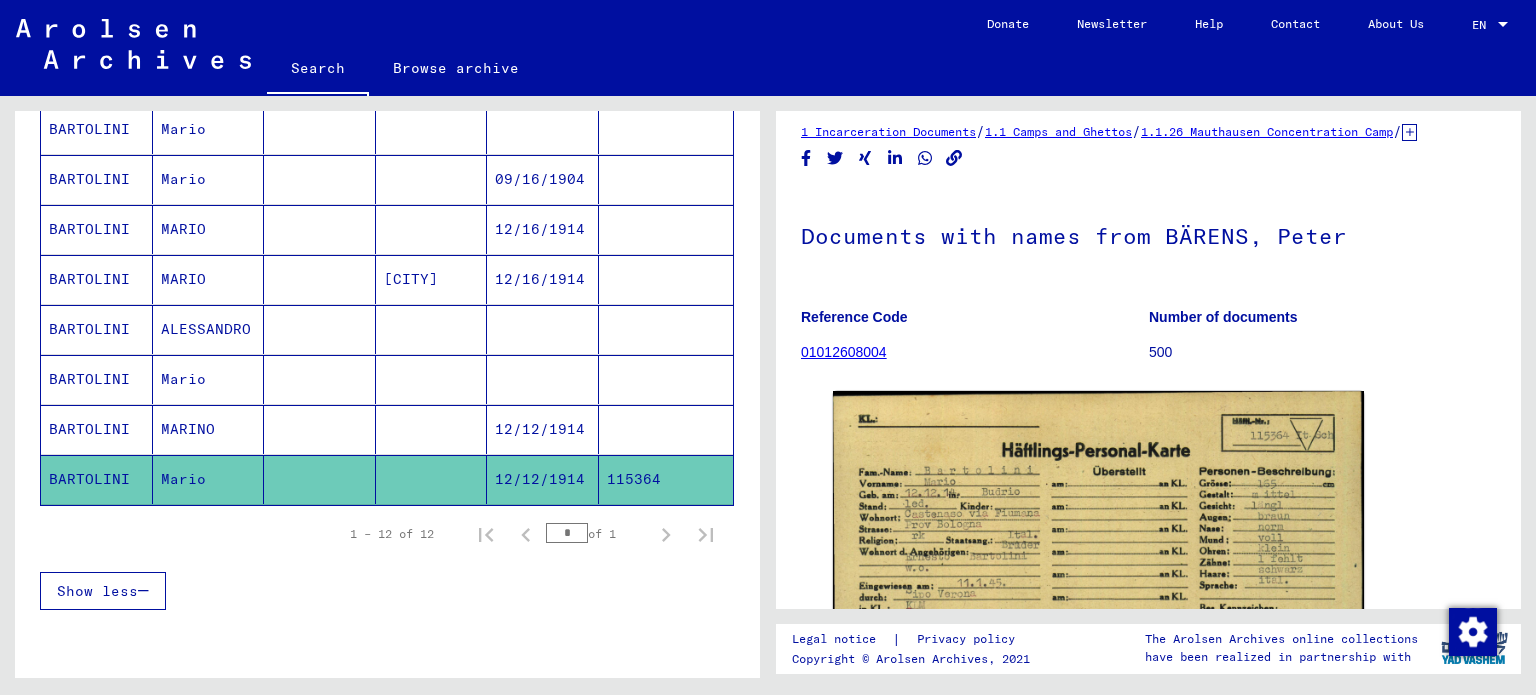 scroll, scrollTop: 0, scrollLeft: 0, axis: both 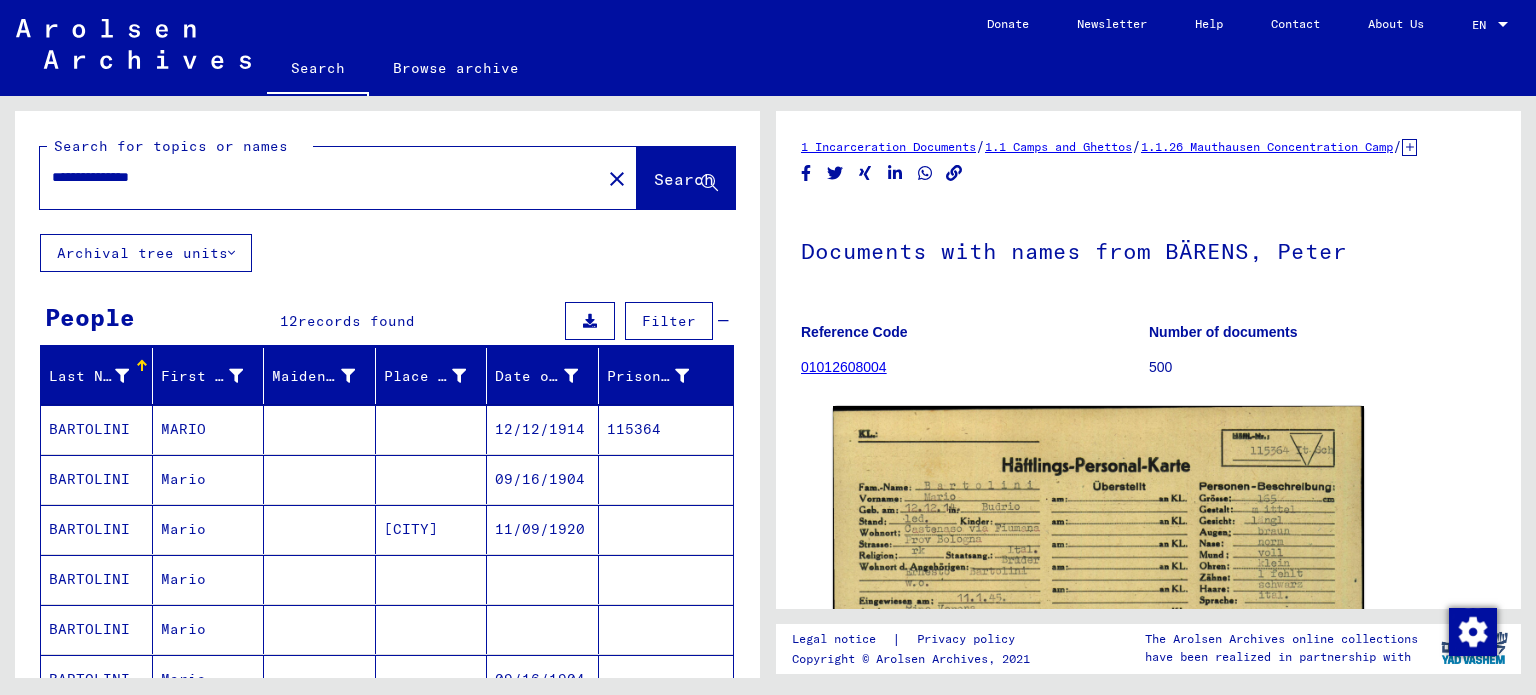 drag, startPoint x: 192, startPoint y: 166, endPoint x: 181, endPoint y: 166, distance: 11 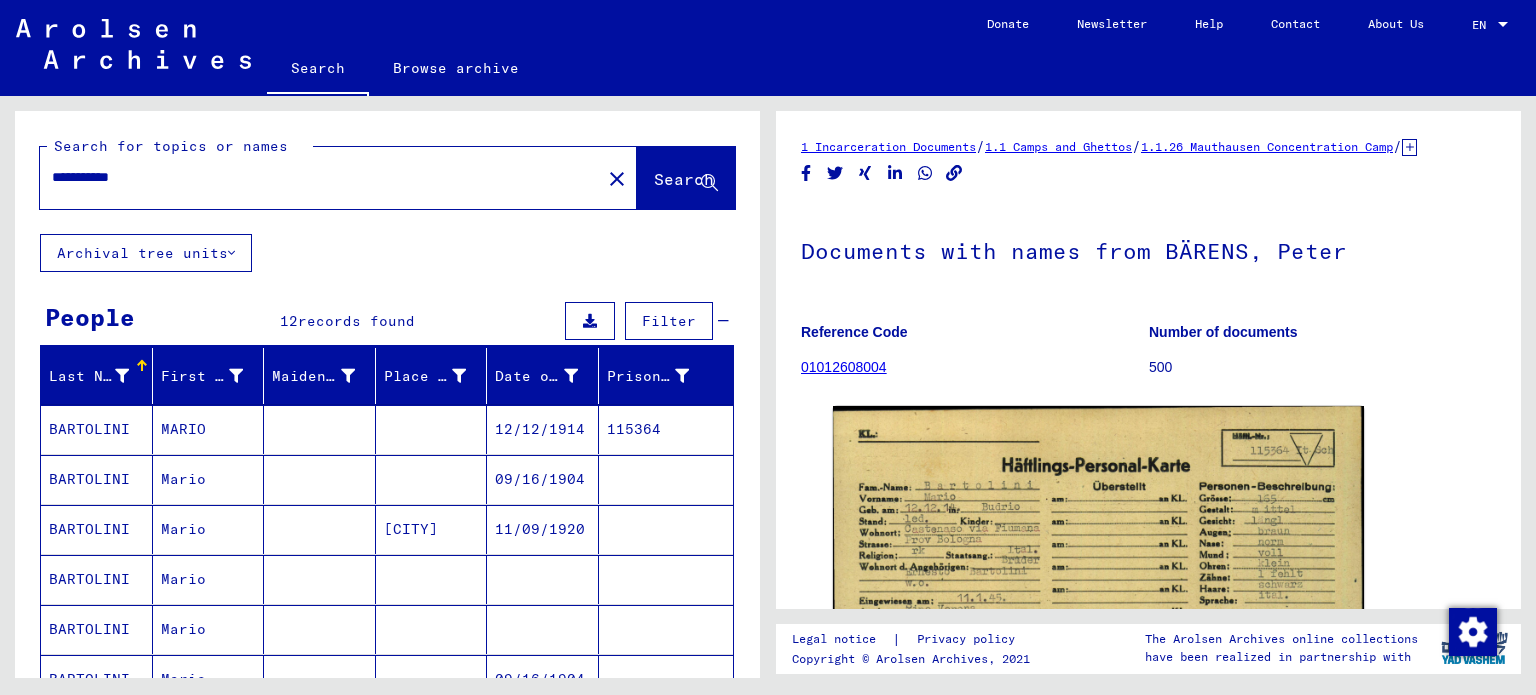 type on "**********" 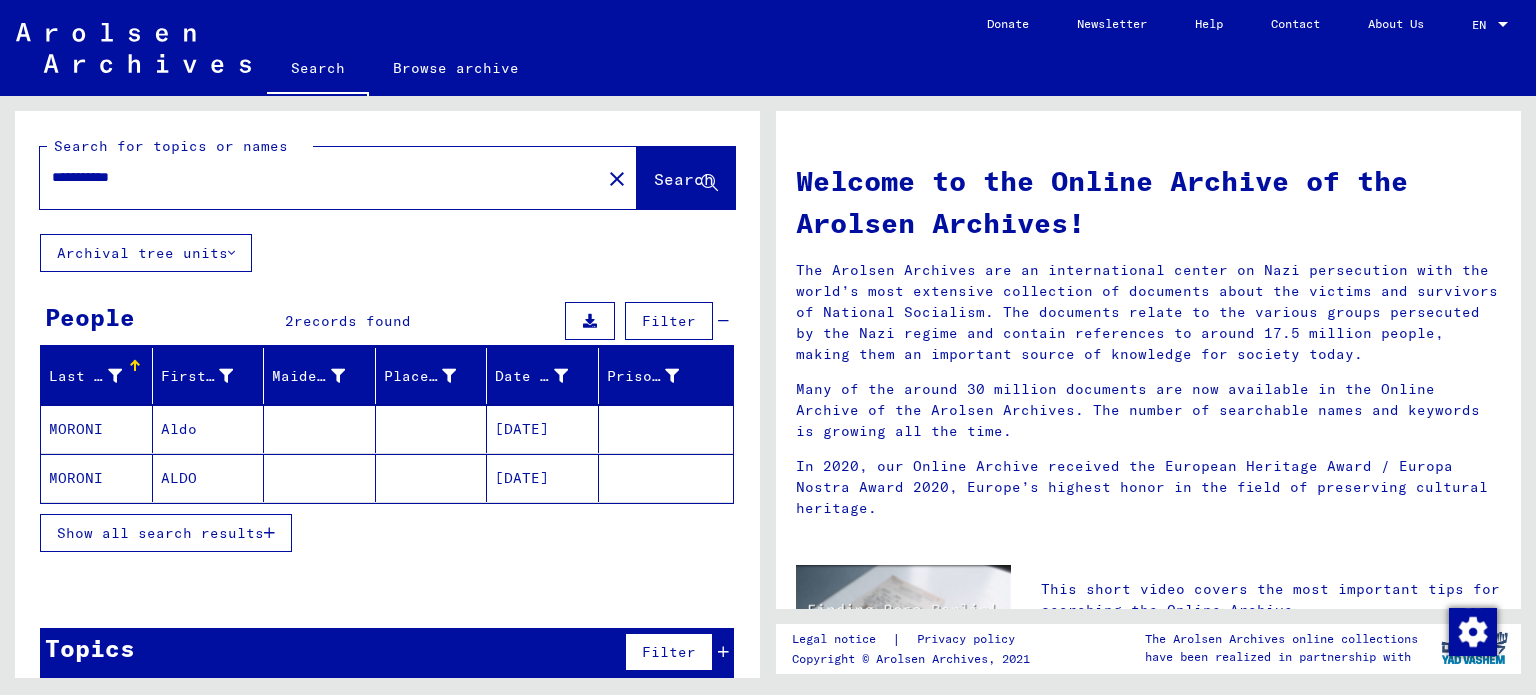 click on "[DATE]" at bounding box center (543, 478) 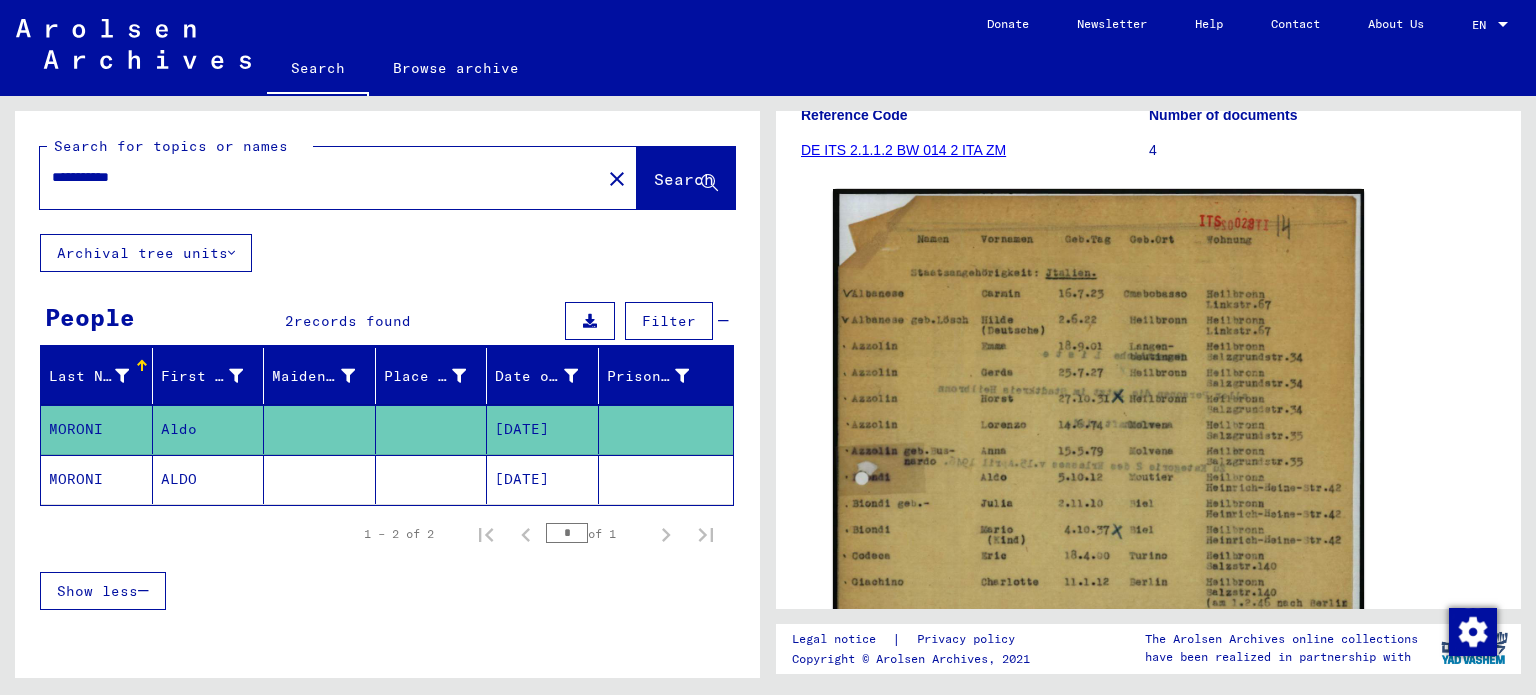 scroll, scrollTop: 300, scrollLeft: 0, axis: vertical 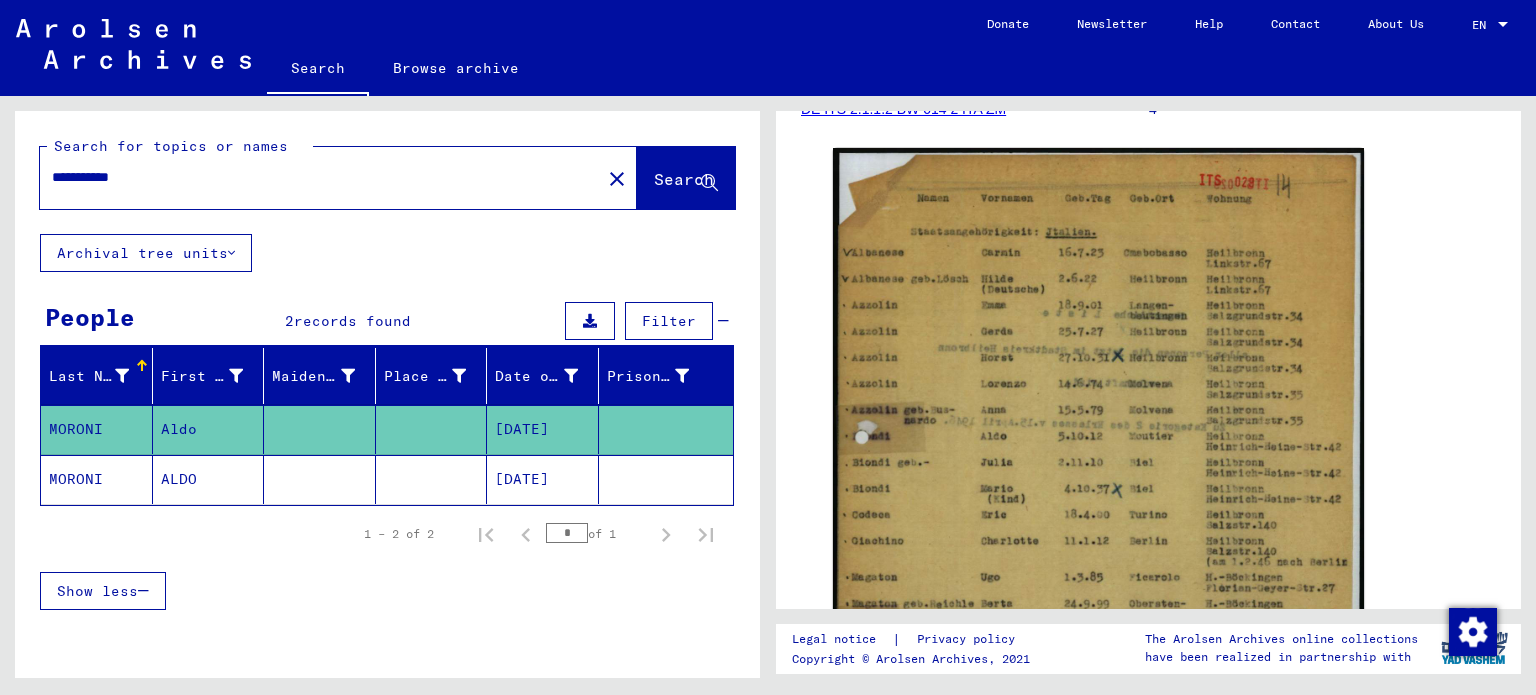 click 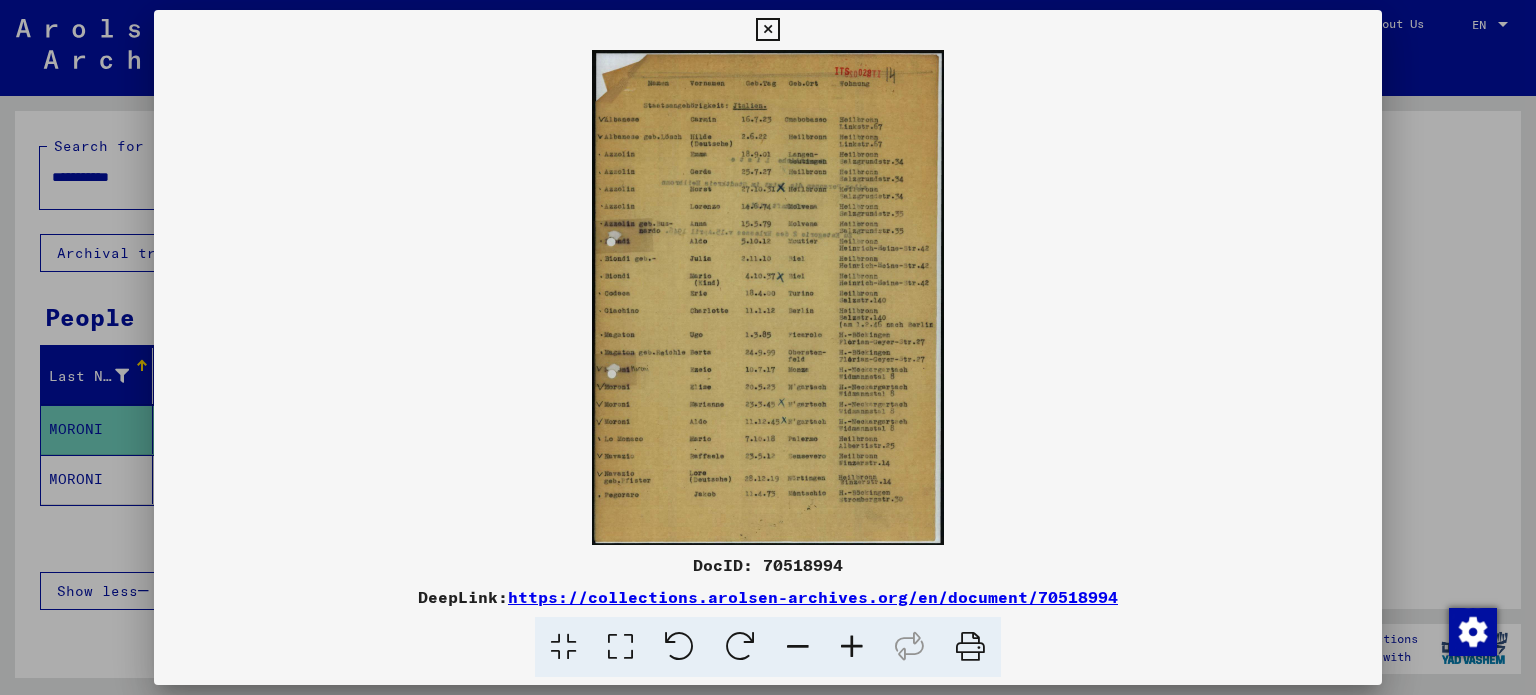 click at bounding box center [852, 647] 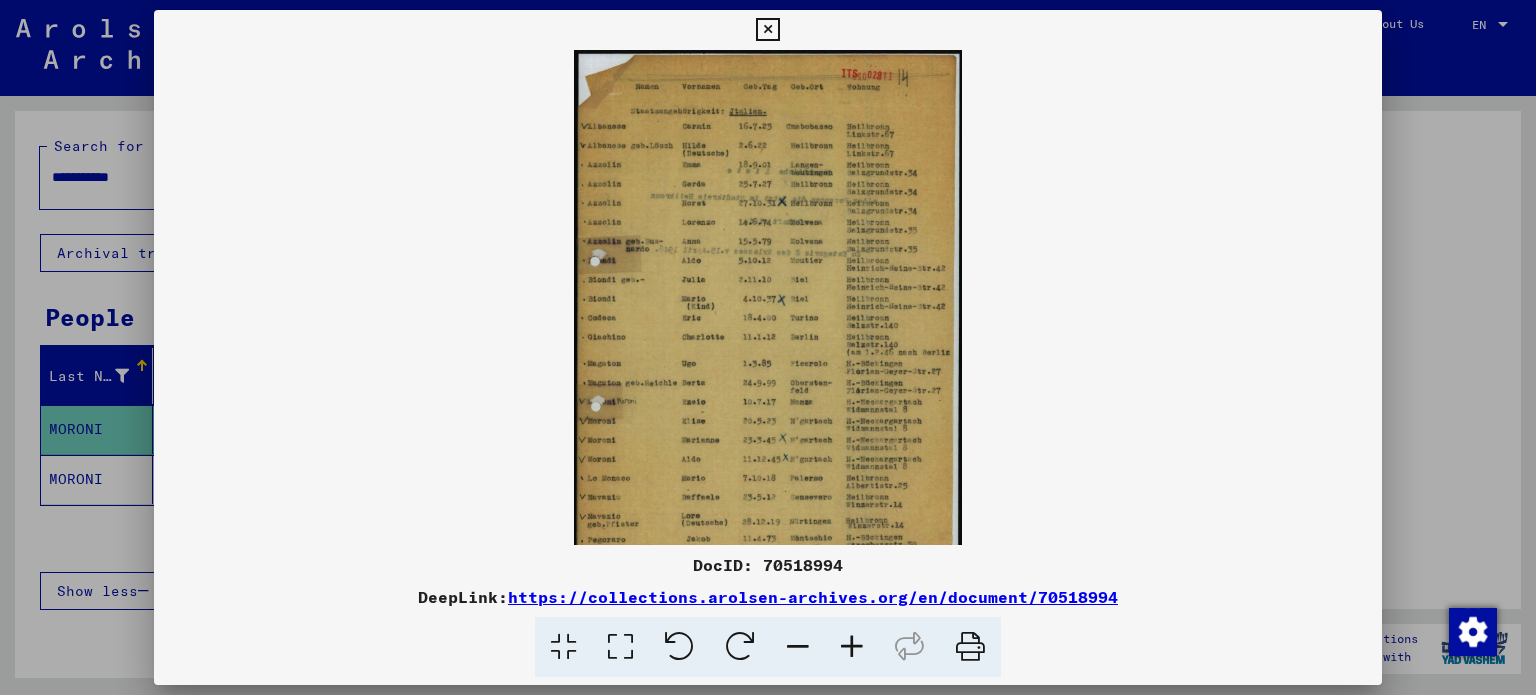 click at bounding box center (852, 647) 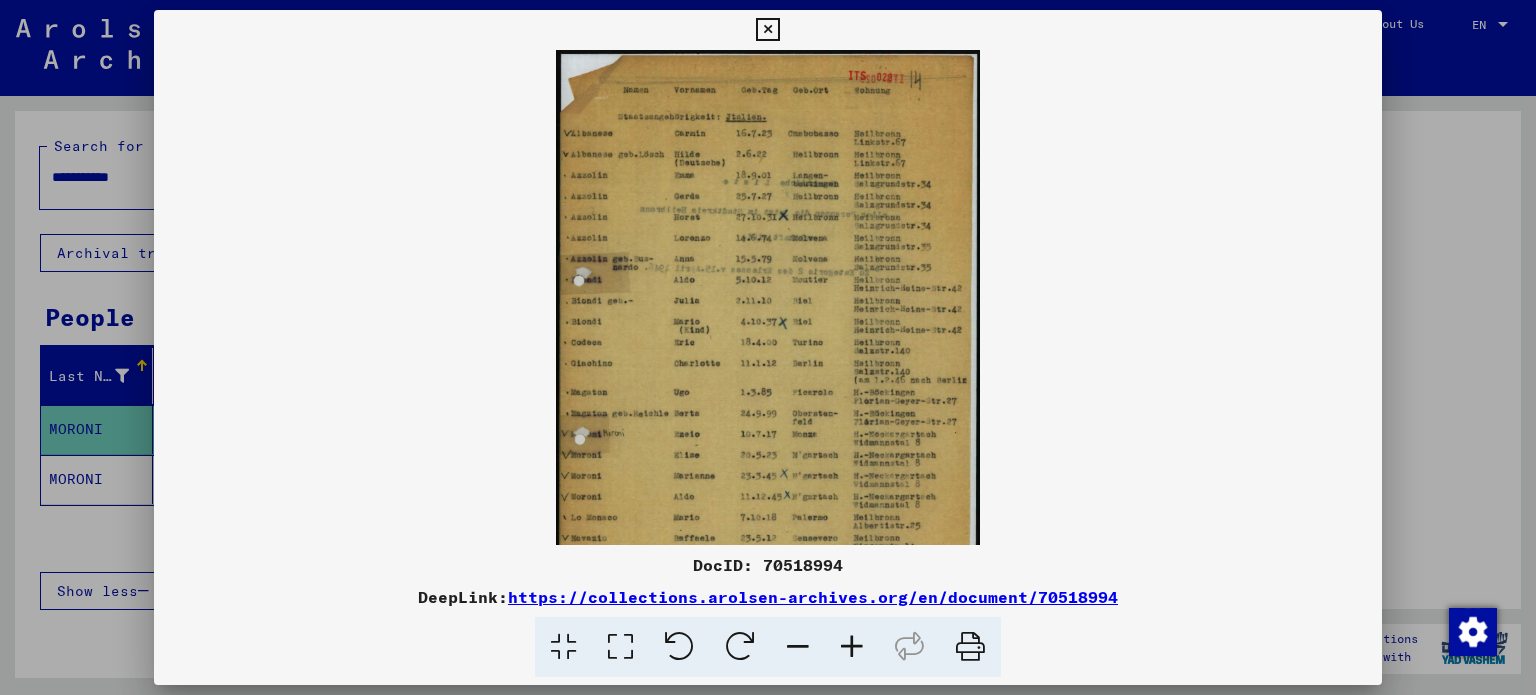 click at bounding box center [852, 647] 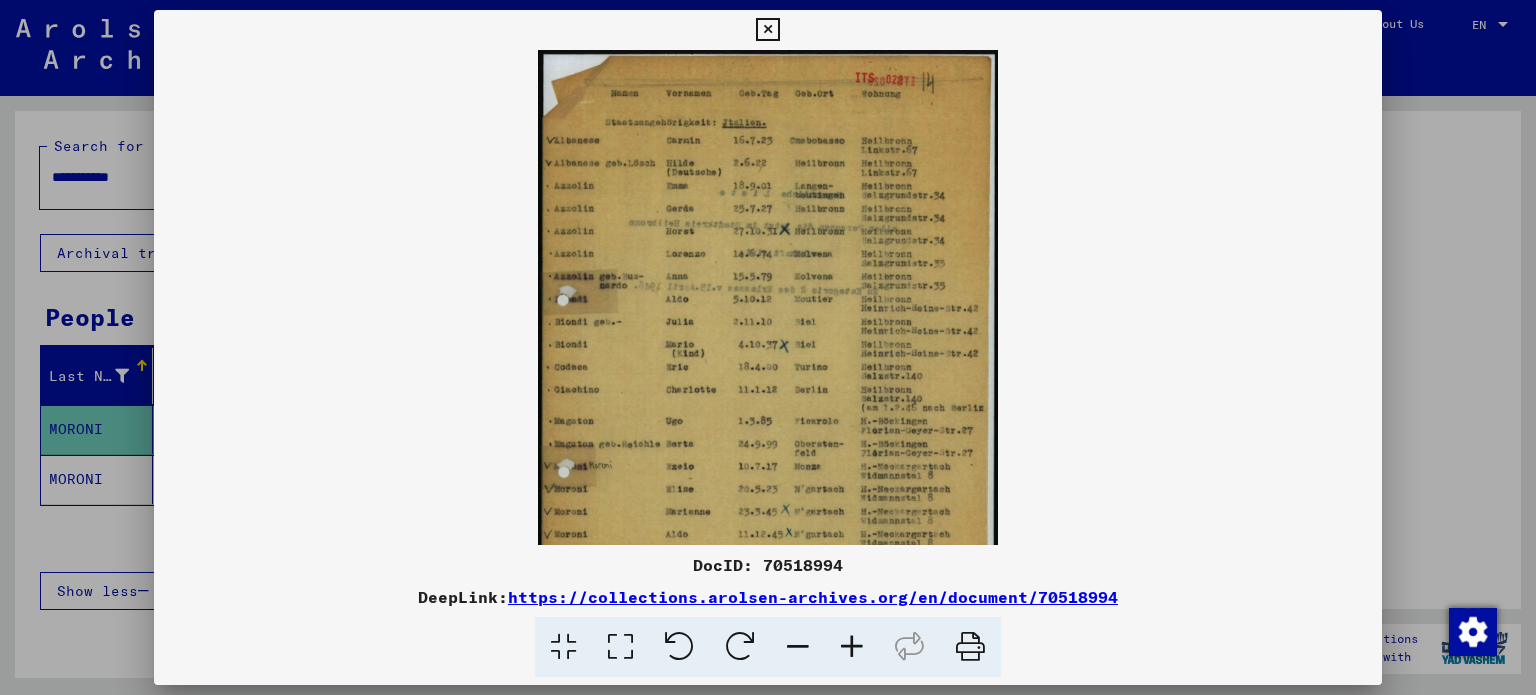 click at bounding box center [852, 647] 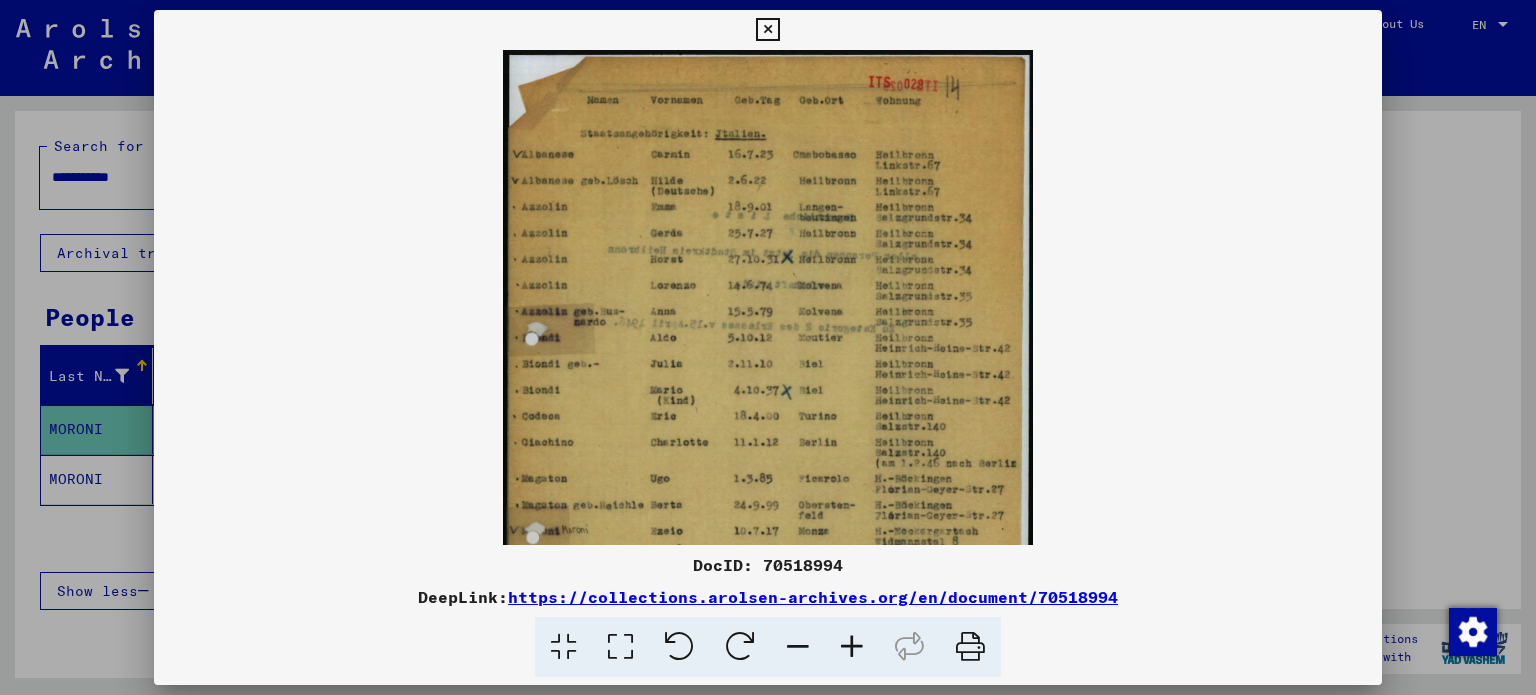 click at bounding box center [852, 647] 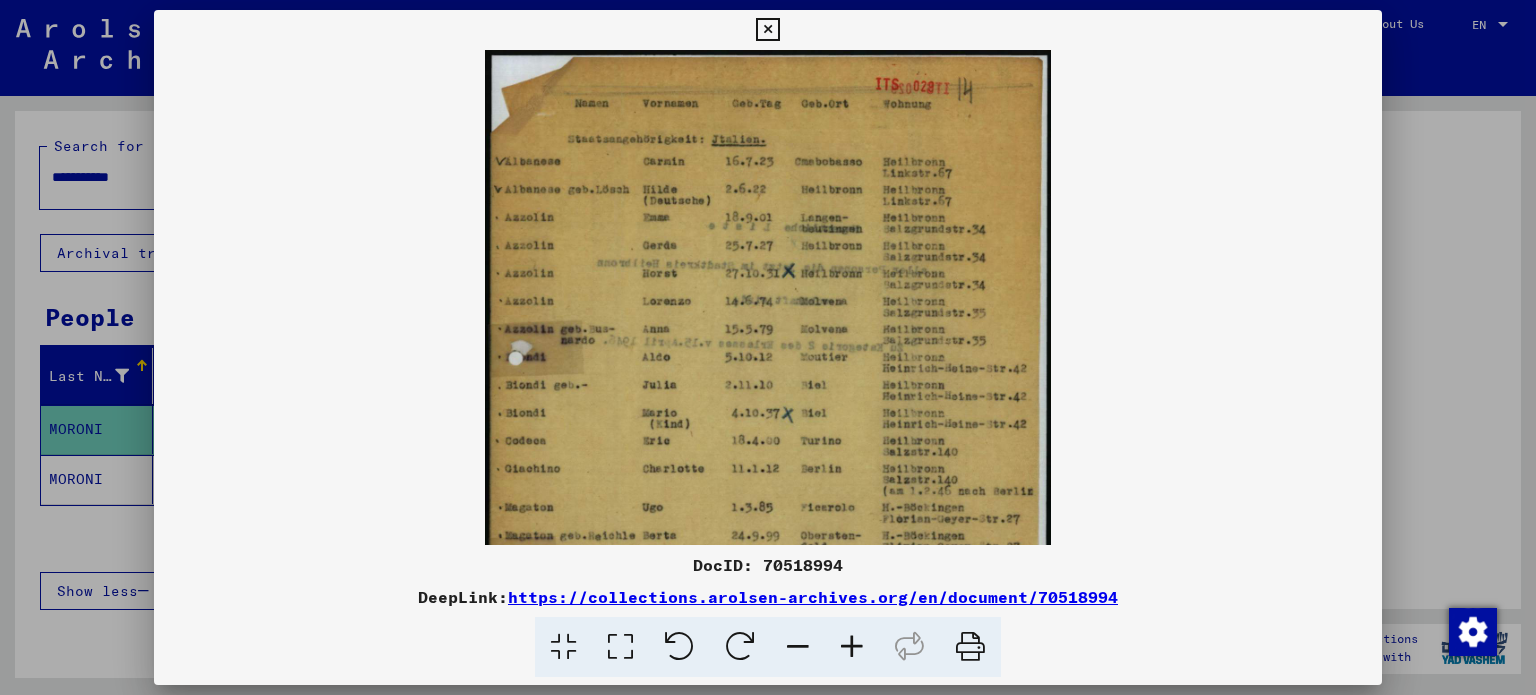 click at bounding box center (852, 647) 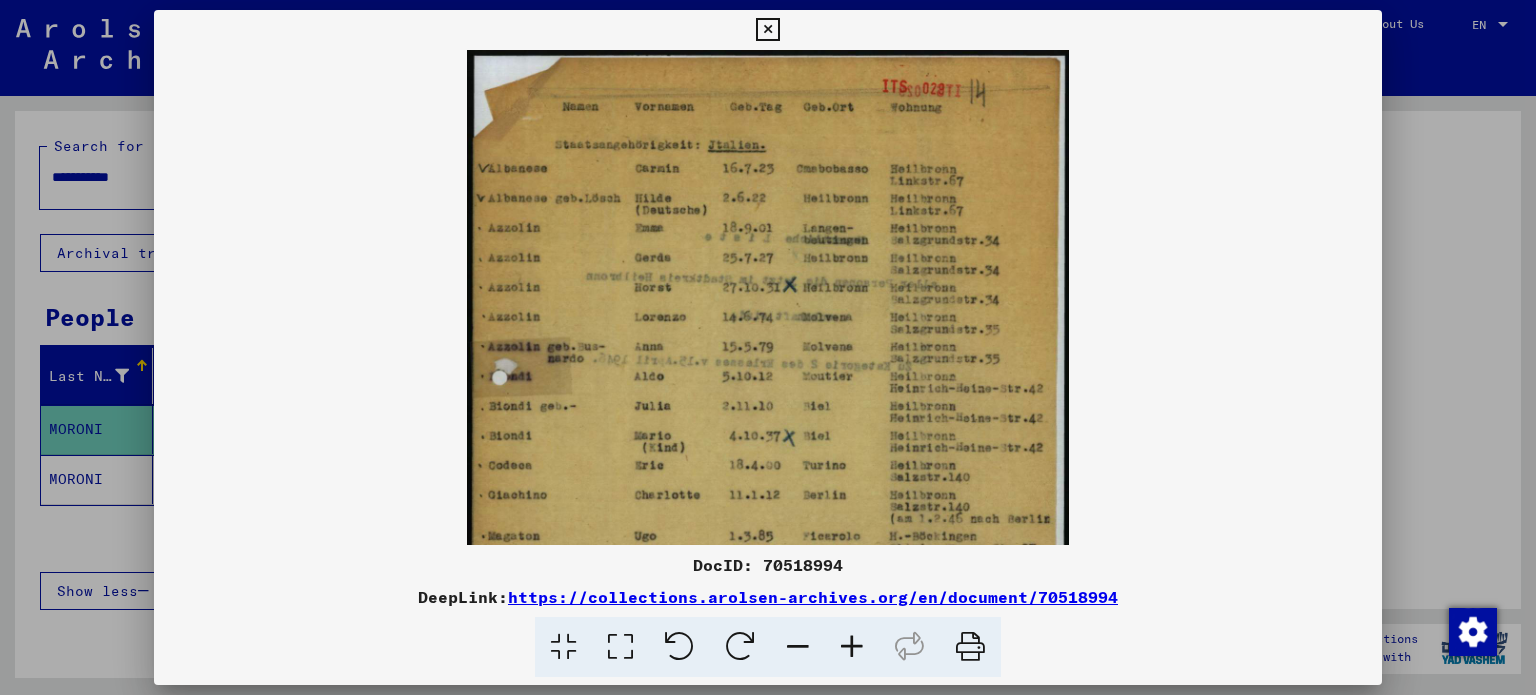 click at bounding box center (852, 647) 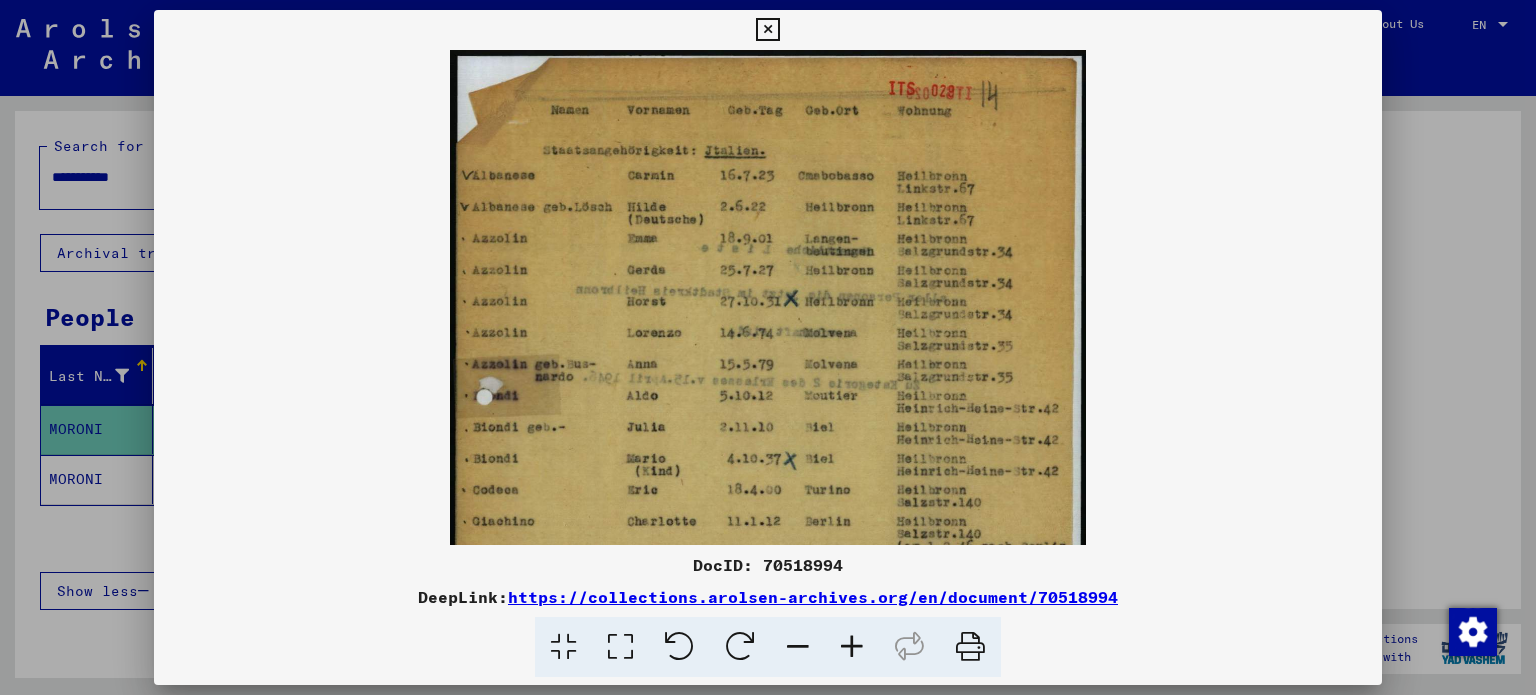 click at bounding box center [852, 647] 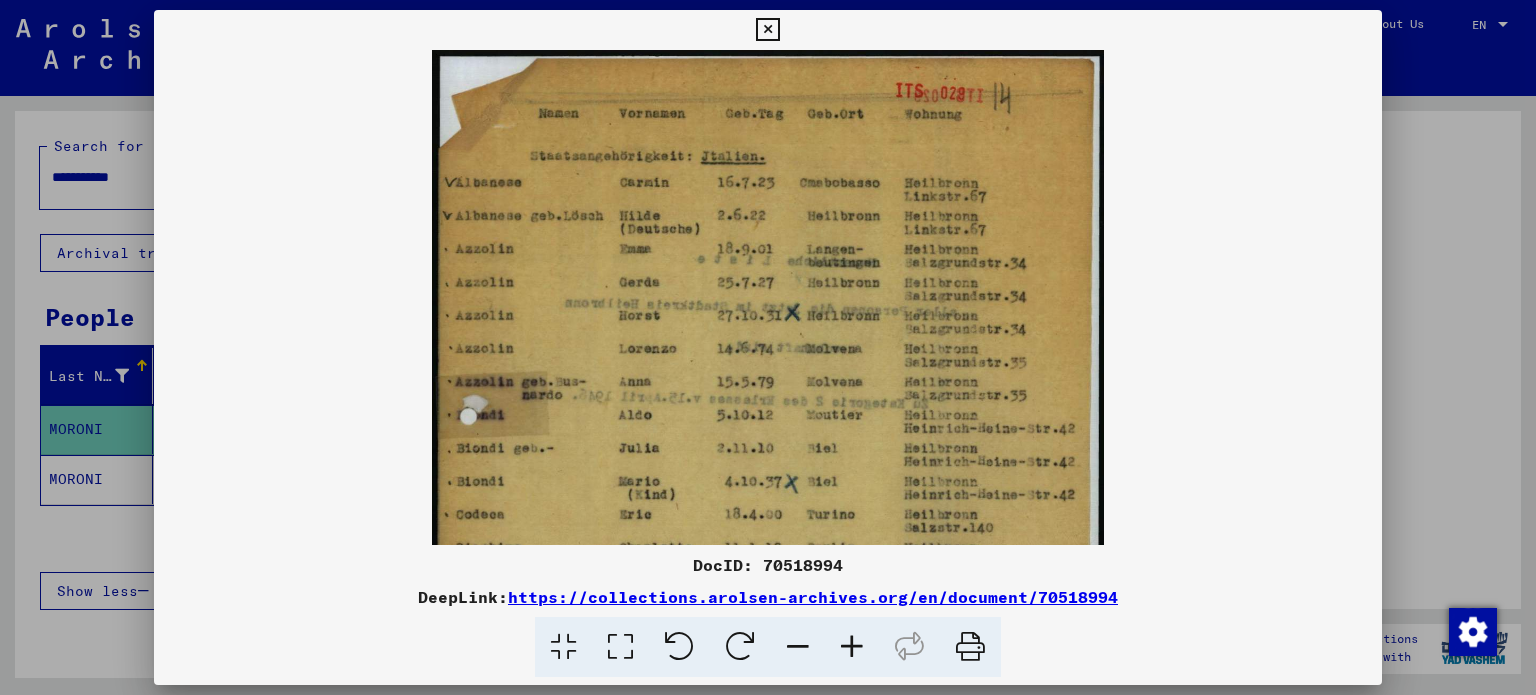click at bounding box center (852, 647) 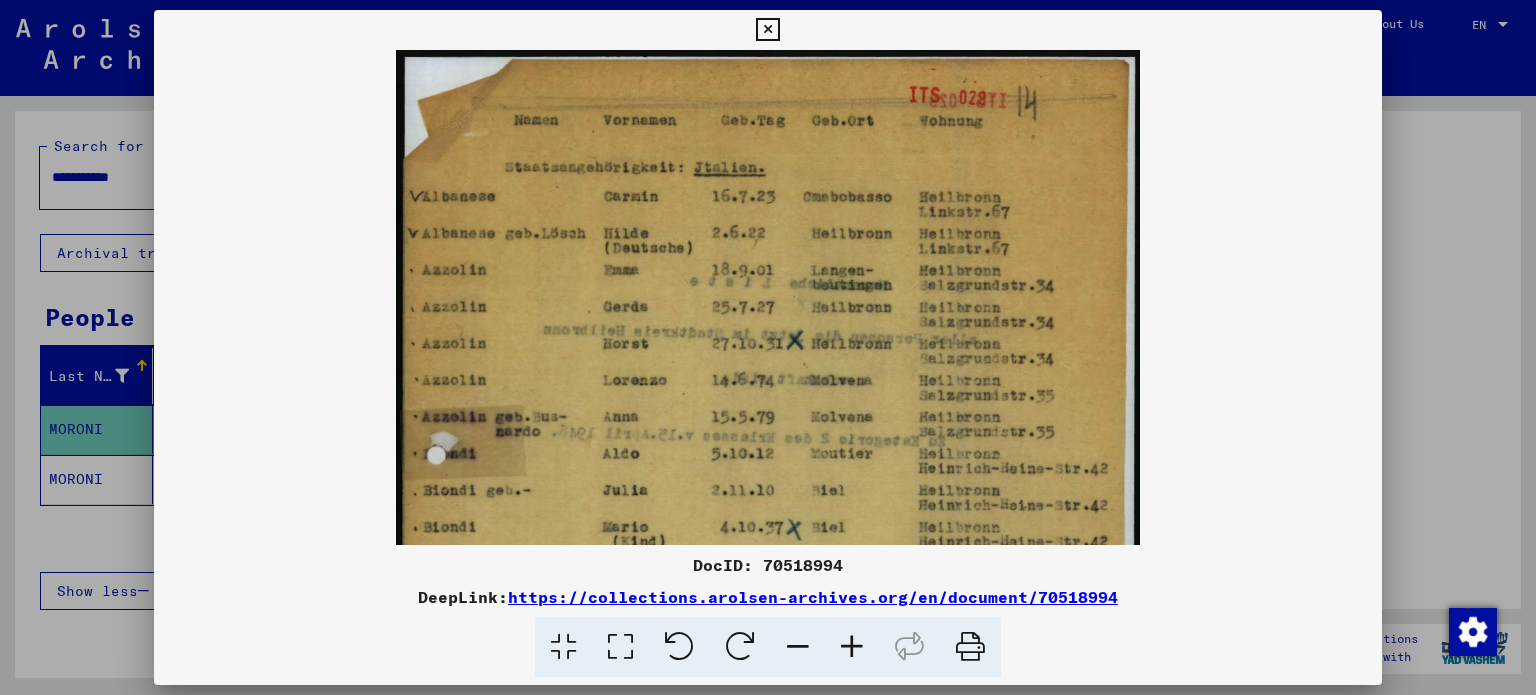 click at bounding box center [852, 647] 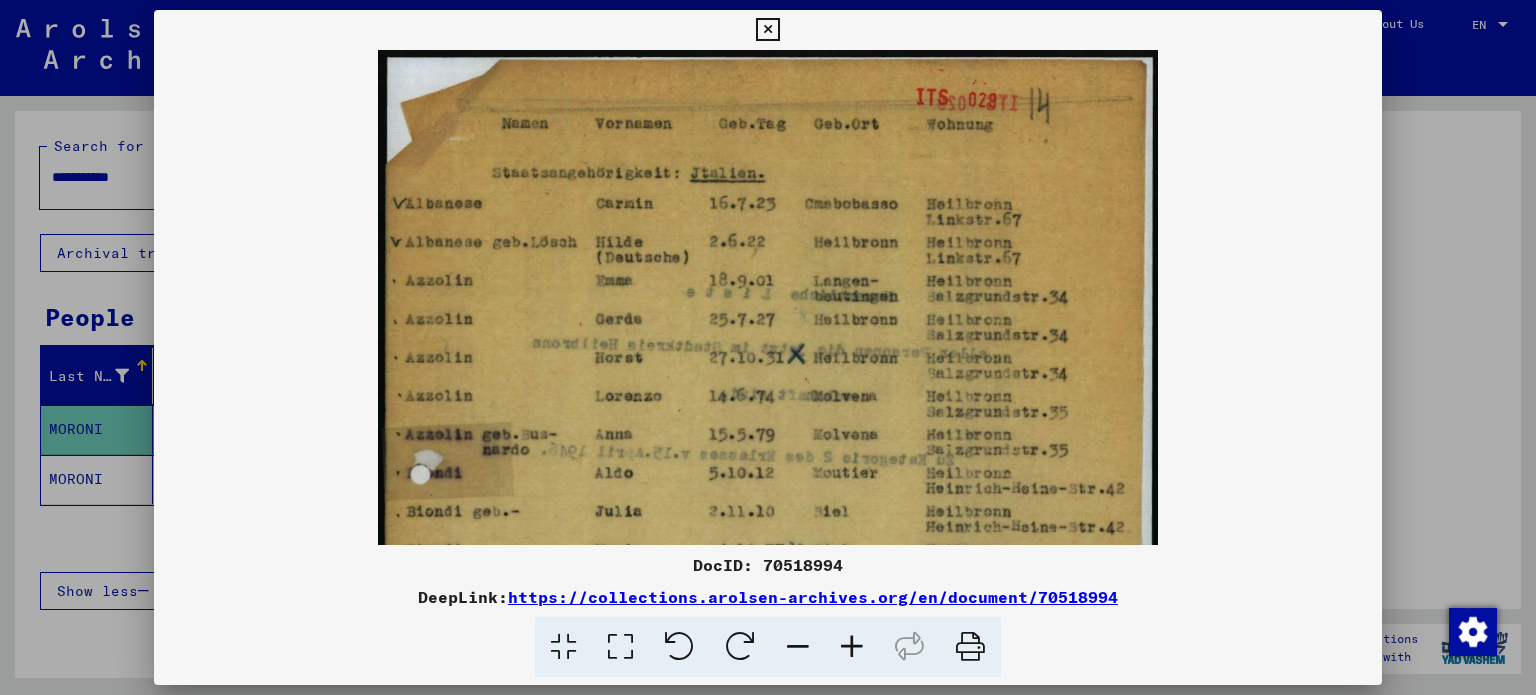 click at bounding box center (852, 647) 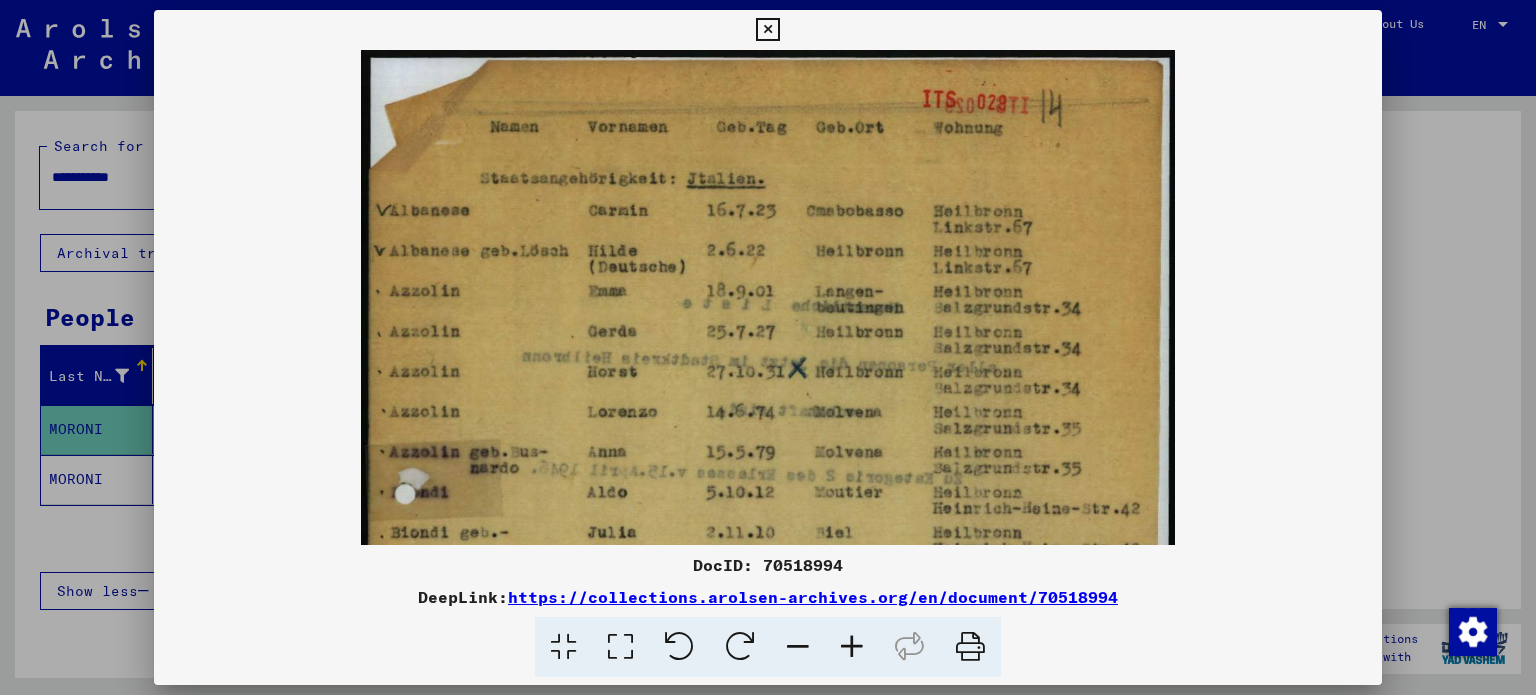 click at bounding box center [852, 647] 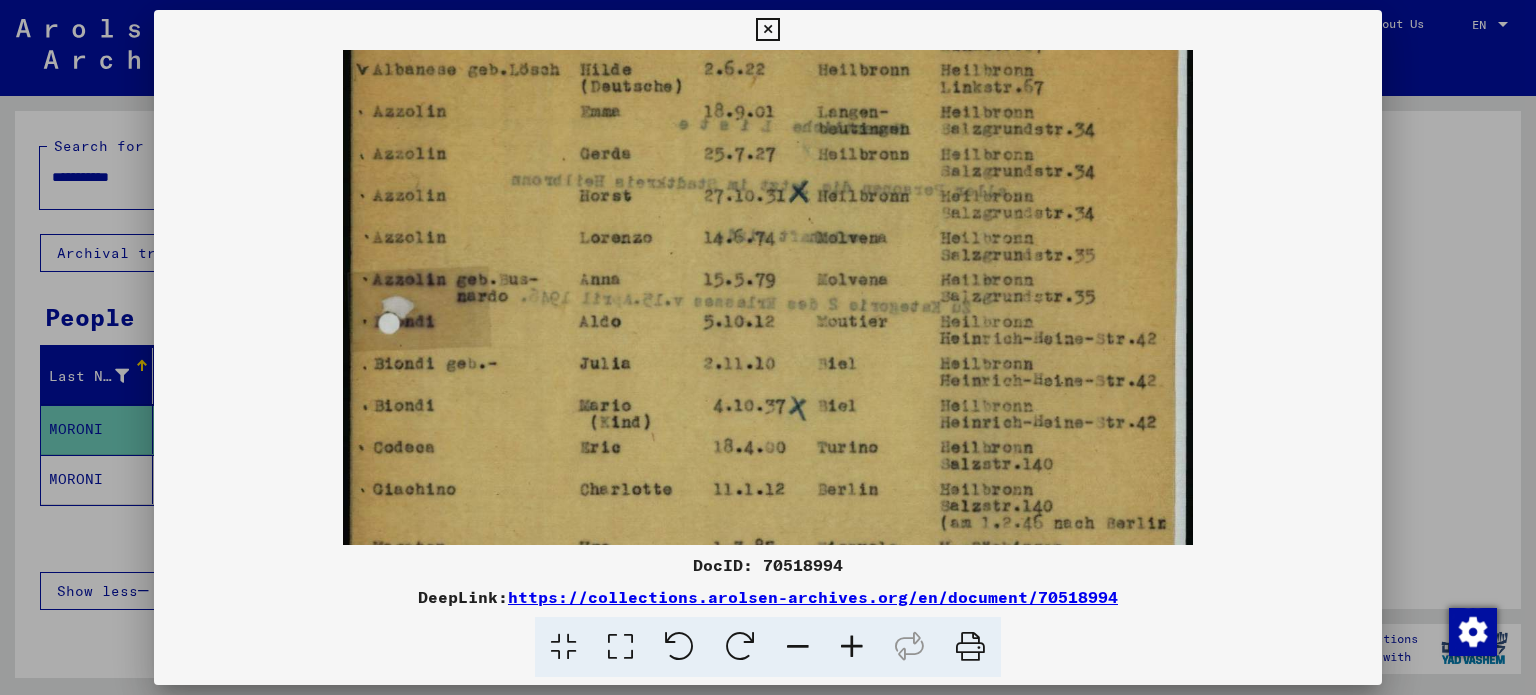 scroll, scrollTop: 193, scrollLeft: 0, axis: vertical 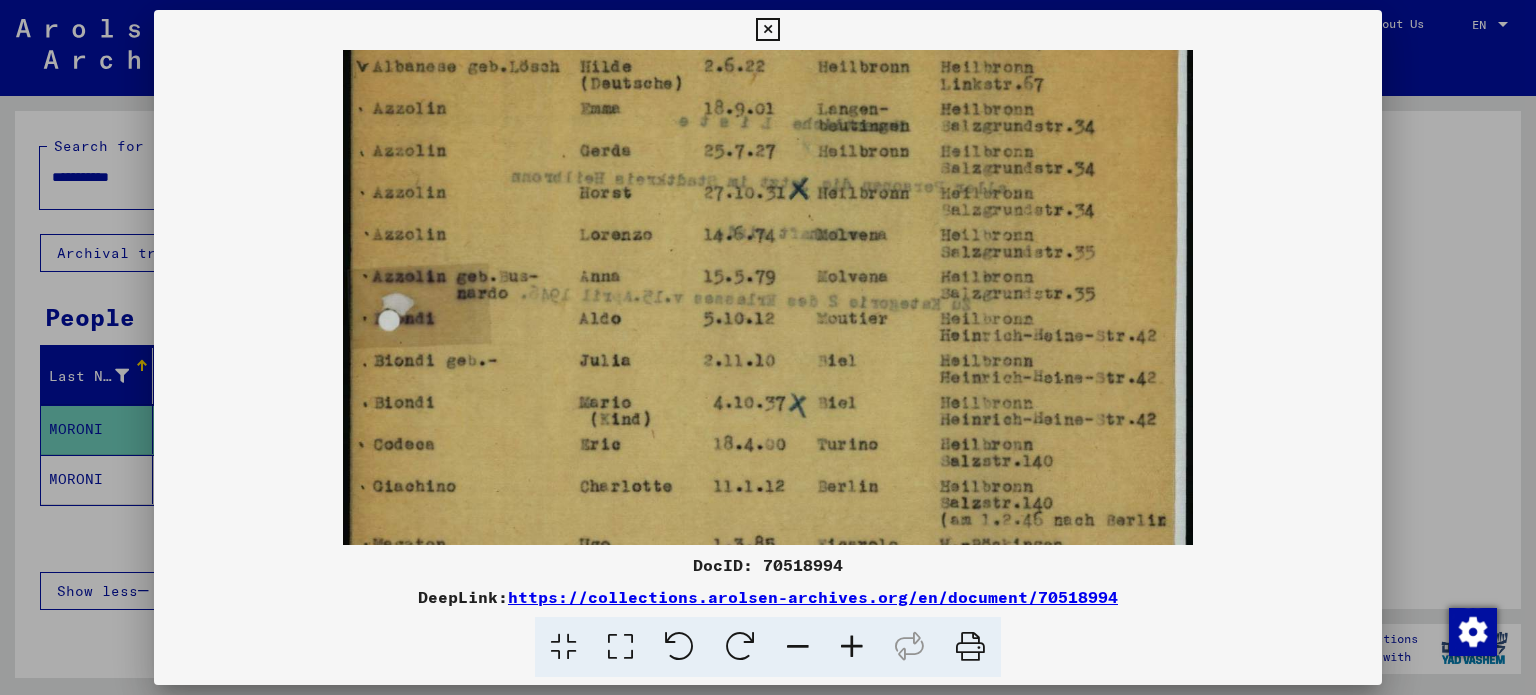 drag, startPoint x: 996, startPoint y: 482, endPoint x: 984, endPoint y: 297, distance: 185.38878 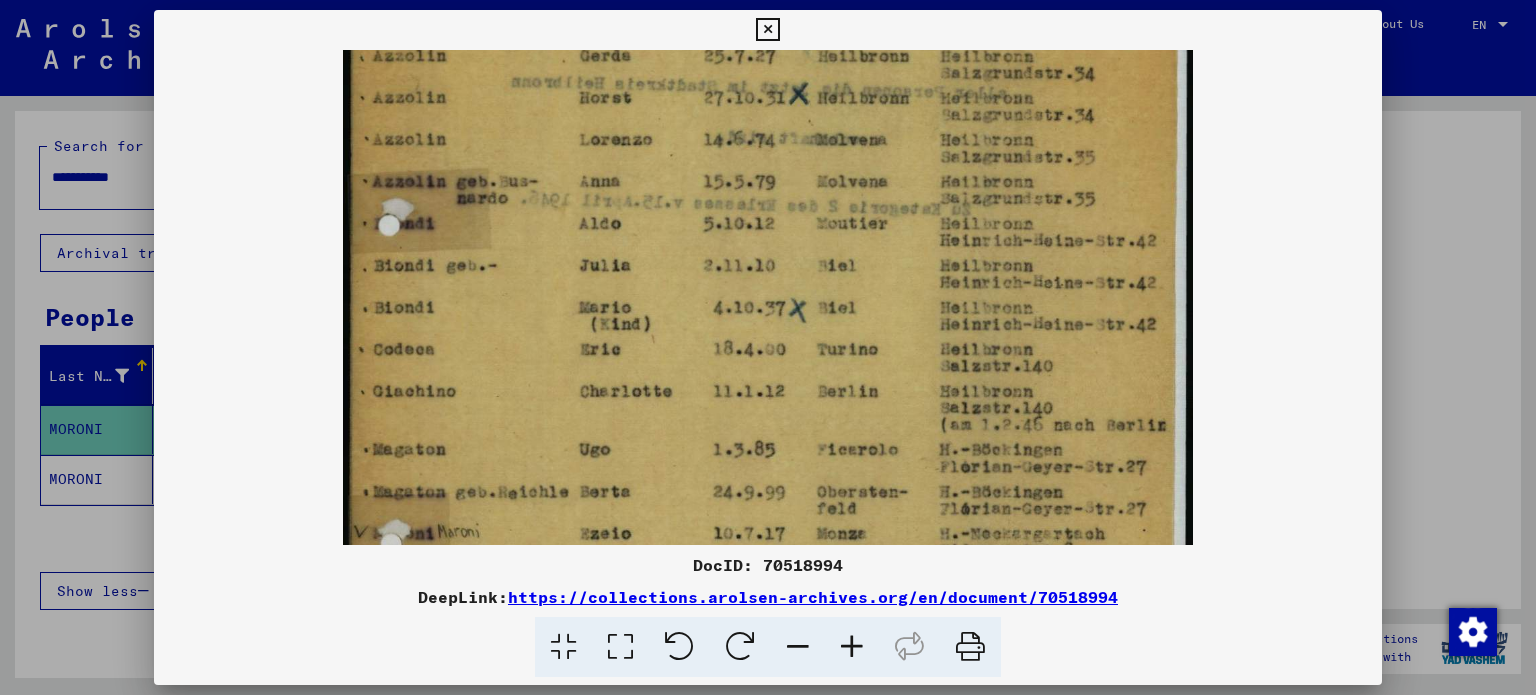 scroll, scrollTop: 288, scrollLeft: 0, axis: vertical 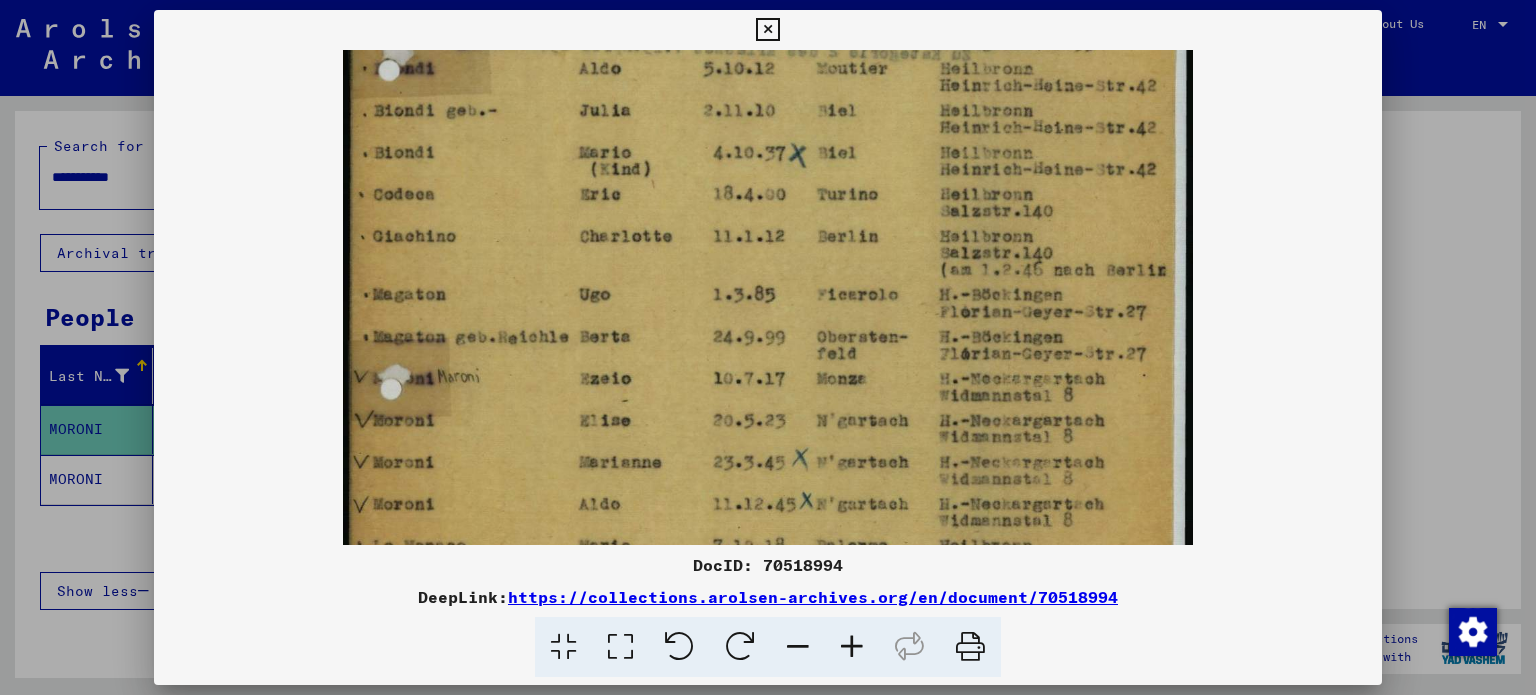 drag, startPoint x: 964, startPoint y: 423, endPoint x: 964, endPoint y: 274, distance: 149 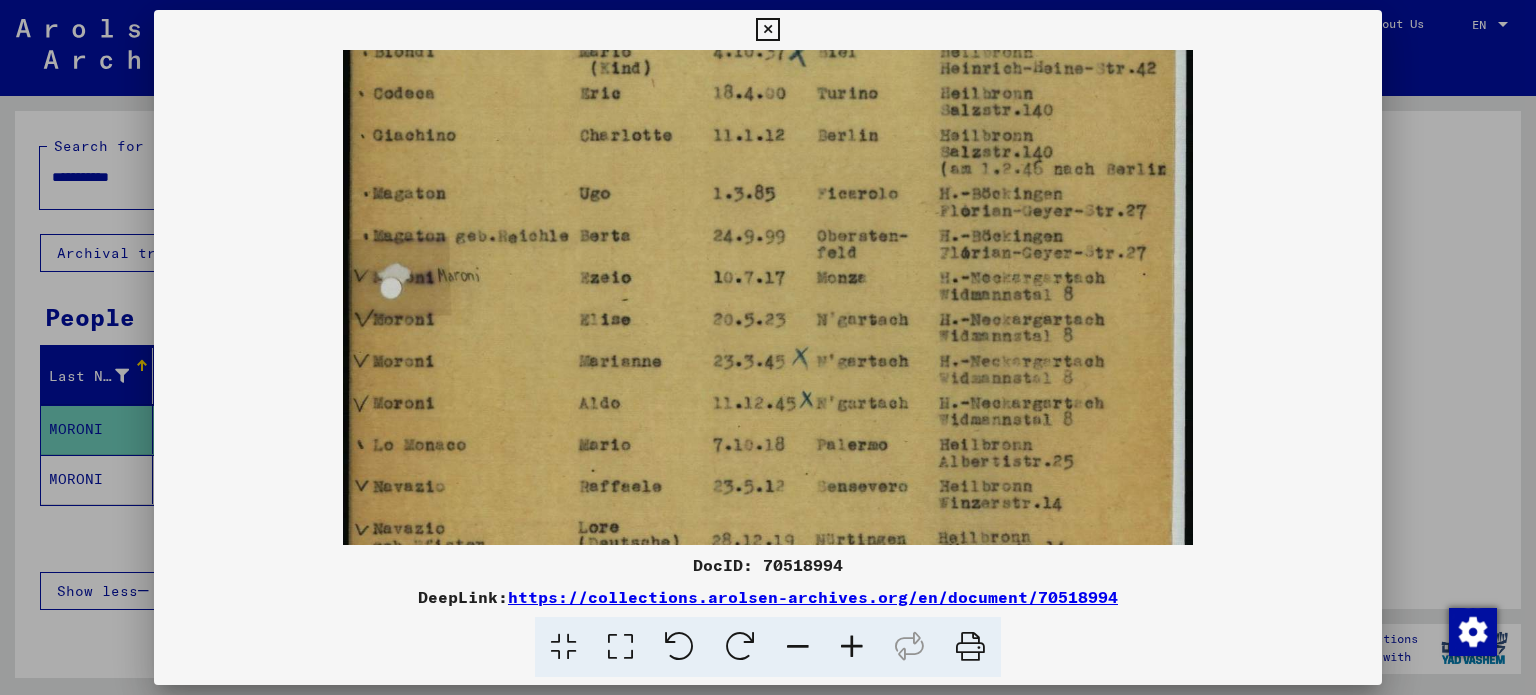 scroll, scrollTop: 548, scrollLeft: 0, axis: vertical 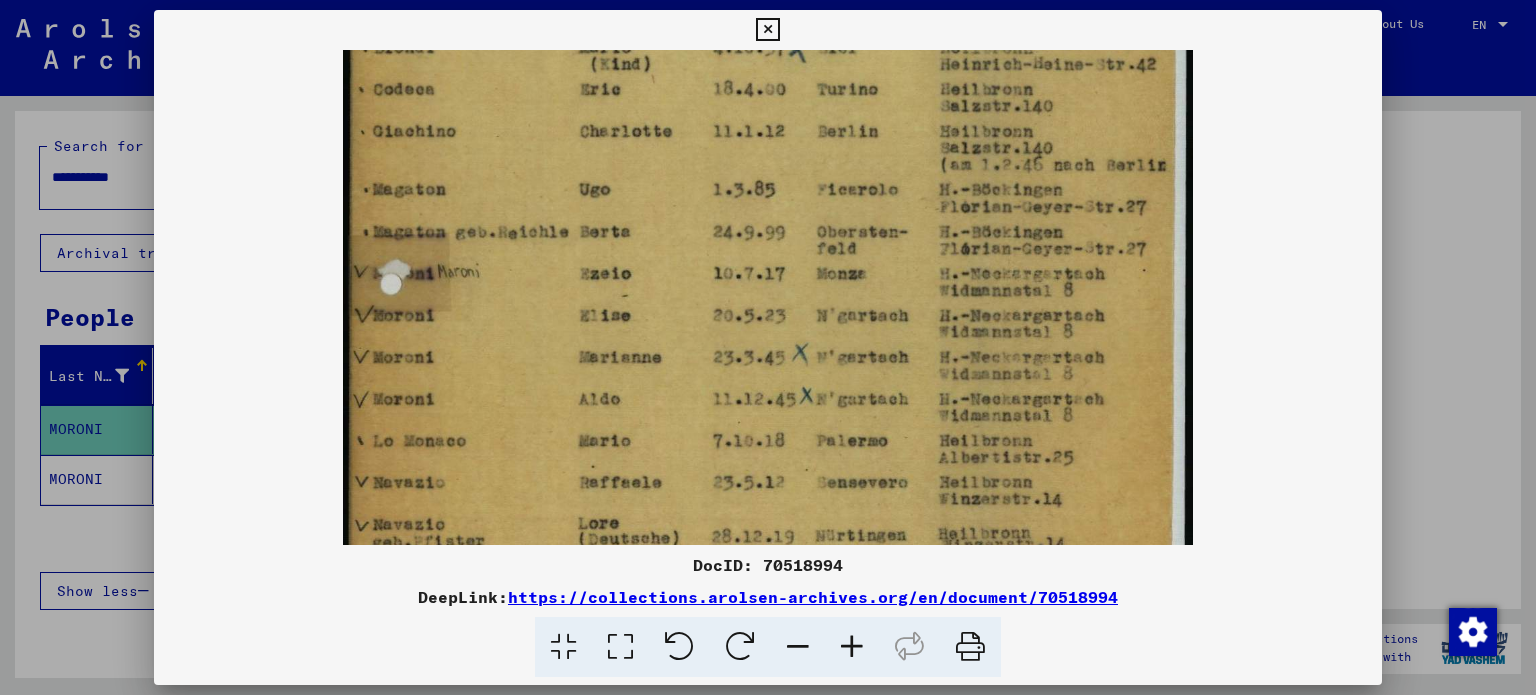 drag, startPoint x: 978, startPoint y: 417, endPoint x: 968, endPoint y: 318, distance: 99.50377 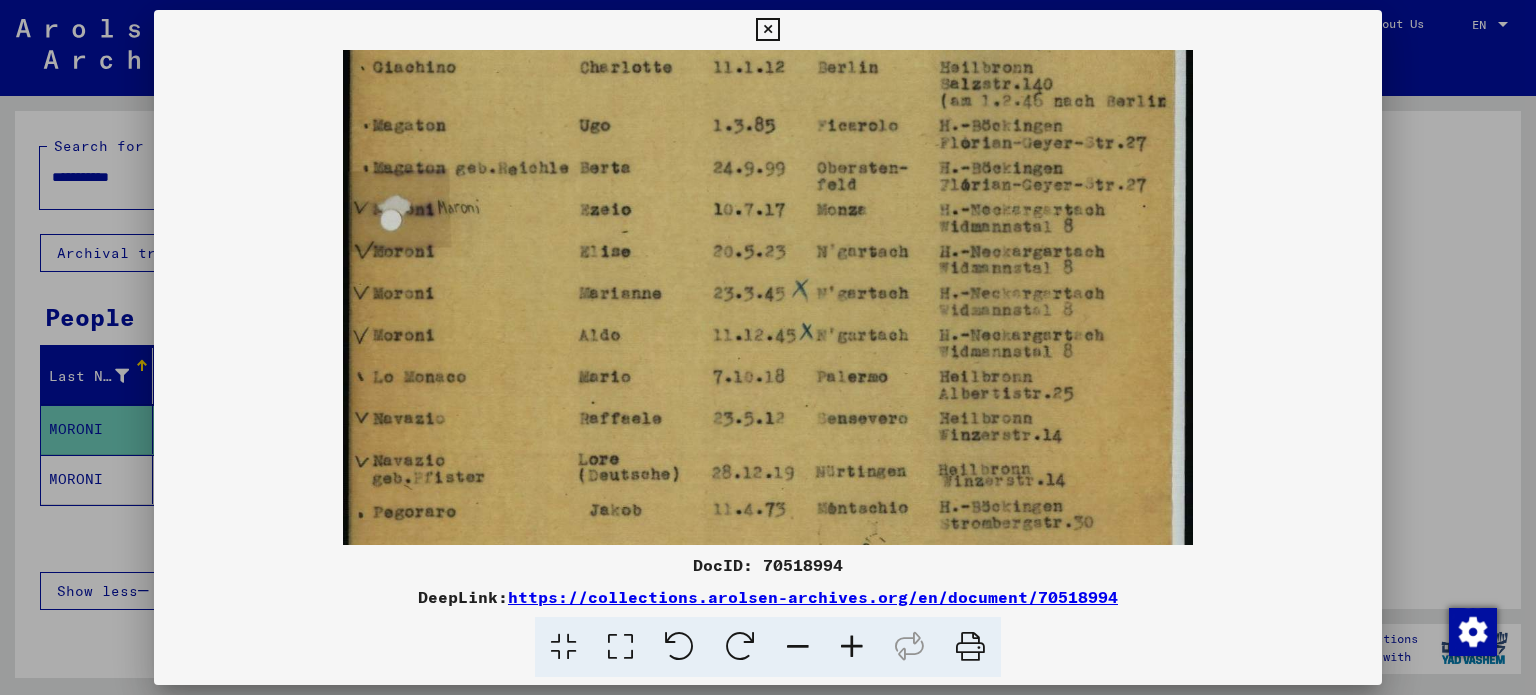scroll, scrollTop: 612, scrollLeft: 0, axis: vertical 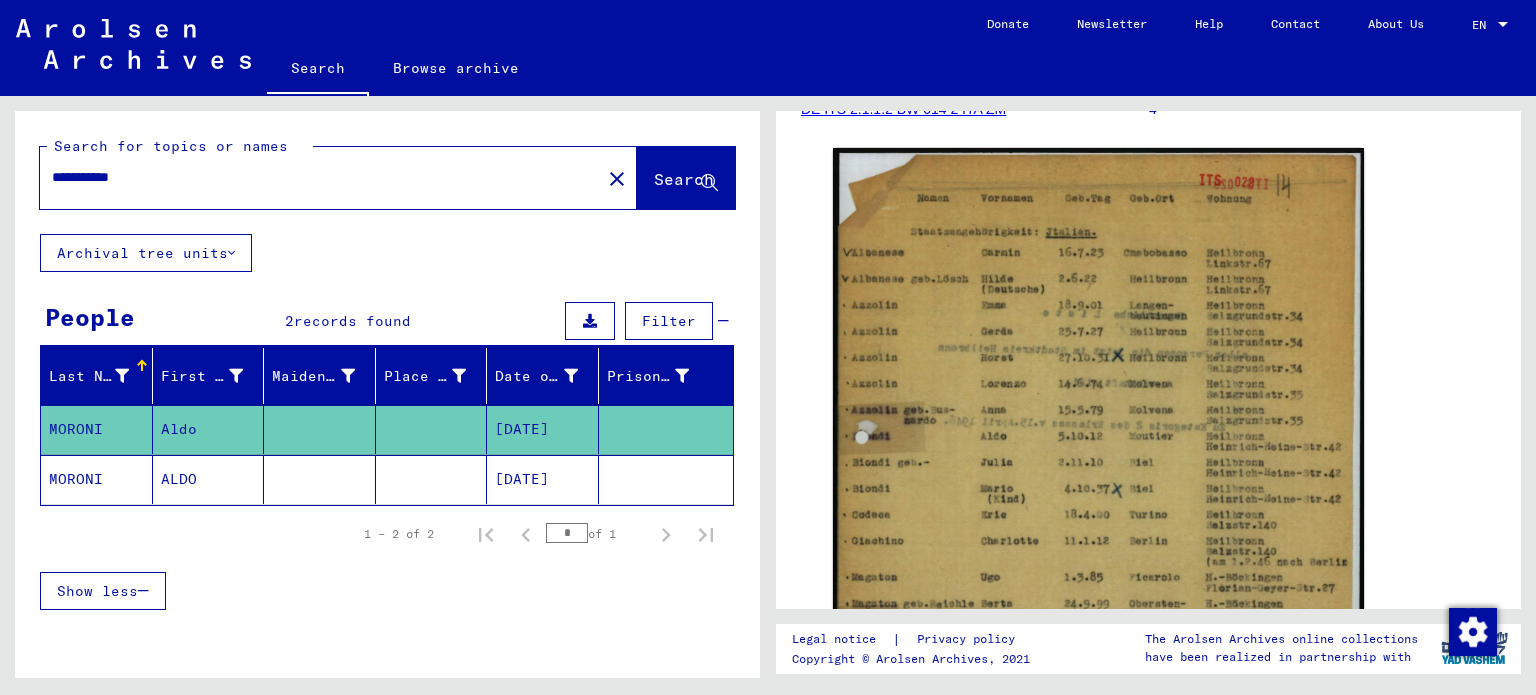 click 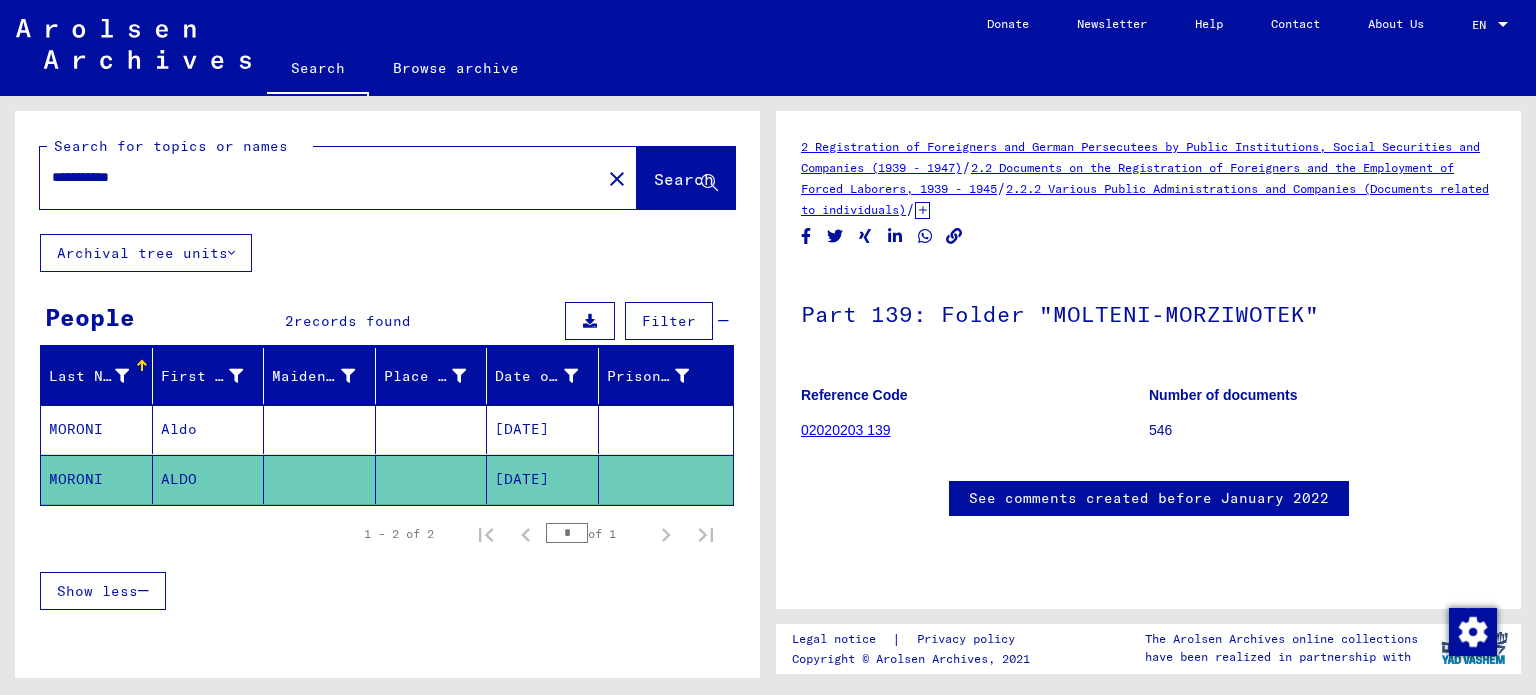 scroll, scrollTop: 0, scrollLeft: 0, axis: both 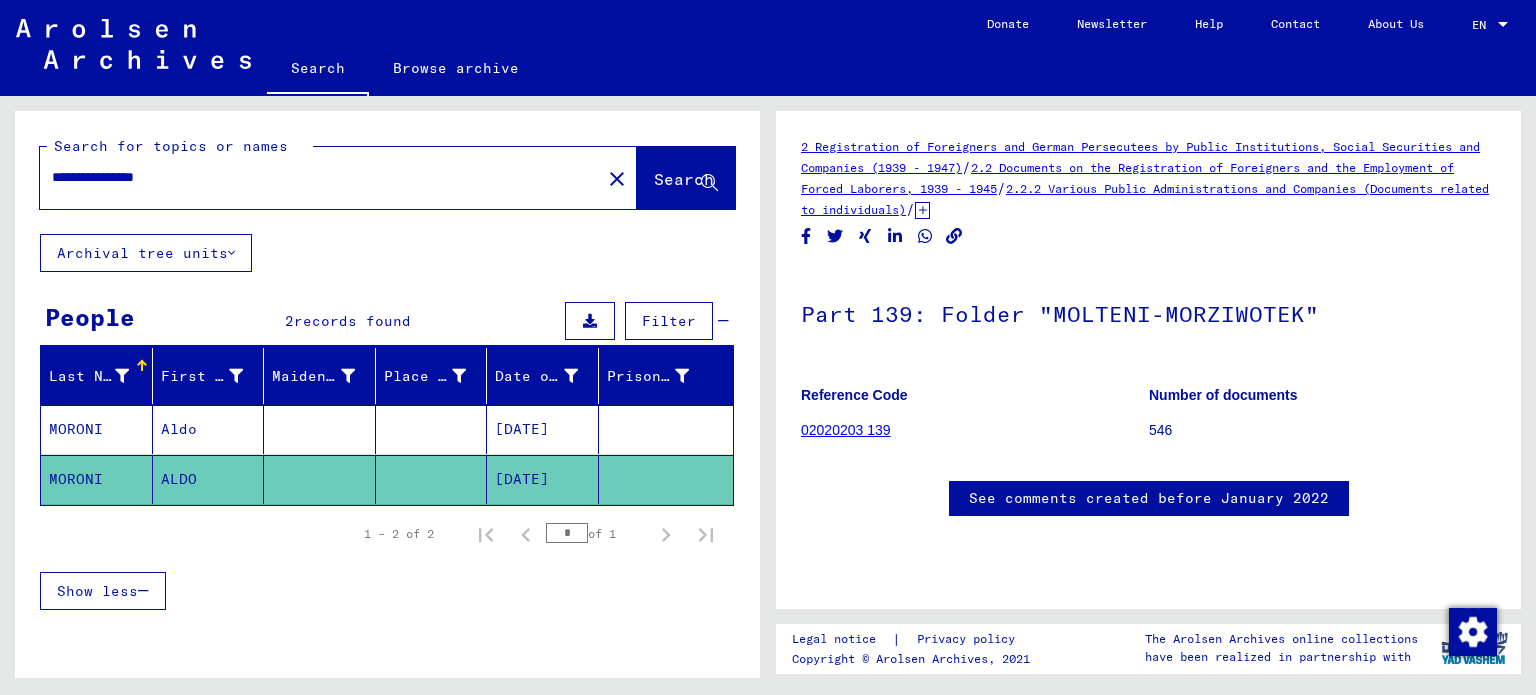 type on "**********" 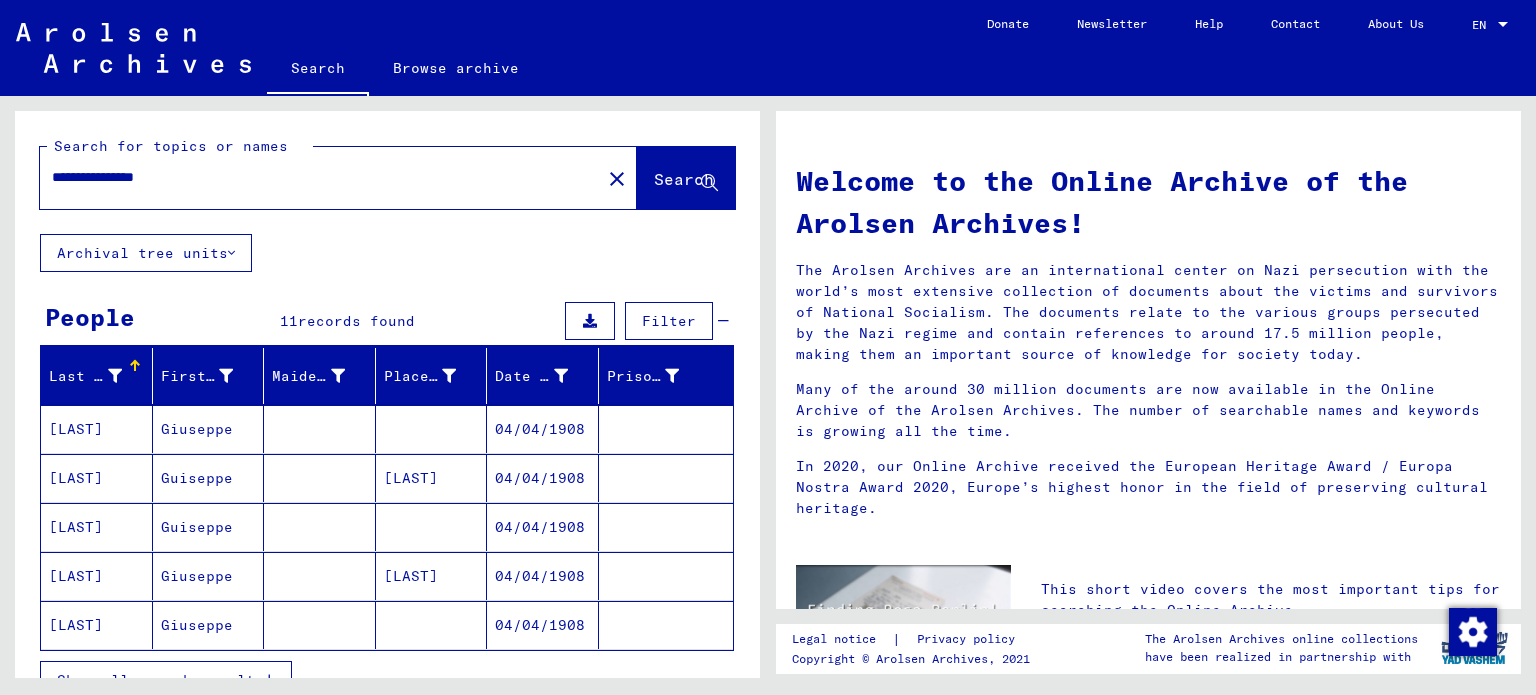 click at bounding box center (432, 478) 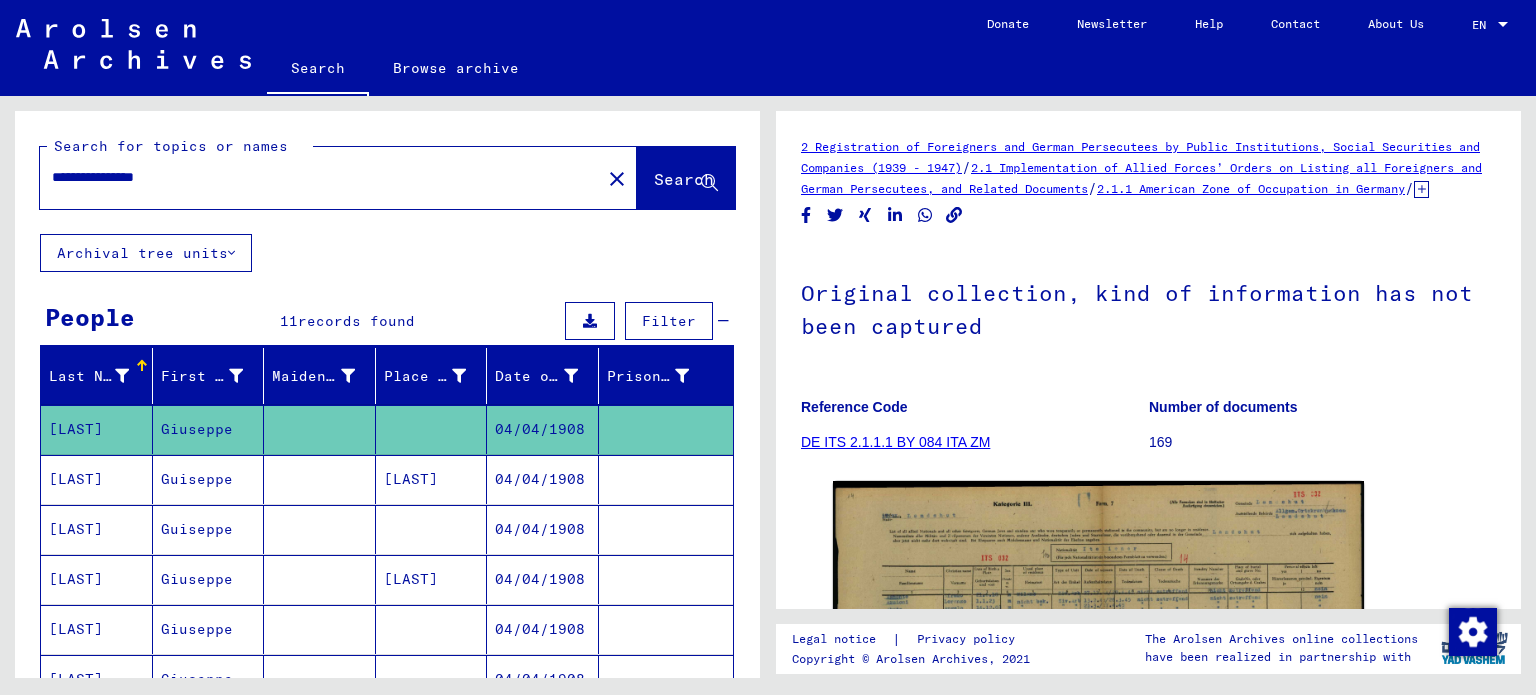 scroll, scrollTop: 0, scrollLeft: 0, axis: both 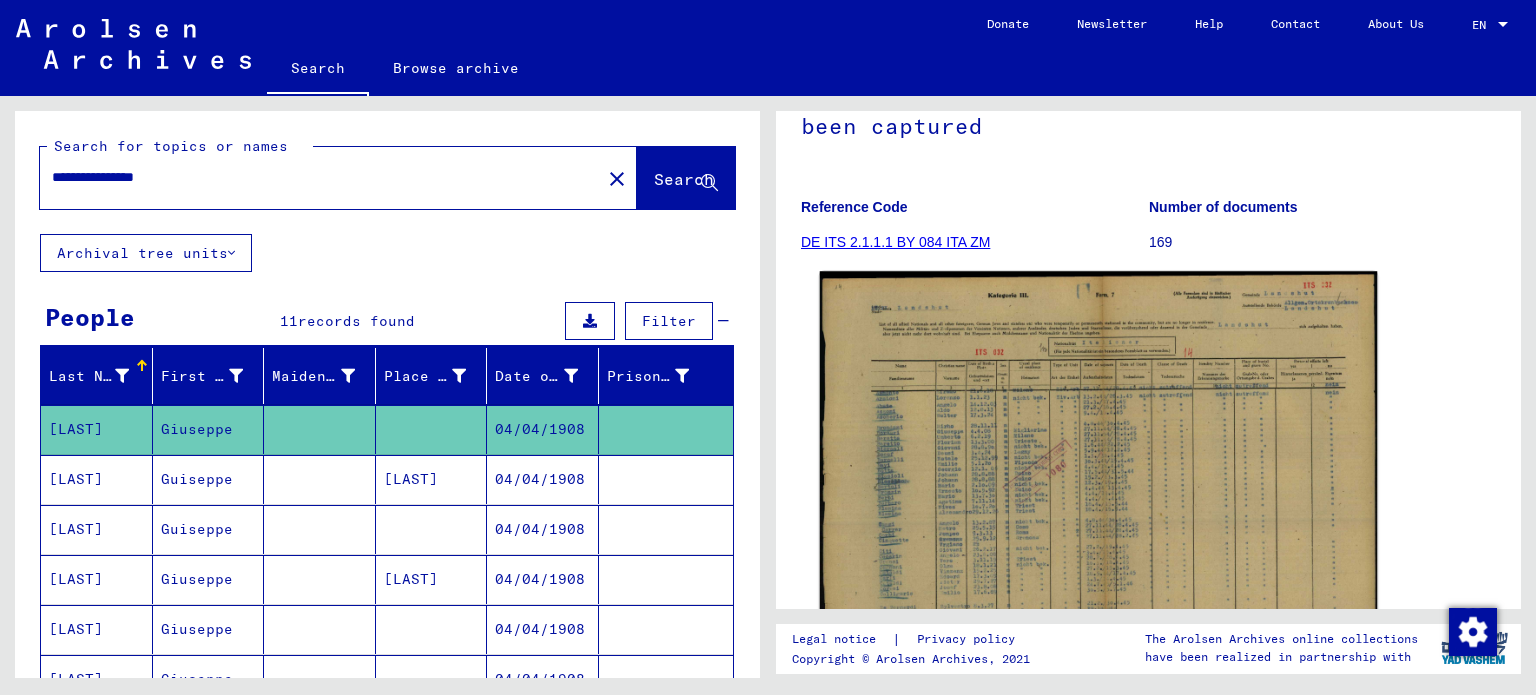 click 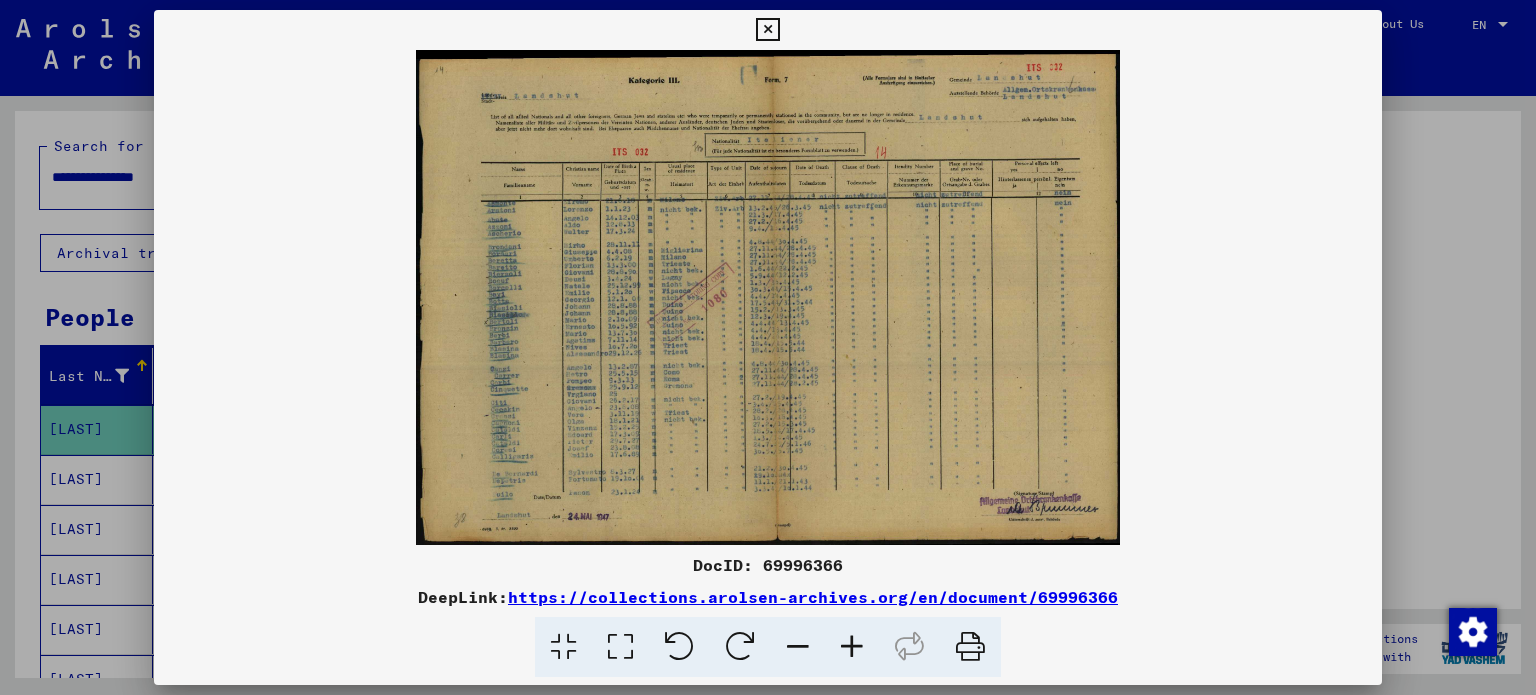 click at bounding box center (852, 647) 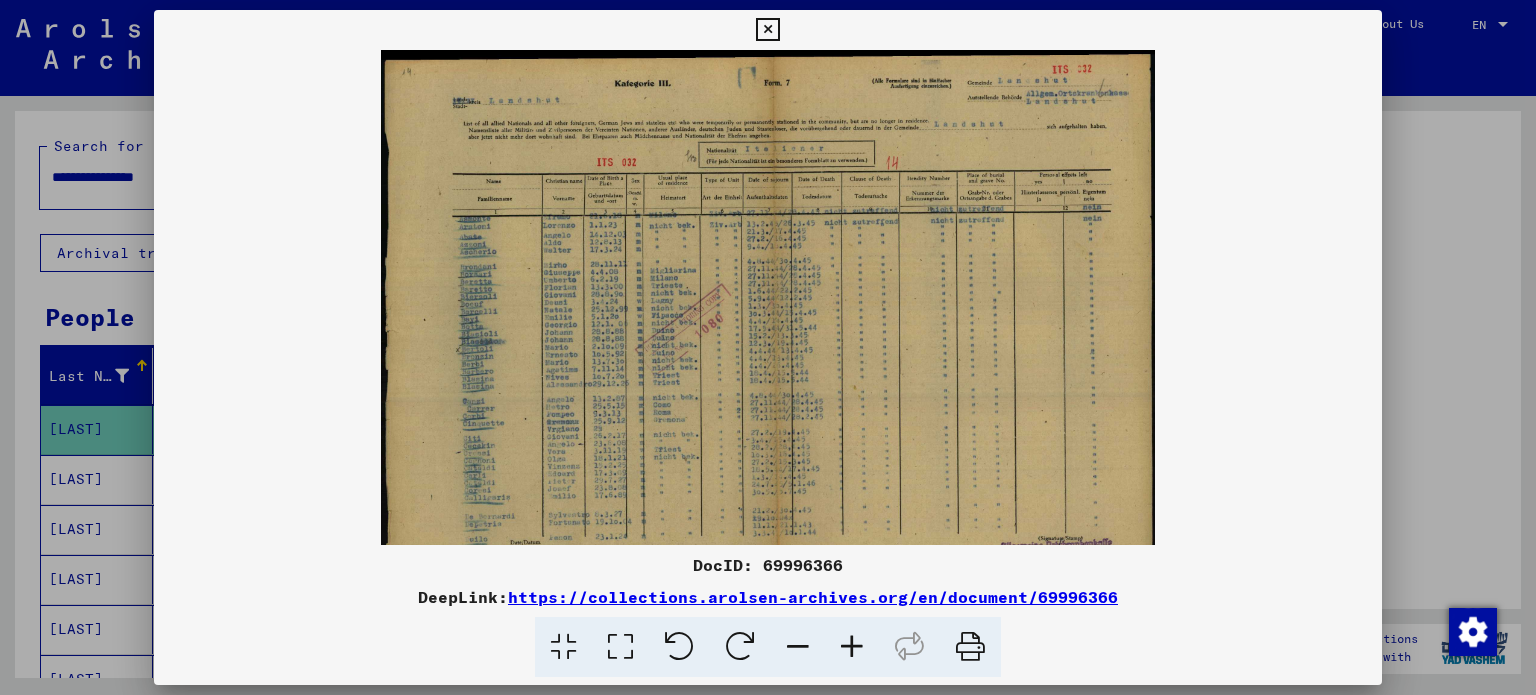 click at bounding box center (852, 647) 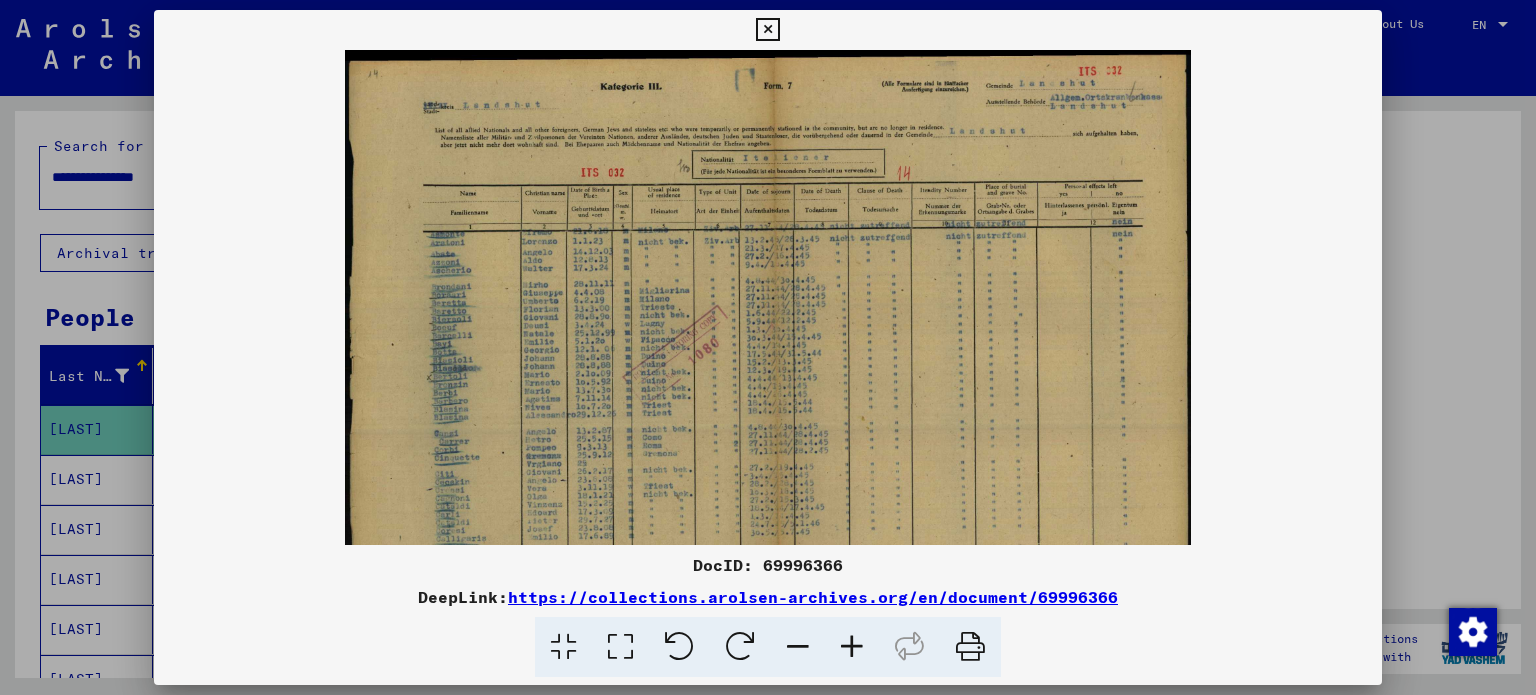 click at bounding box center [852, 647] 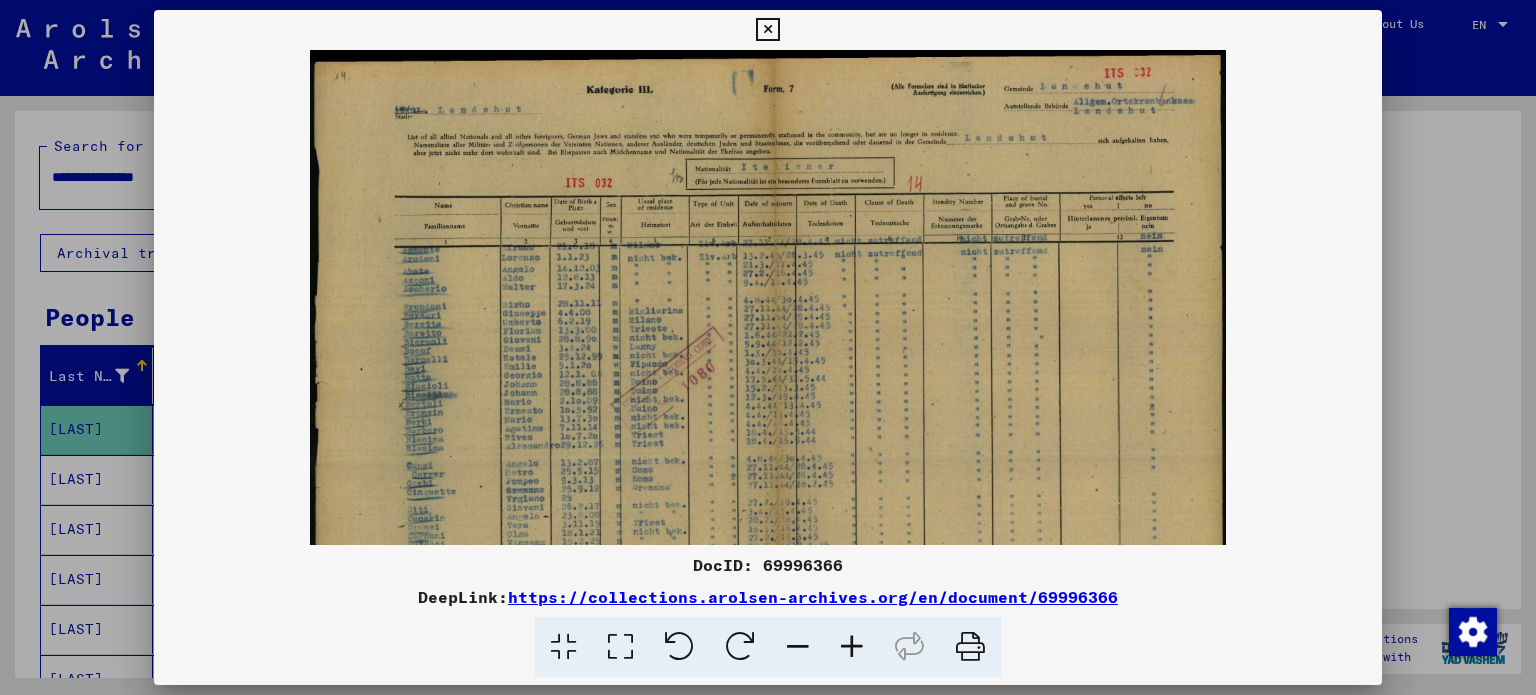 click at bounding box center [852, 647] 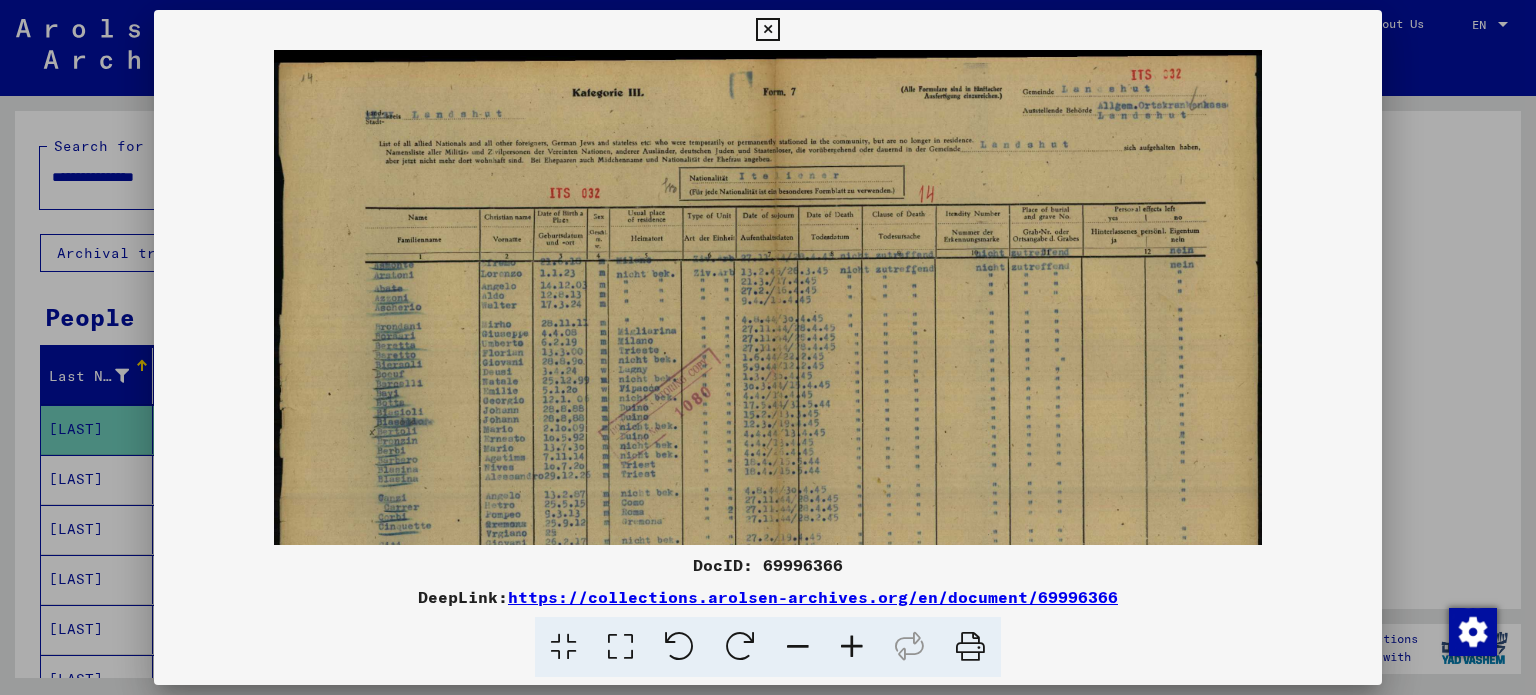 click at bounding box center [852, 647] 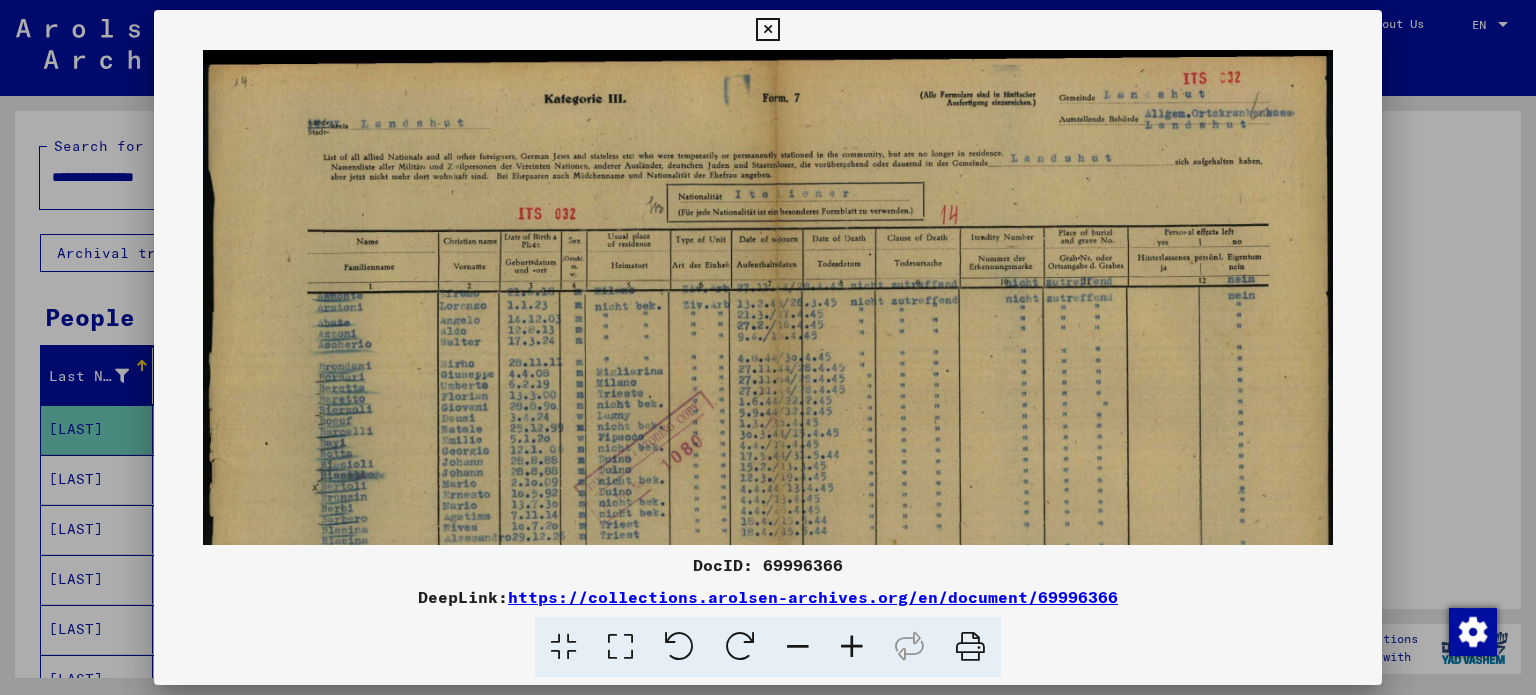 click at bounding box center [852, 647] 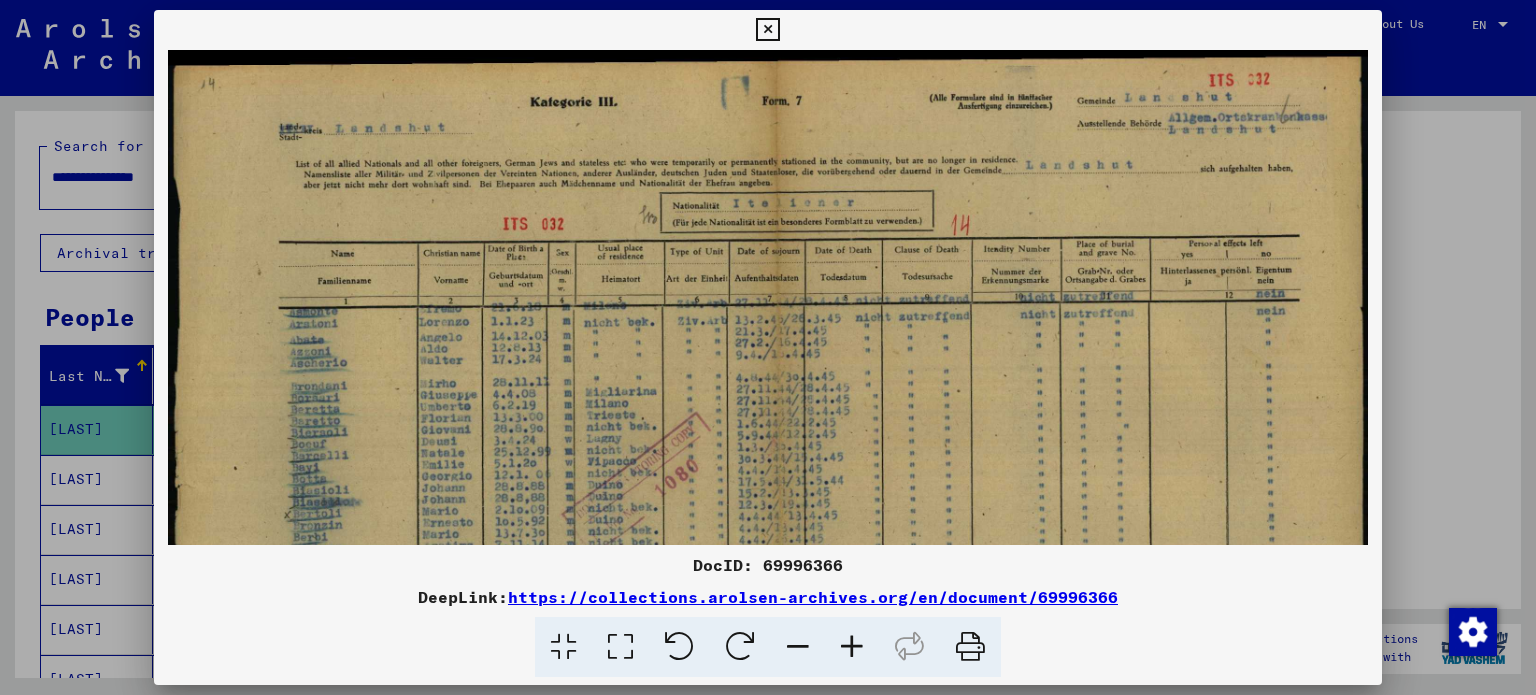 click at bounding box center (852, 647) 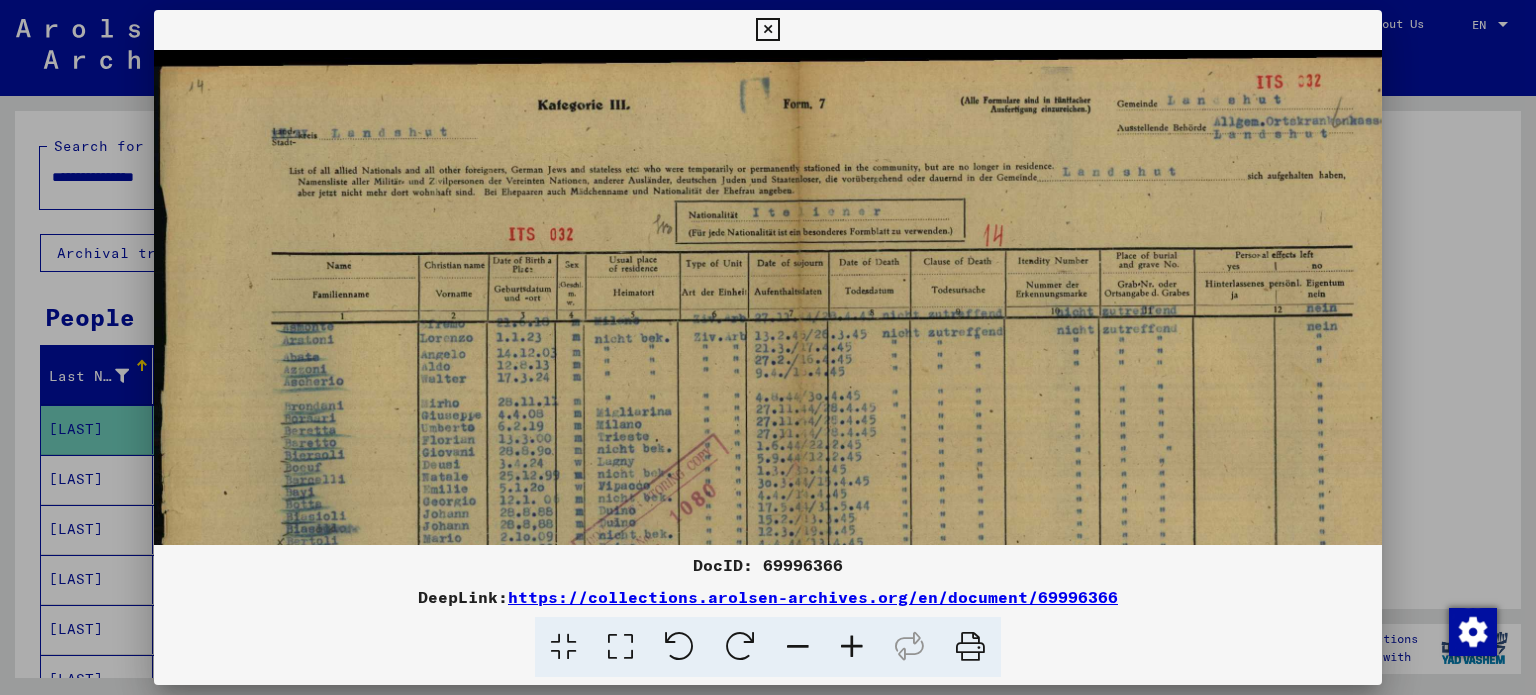 click at bounding box center (852, 647) 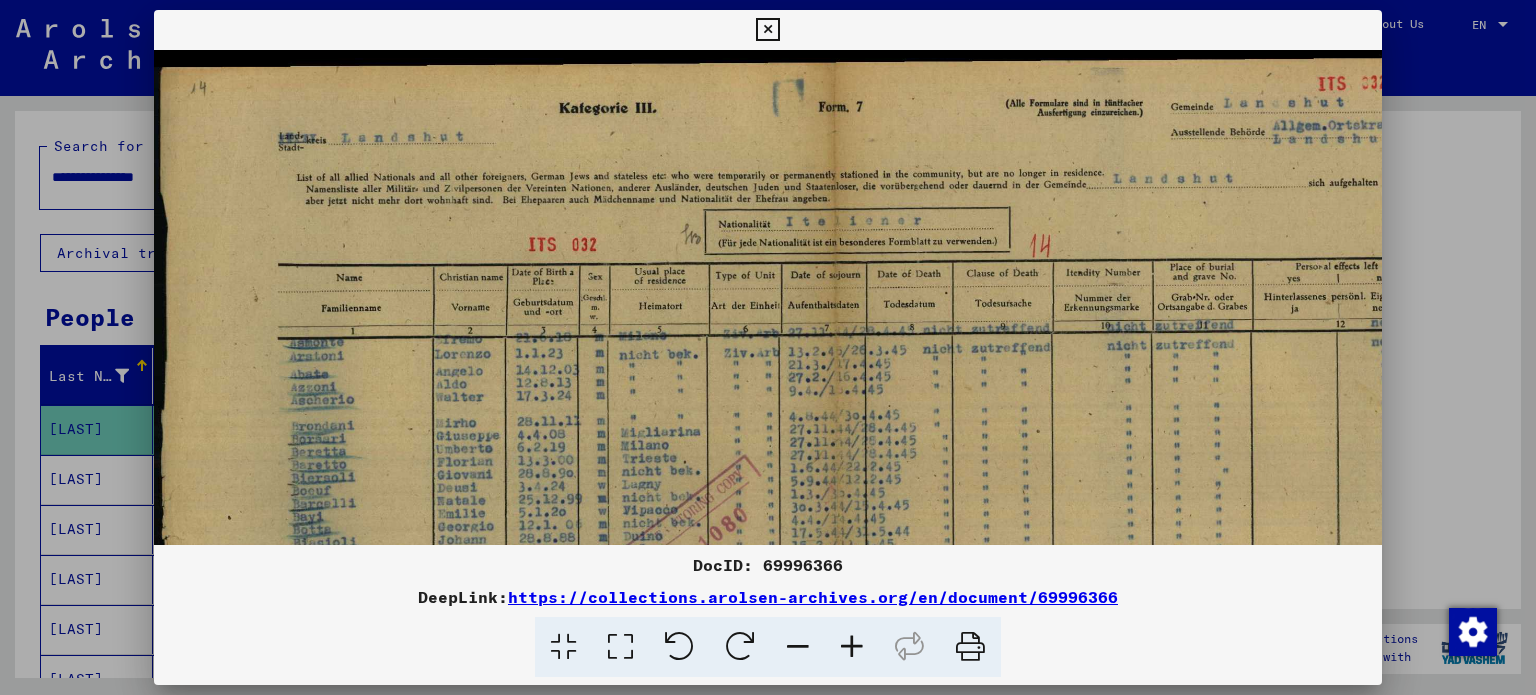 click at bounding box center (852, 647) 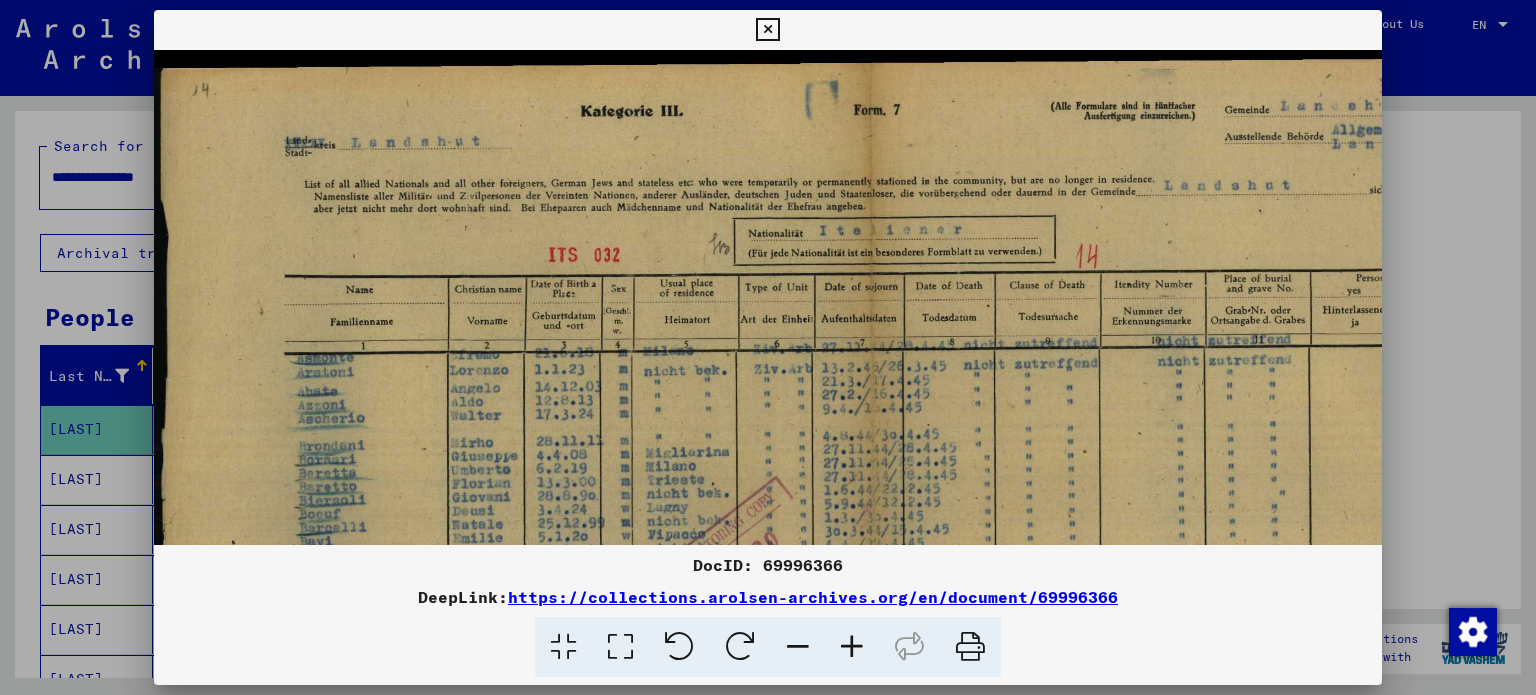 click at bounding box center (852, 647) 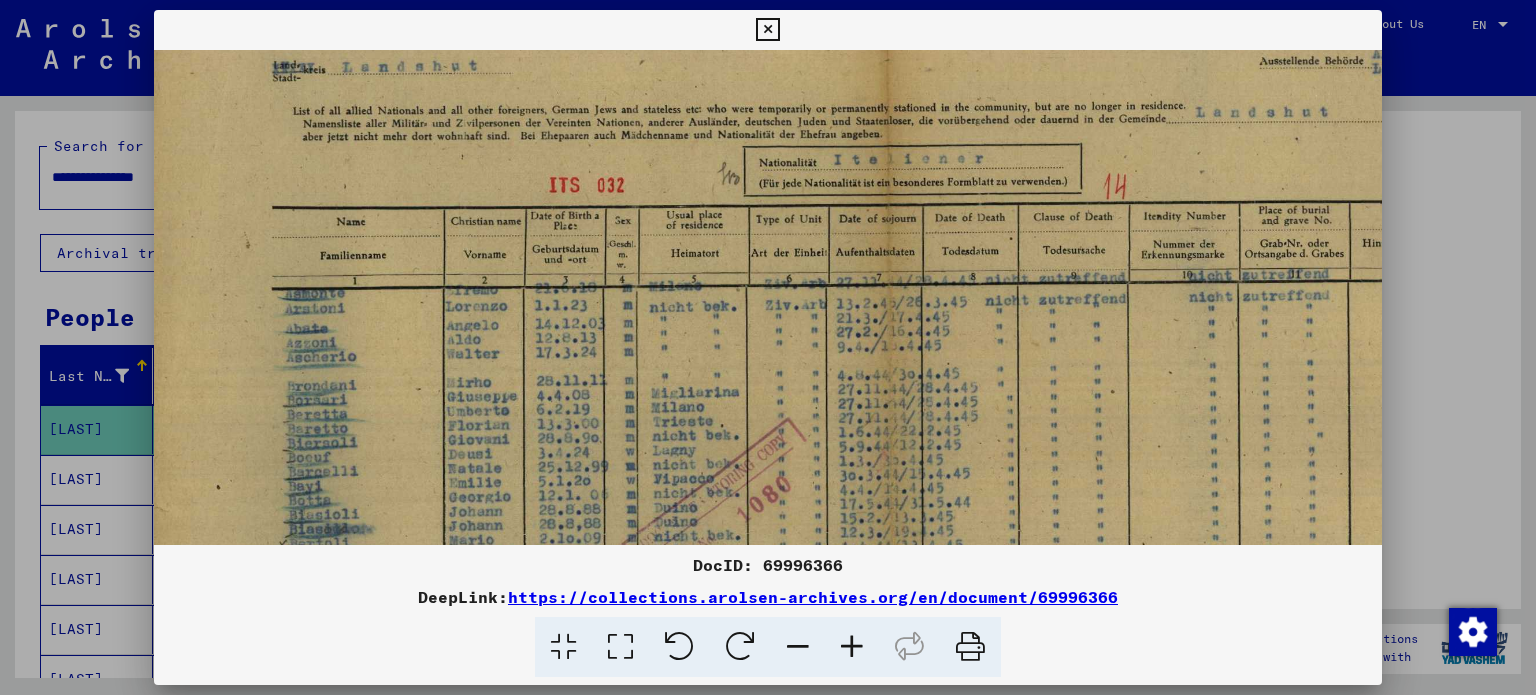 scroll, scrollTop: 96, scrollLeft: 22, axis: both 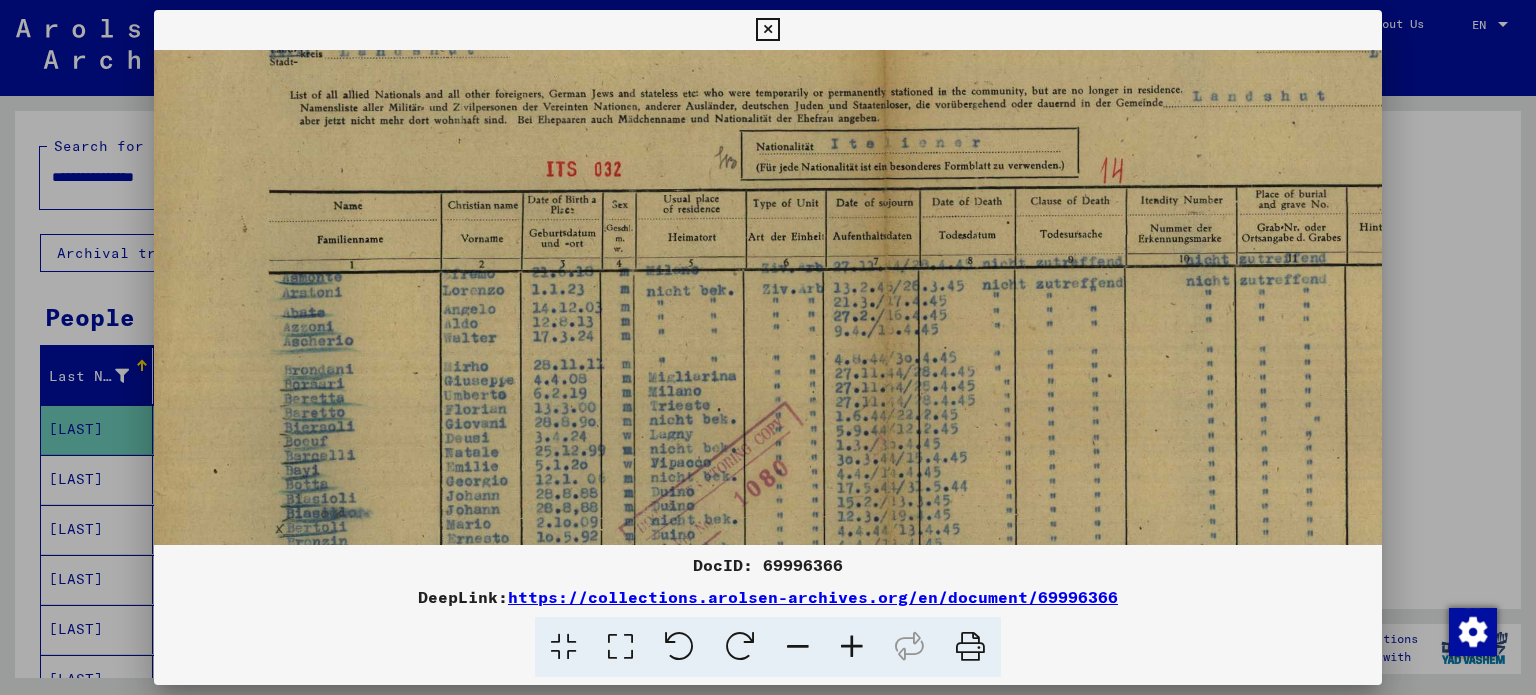 drag, startPoint x: 1076, startPoint y: 502, endPoint x: 1054, endPoint y: 411, distance: 93.62158 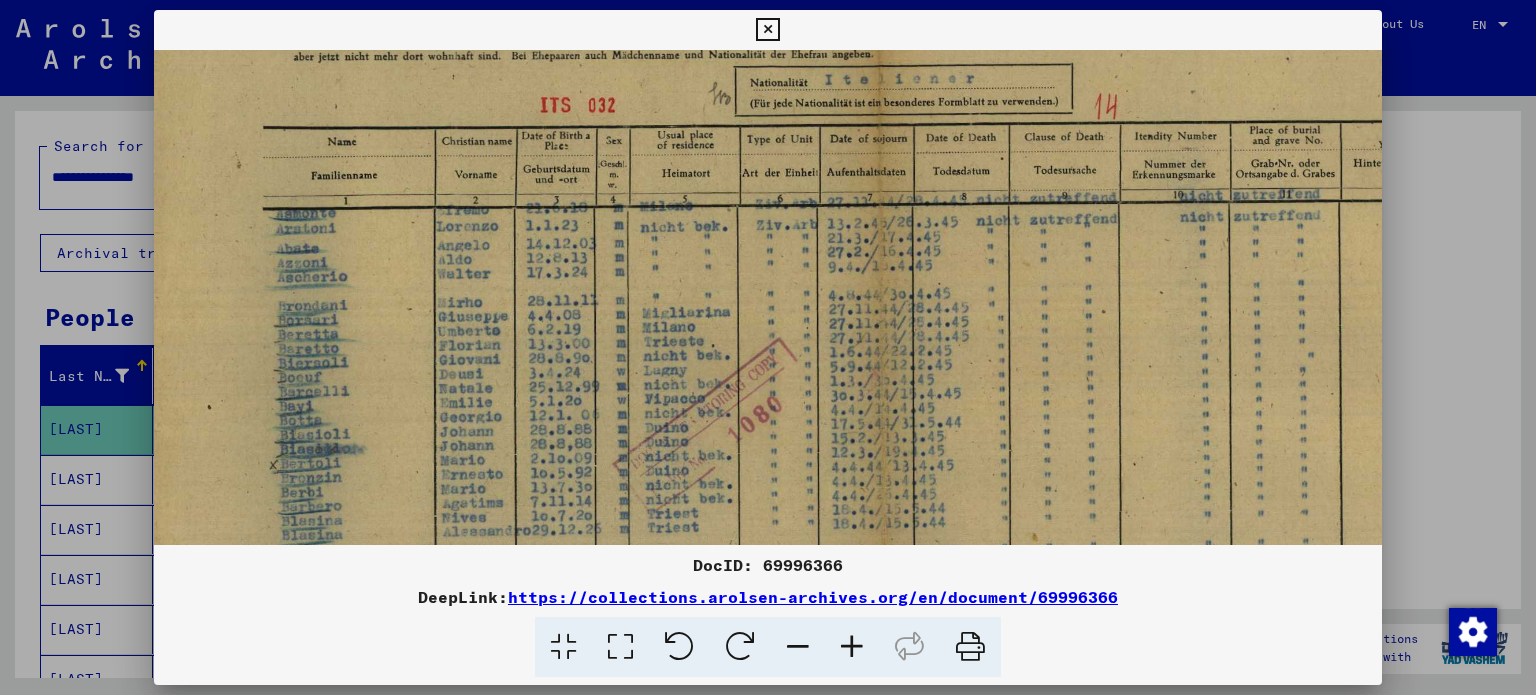 drag, startPoint x: 1041, startPoint y: 423, endPoint x: 1035, endPoint y: 351, distance: 72.249565 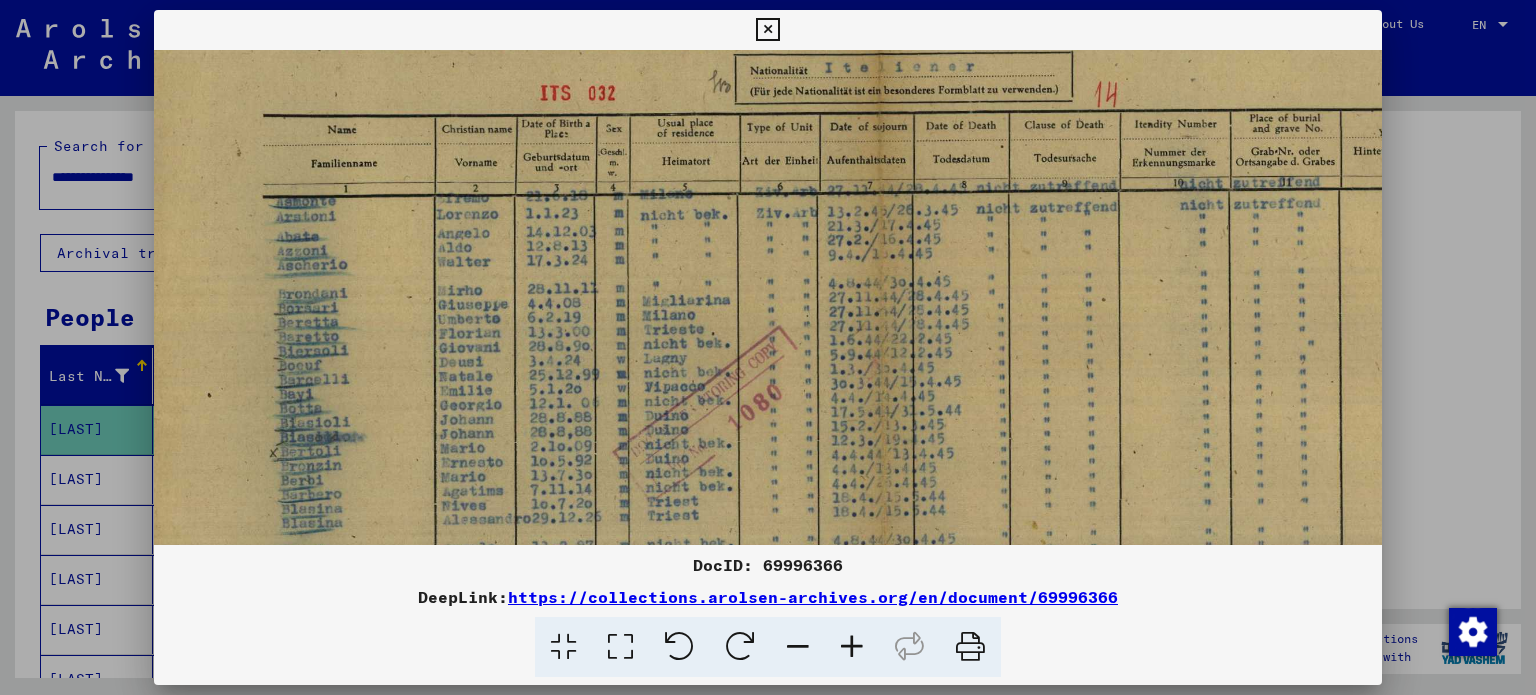 click at bounding box center [868, 400] 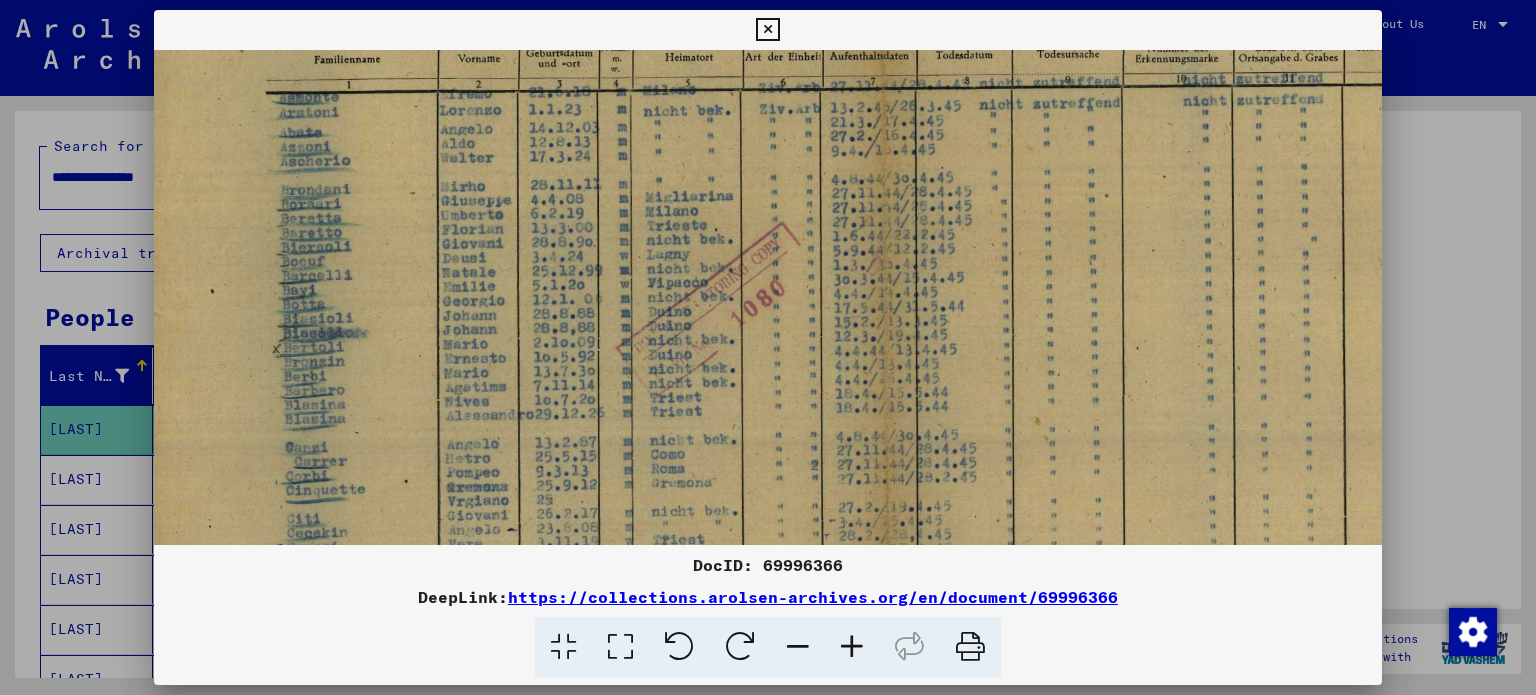 scroll, scrollTop: 283, scrollLeft: 25, axis: both 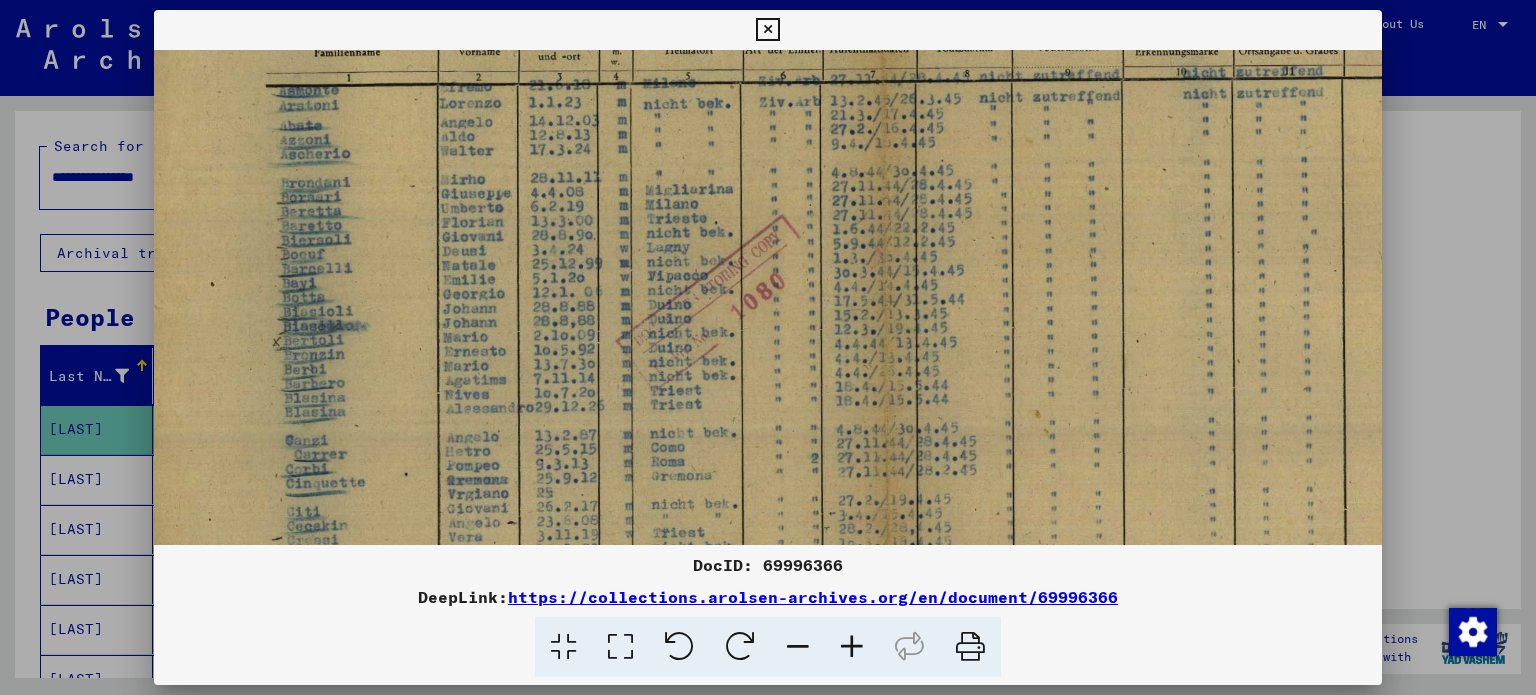 drag, startPoint x: 1016, startPoint y: 461, endPoint x: 1020, endPoint y: 353, distance: 108.07405 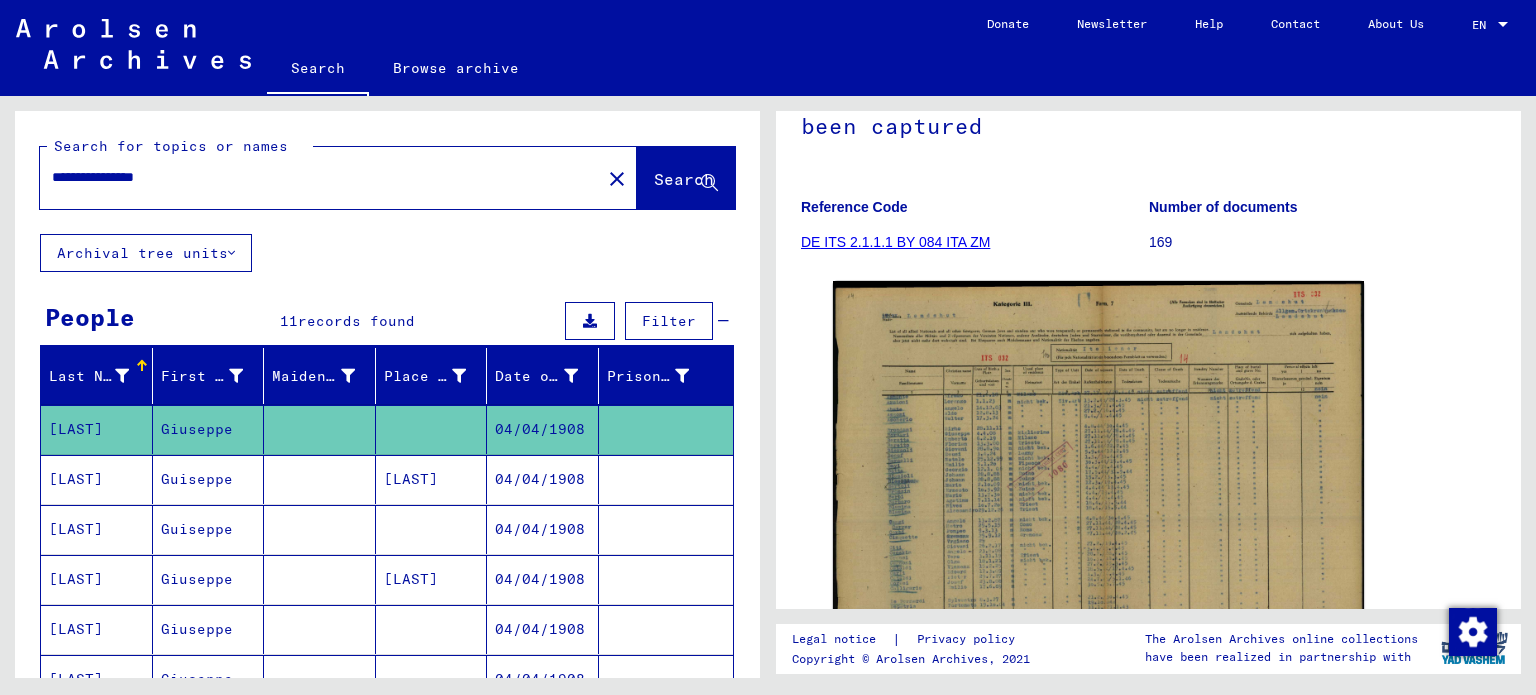 click on "04/04/1908" at bounding box center [543, 579] 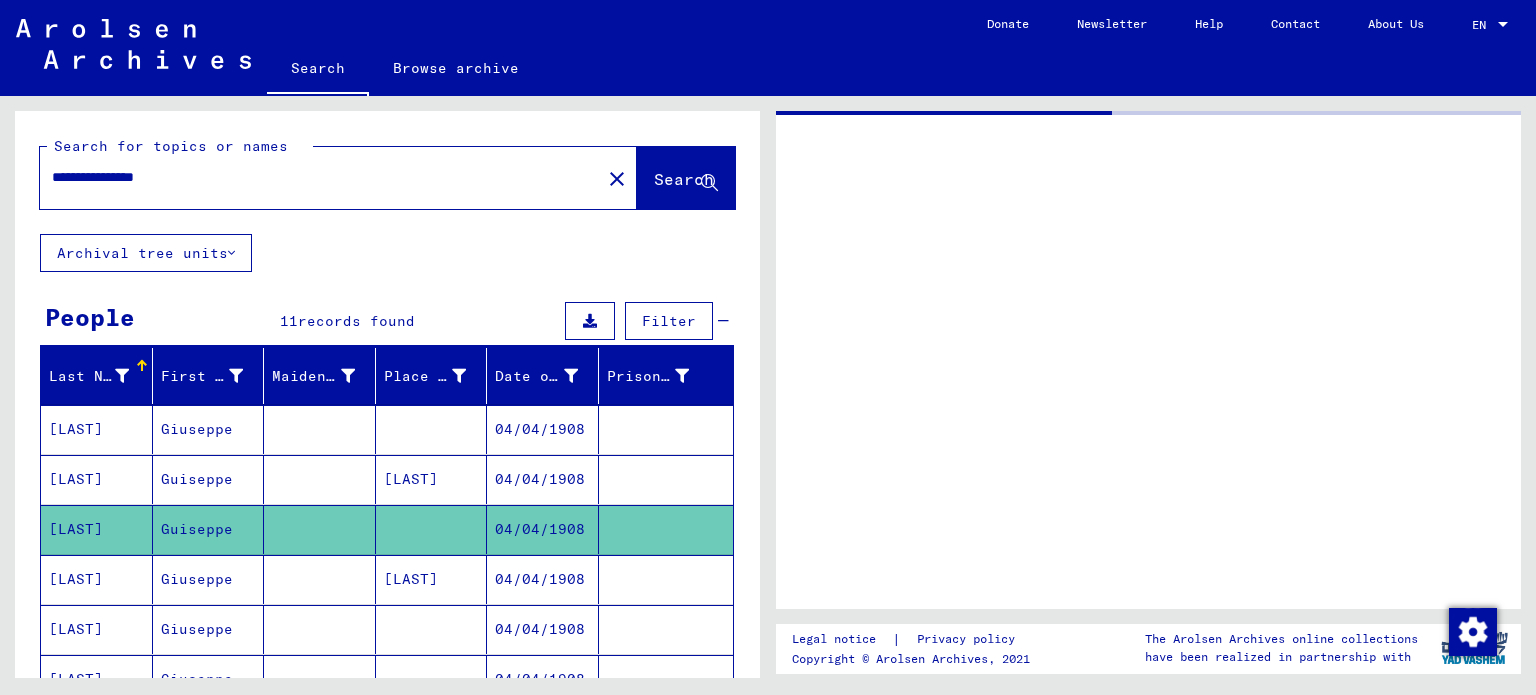 scroll, scrollTop: 0, scrollLeft: 0, axis: both 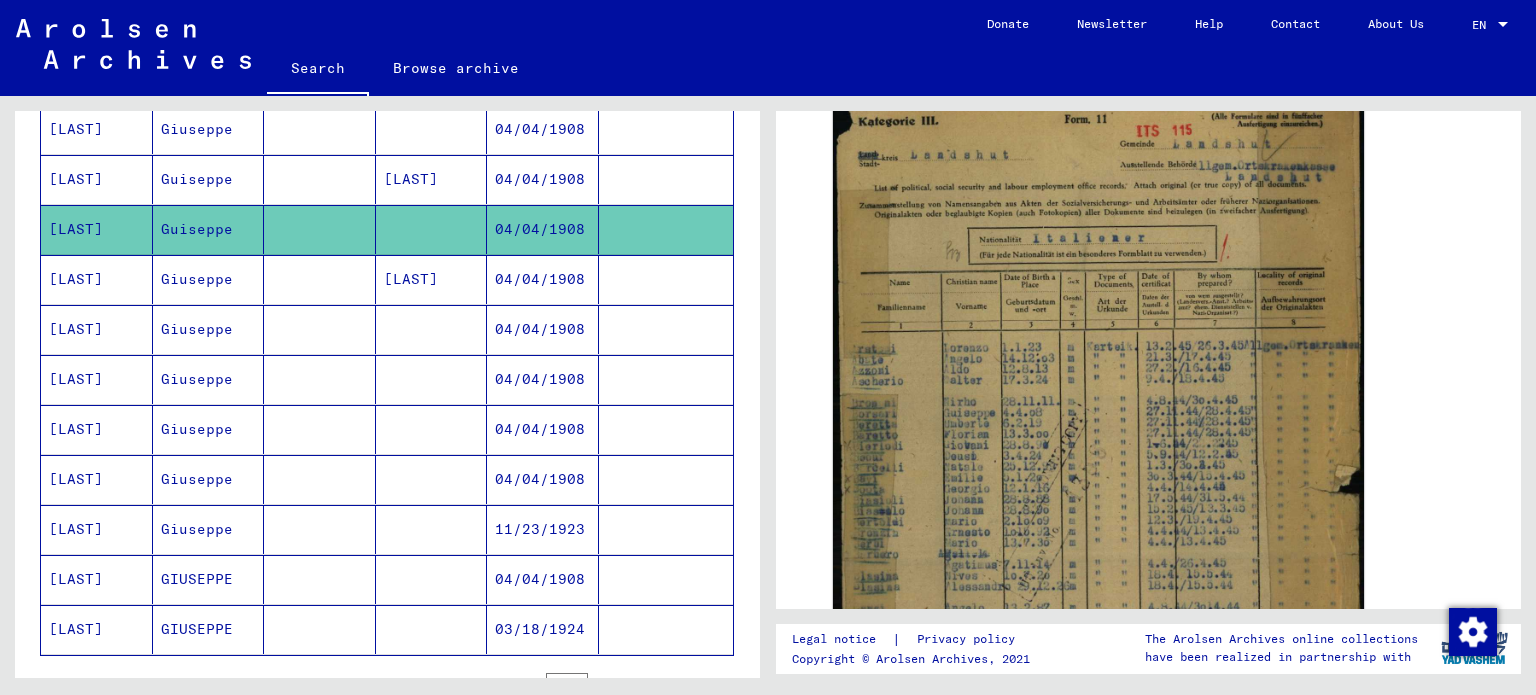 click on "11/23/1923" at bounding box center [543, 579] 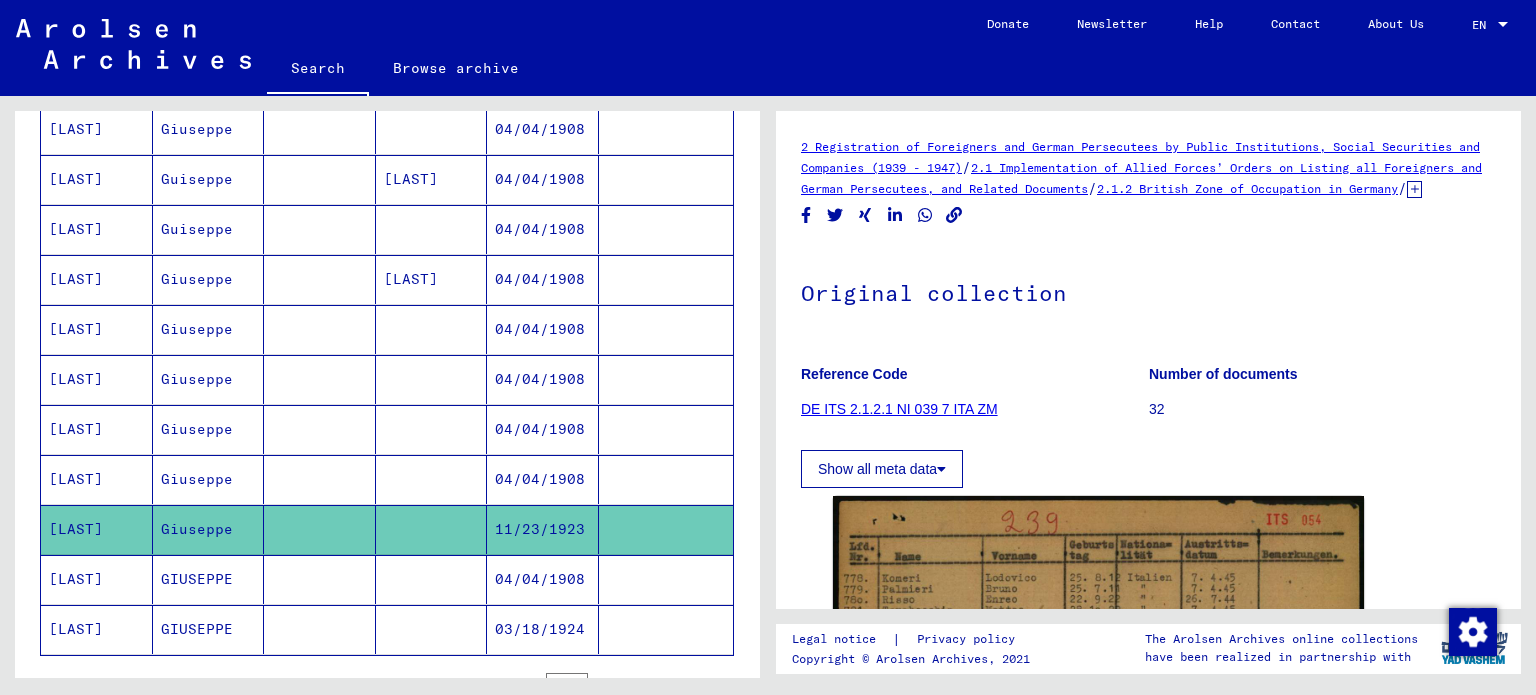 scroll, scrollTop: 0, scrollLeft: 0, axis: both 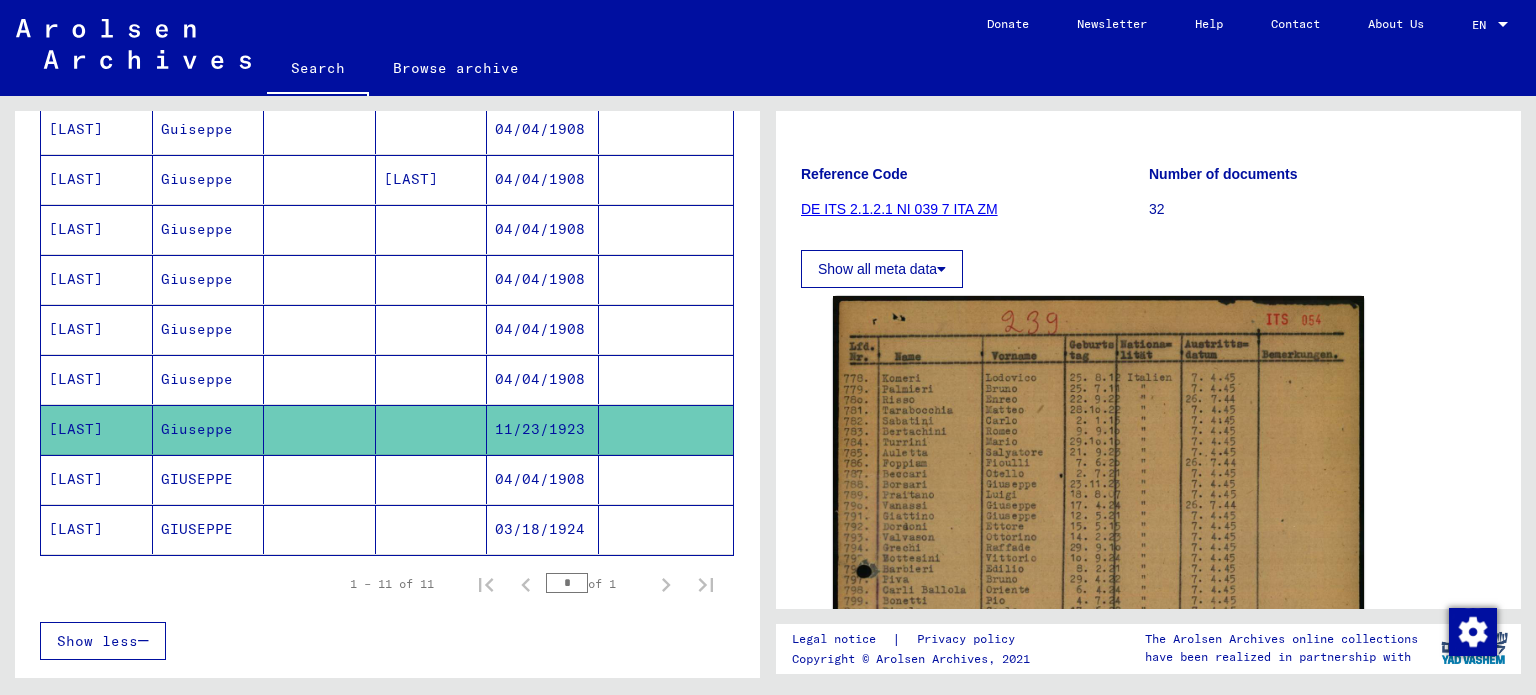 click 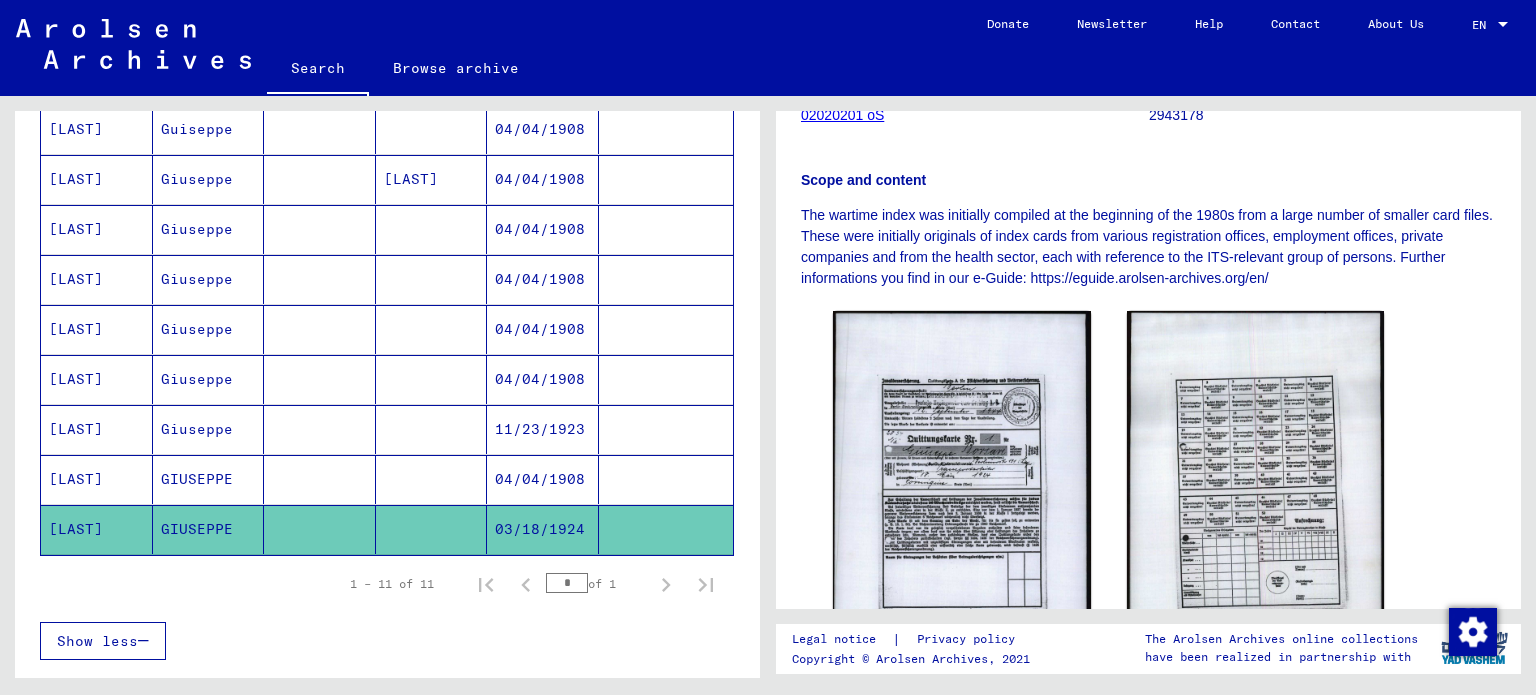 scroll, scrollTop: 400, scrollLeft: 0, axis: vertical 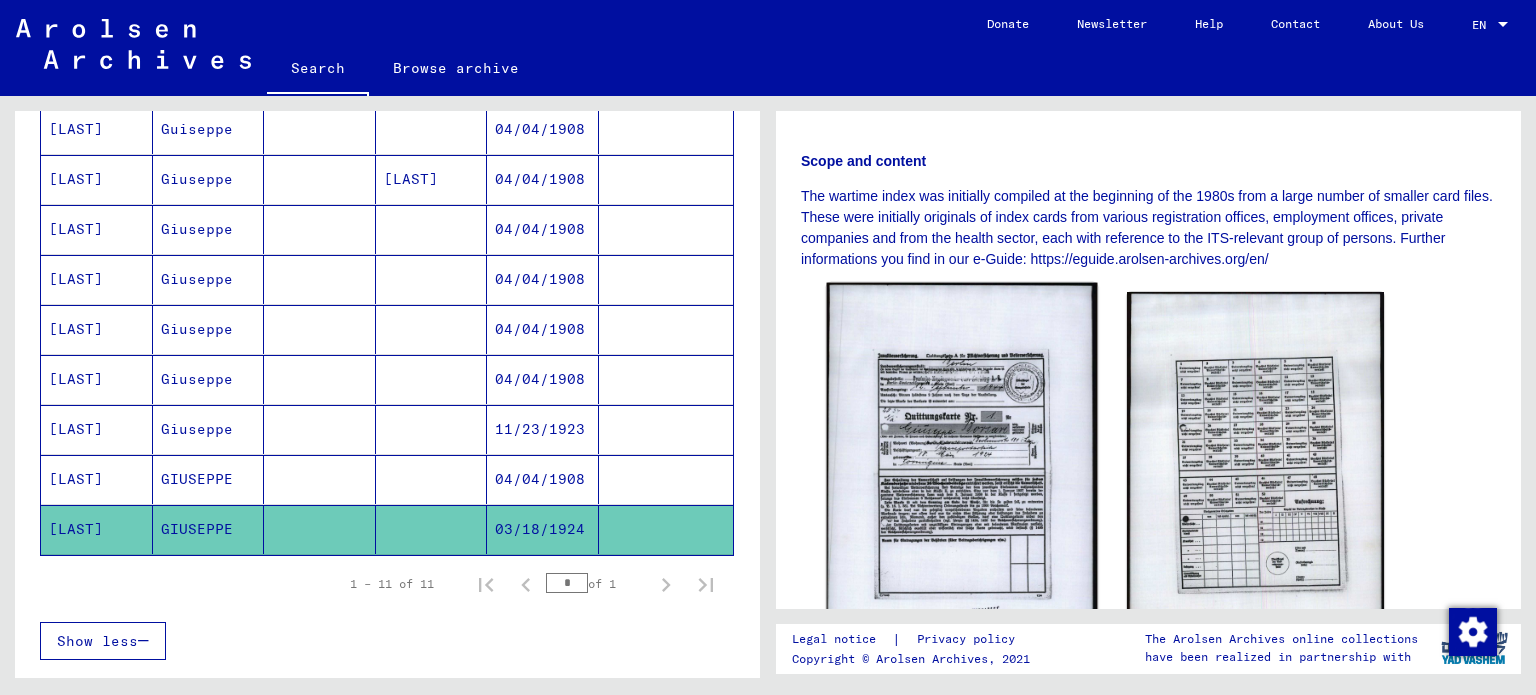 click 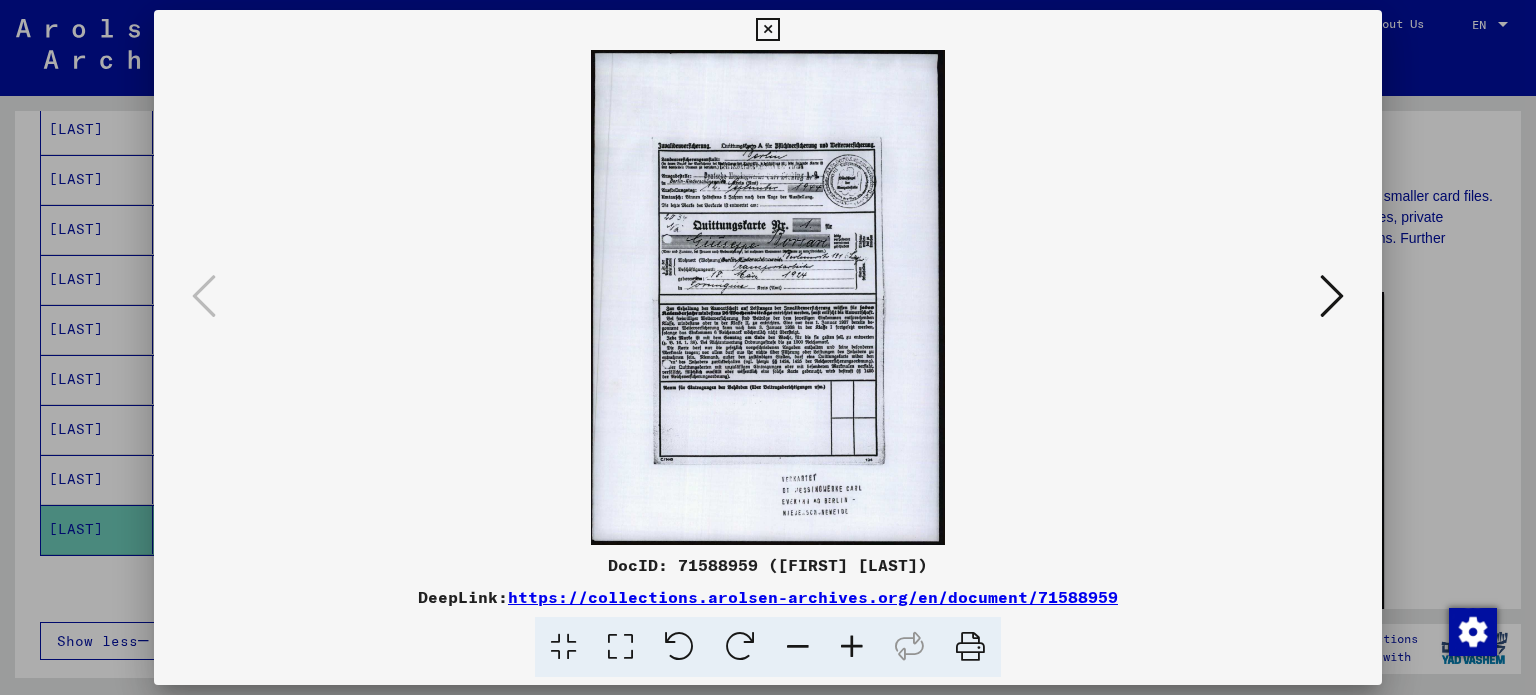 click at bounding box center [852, 647] 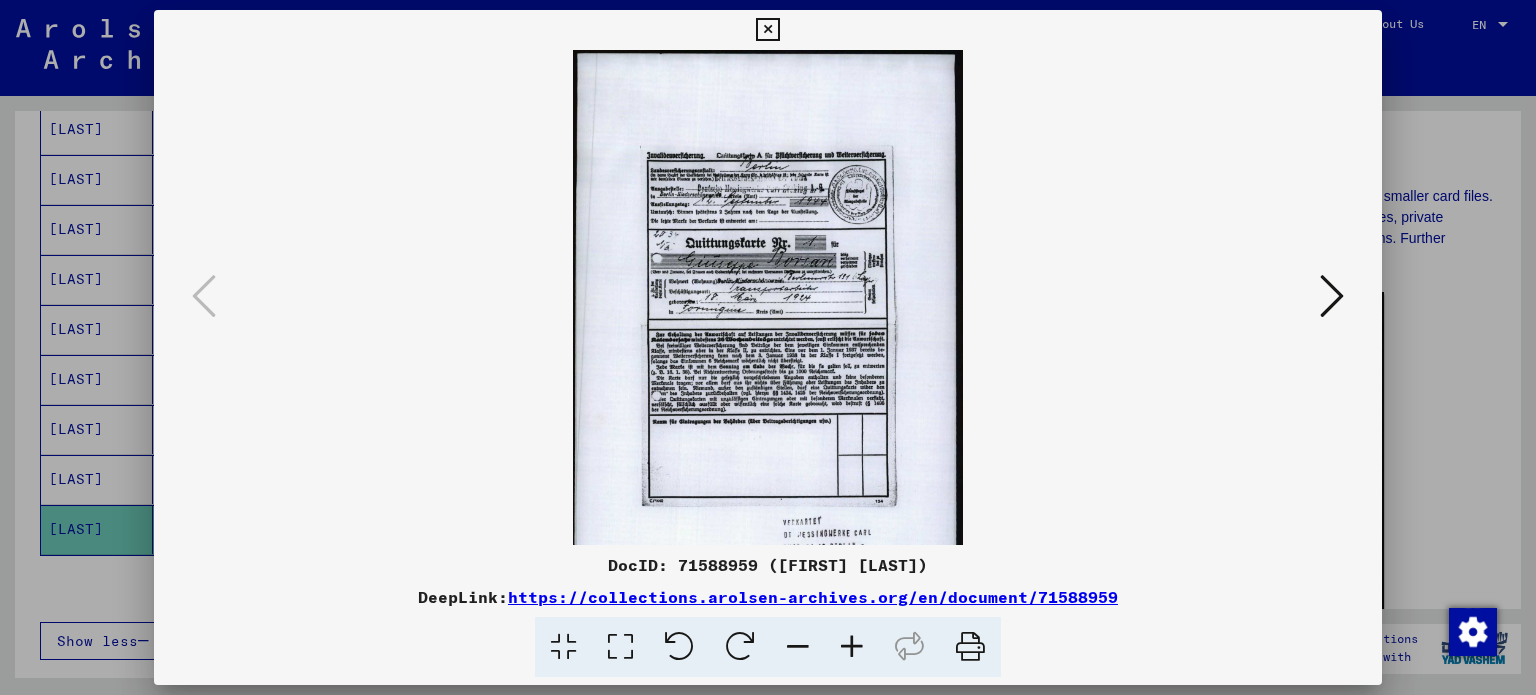 click at bounding box center [852, 647] 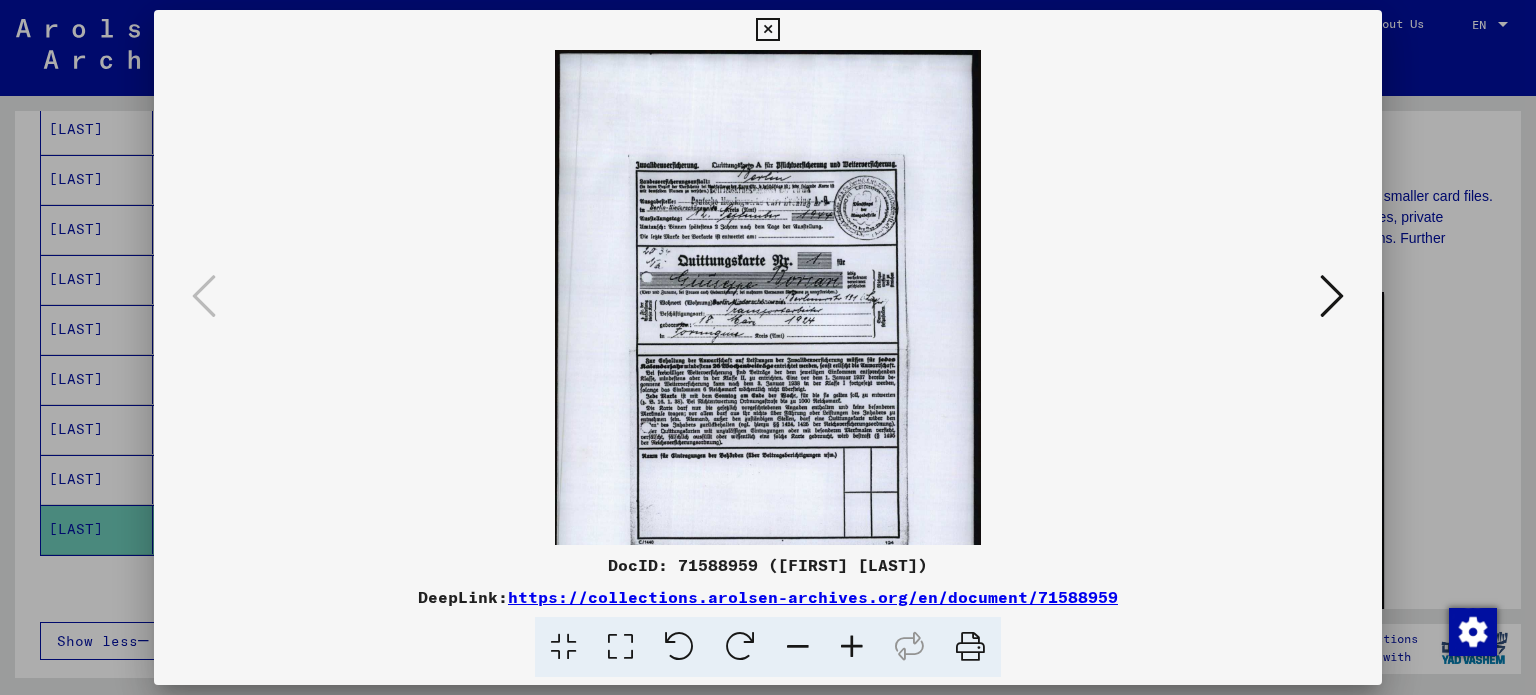 click at bounding box center (852, 647) 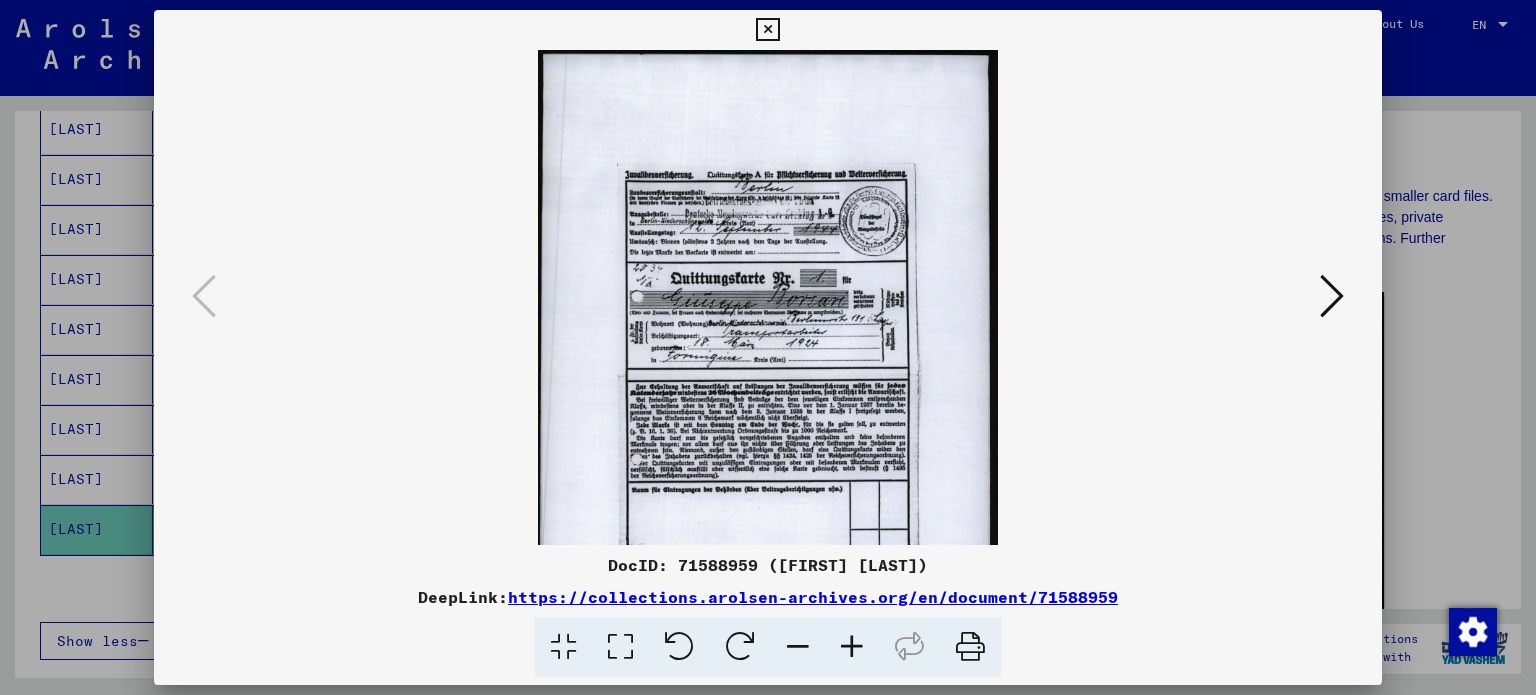 click at bounding box center (852, 647) 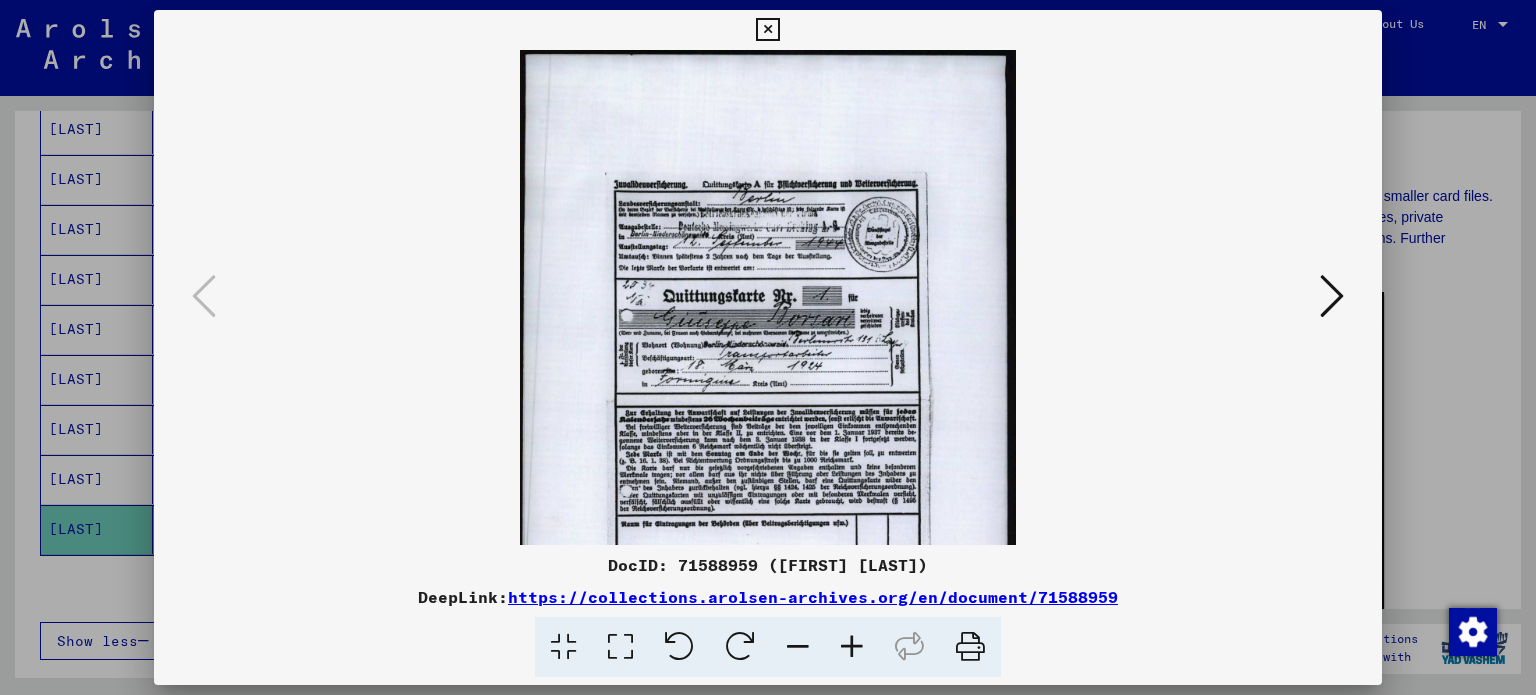 click at bounding box center [852, 647] 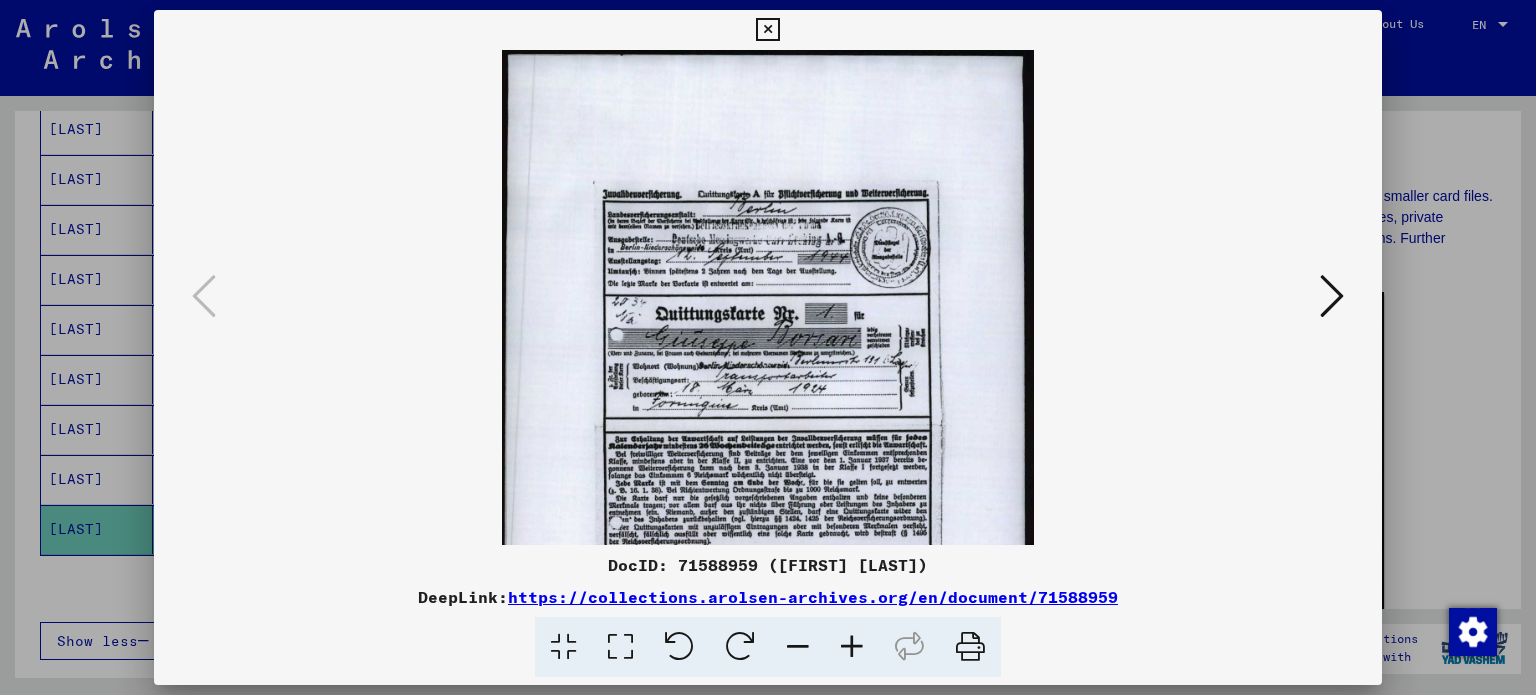 click at bounding box center (852, 647) 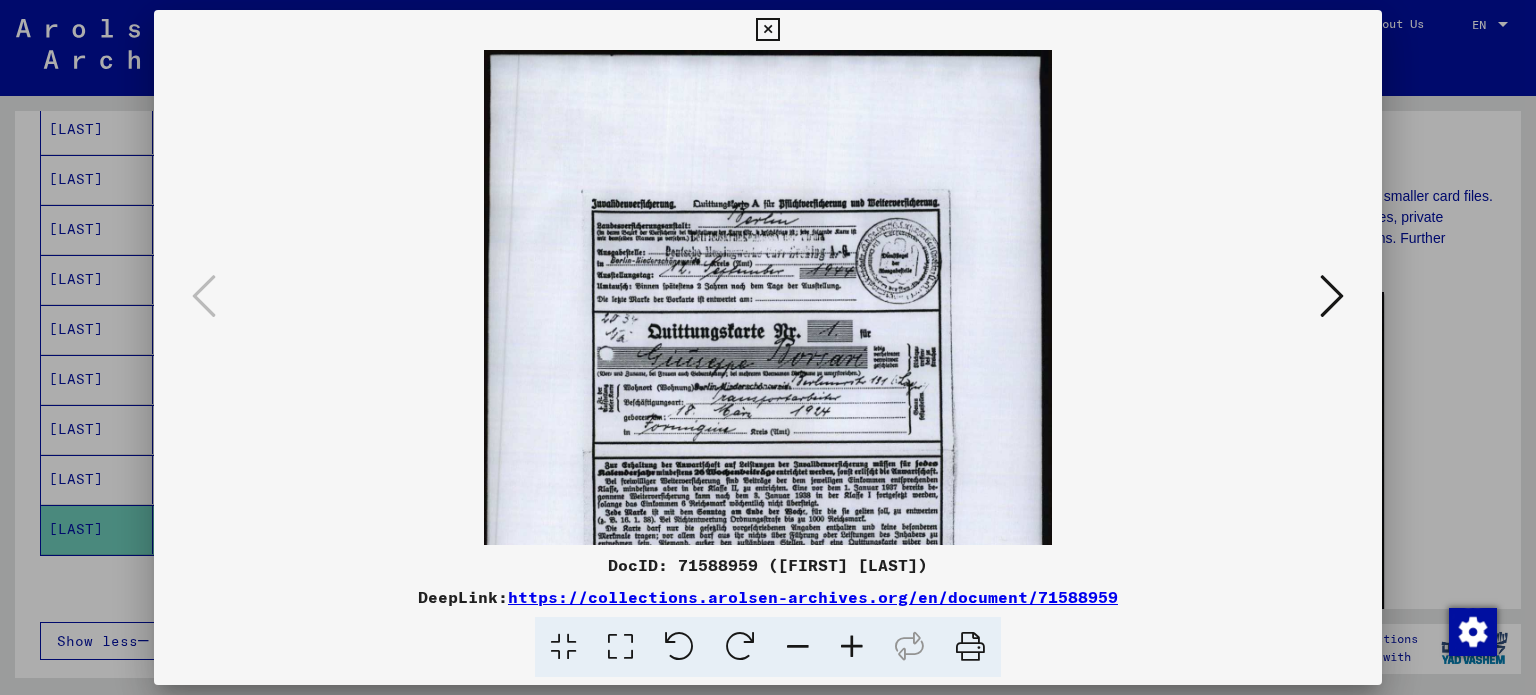 click at bounding box center [852, 647] 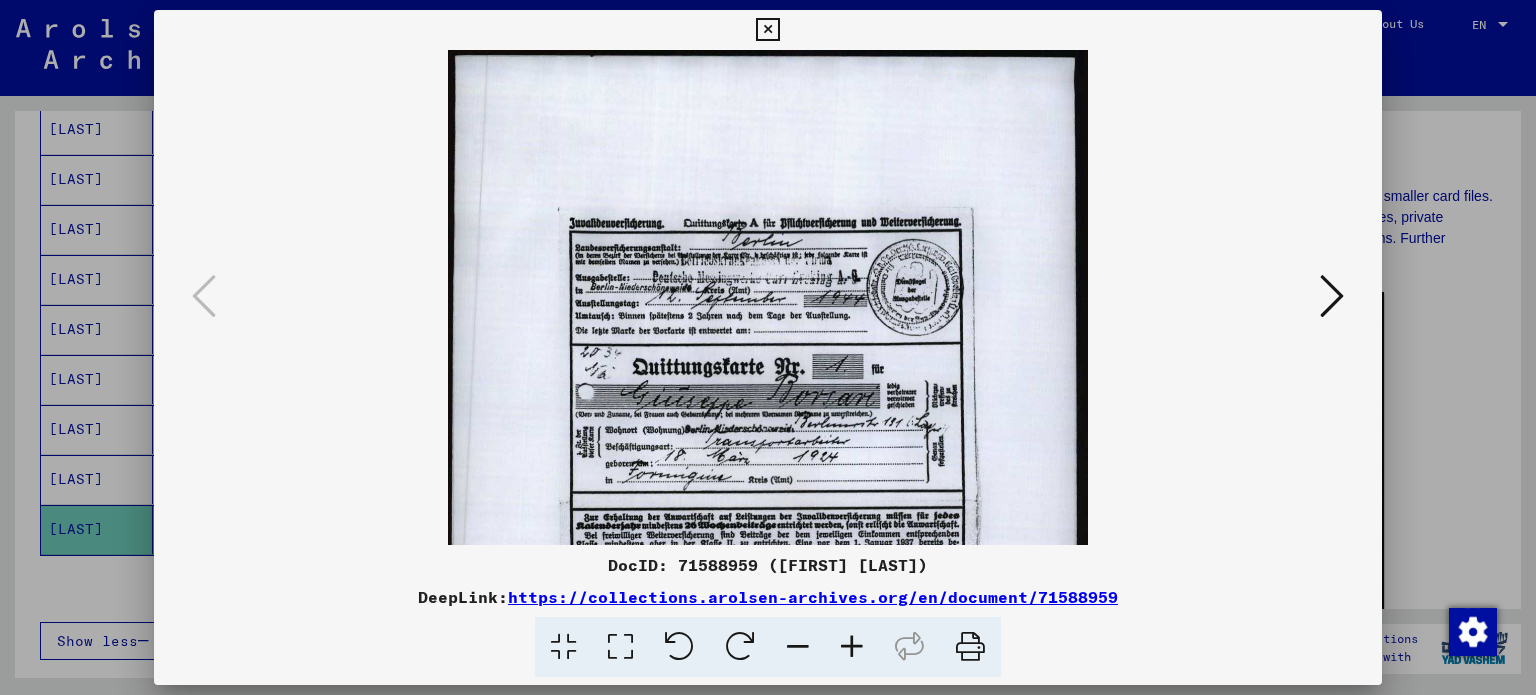 click at bounding box center (852, 647) 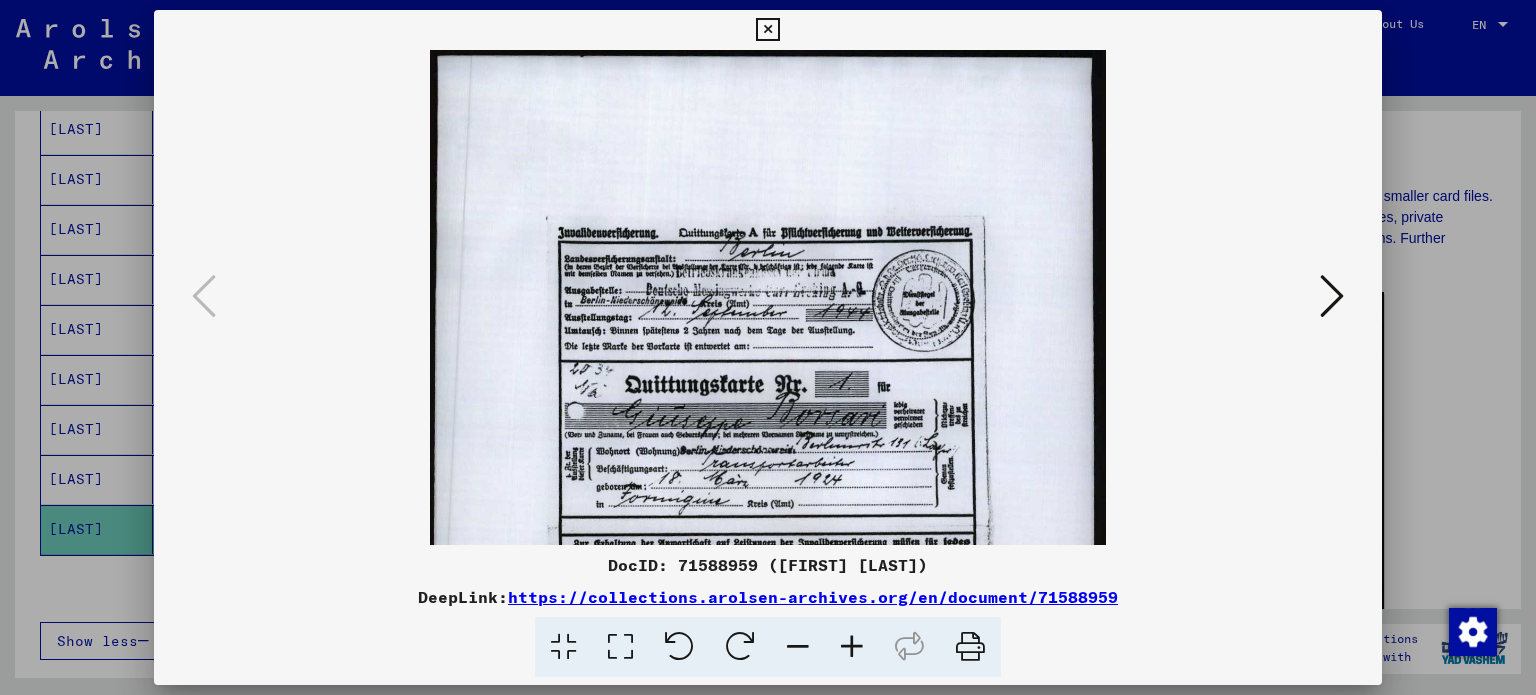 click at bounding box center (852, 647) 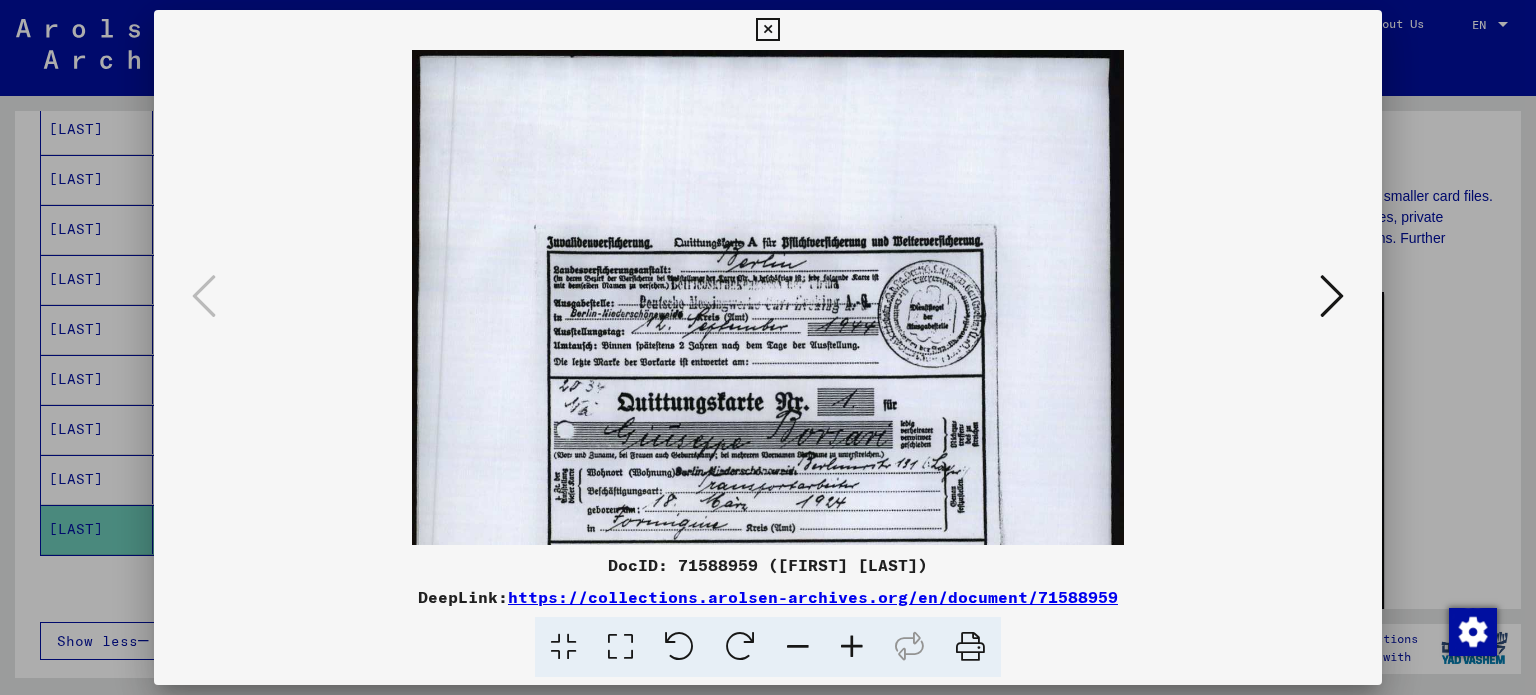 click at bounding box center [852, 647] 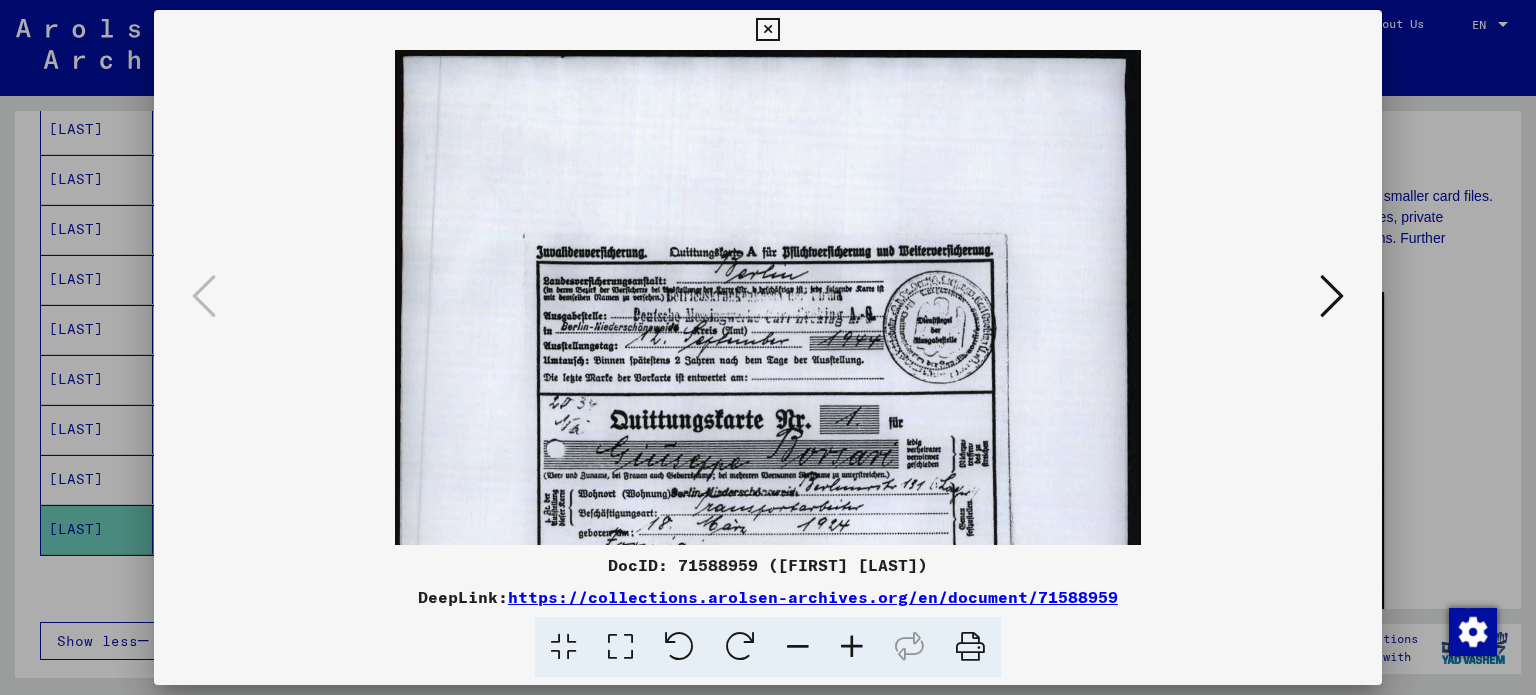 click at bounding box center [852, 647] 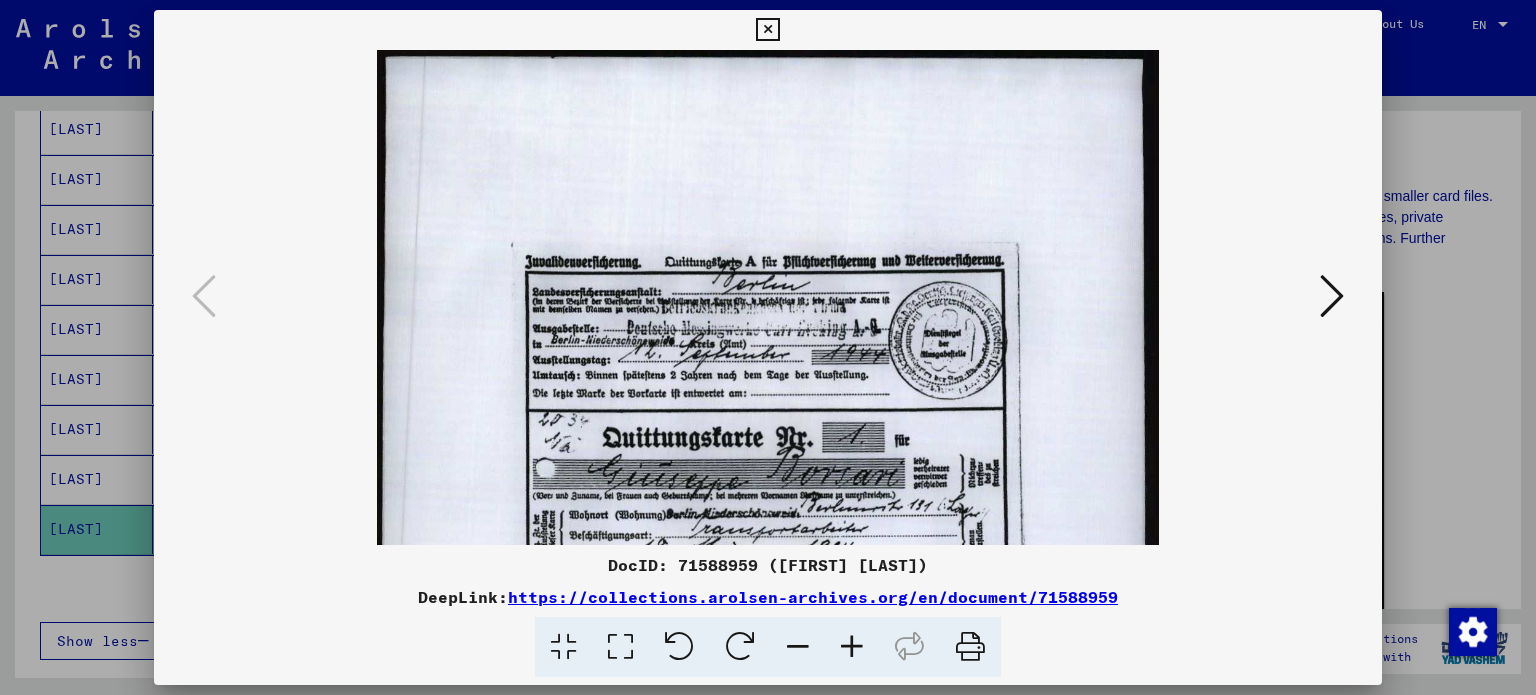 click at bounding box center (852, 647) 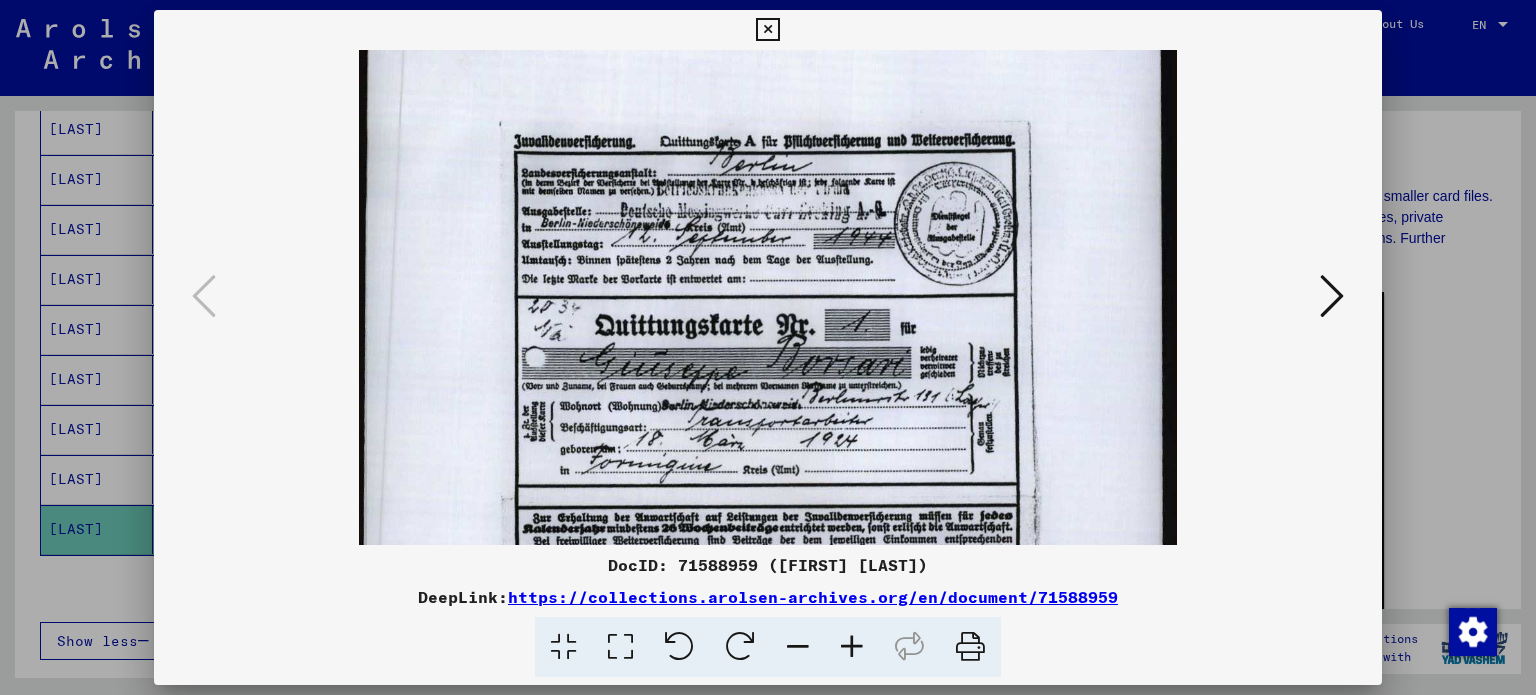scroll, scrollTop: 132, scrollLeft: 0, axis: vertical 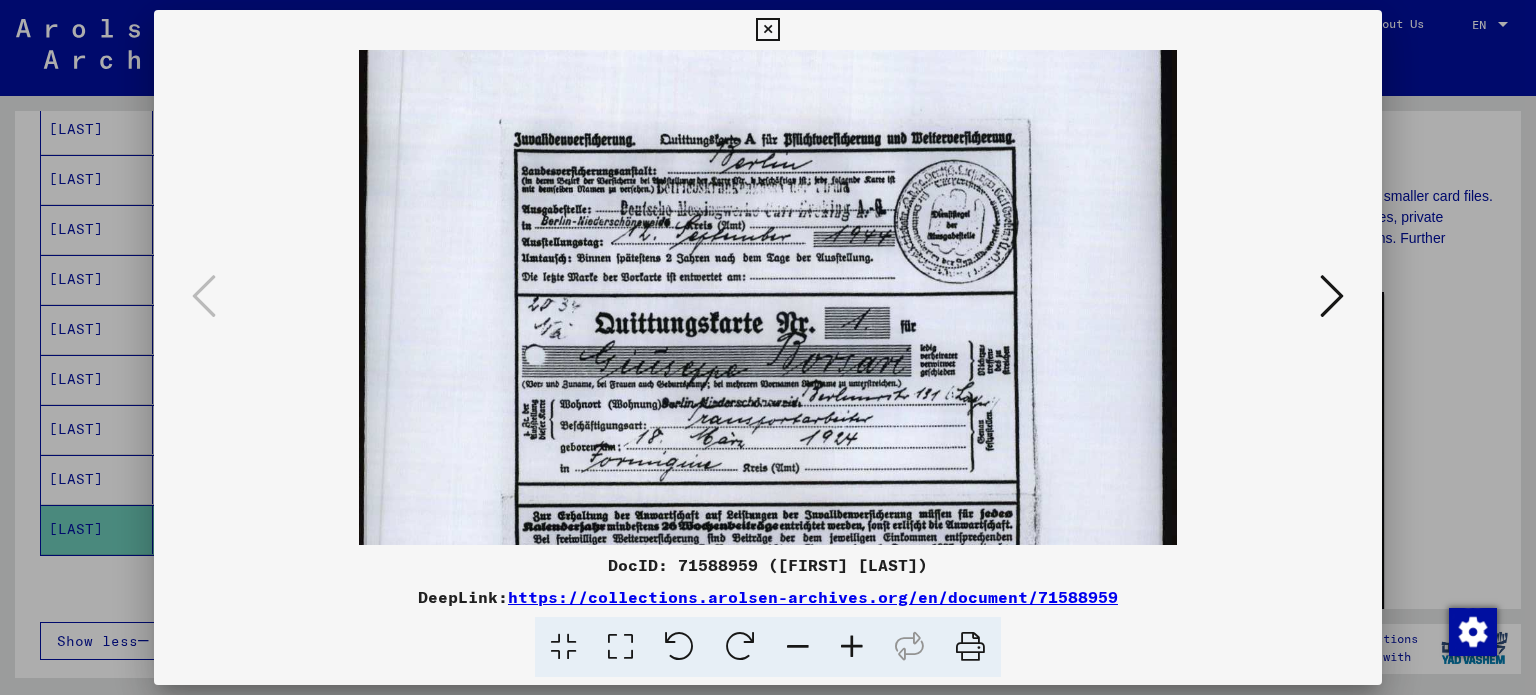drag, startPoint x: 1100, startPoint y: 494, endPoint x: 1092, endPoint y: 366, distance: 128.24976 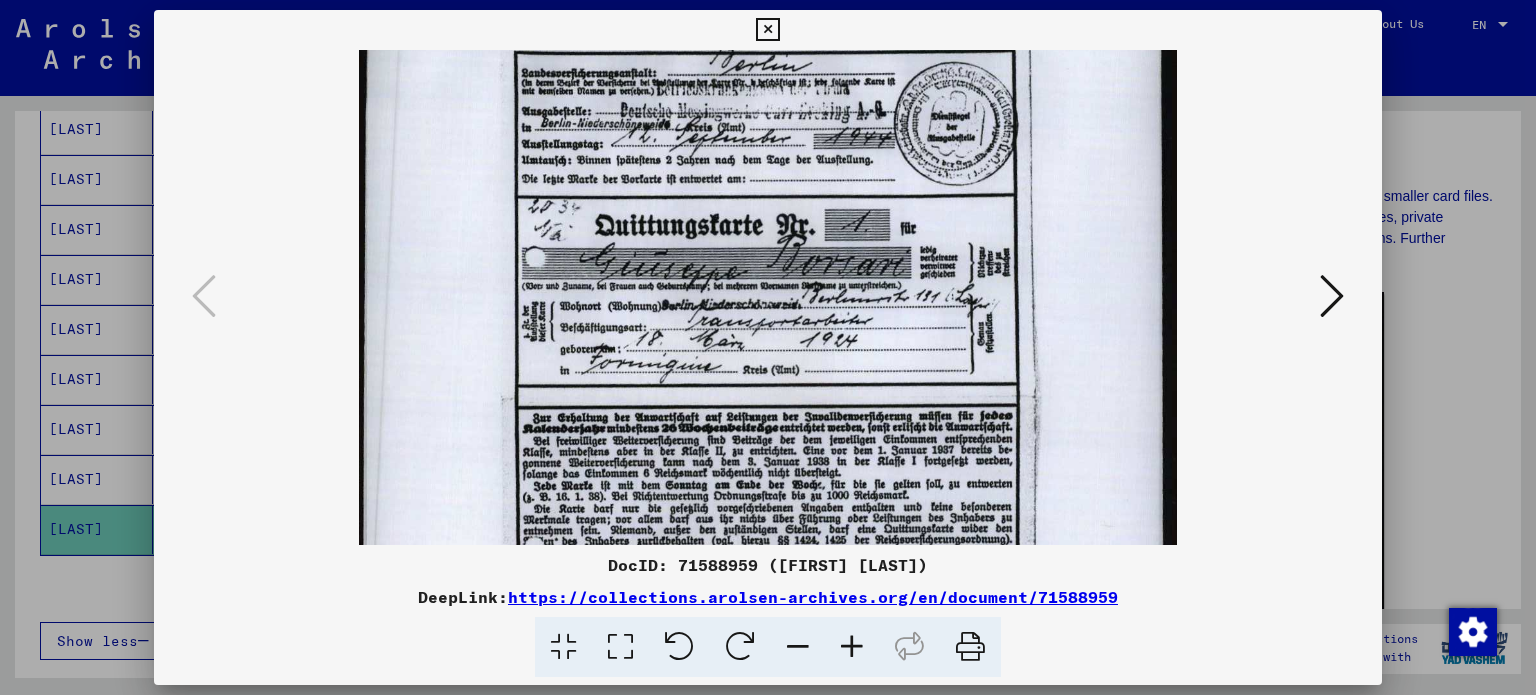 scroll, scrollTop: 232, scrollLeft: 0, axis: vertical 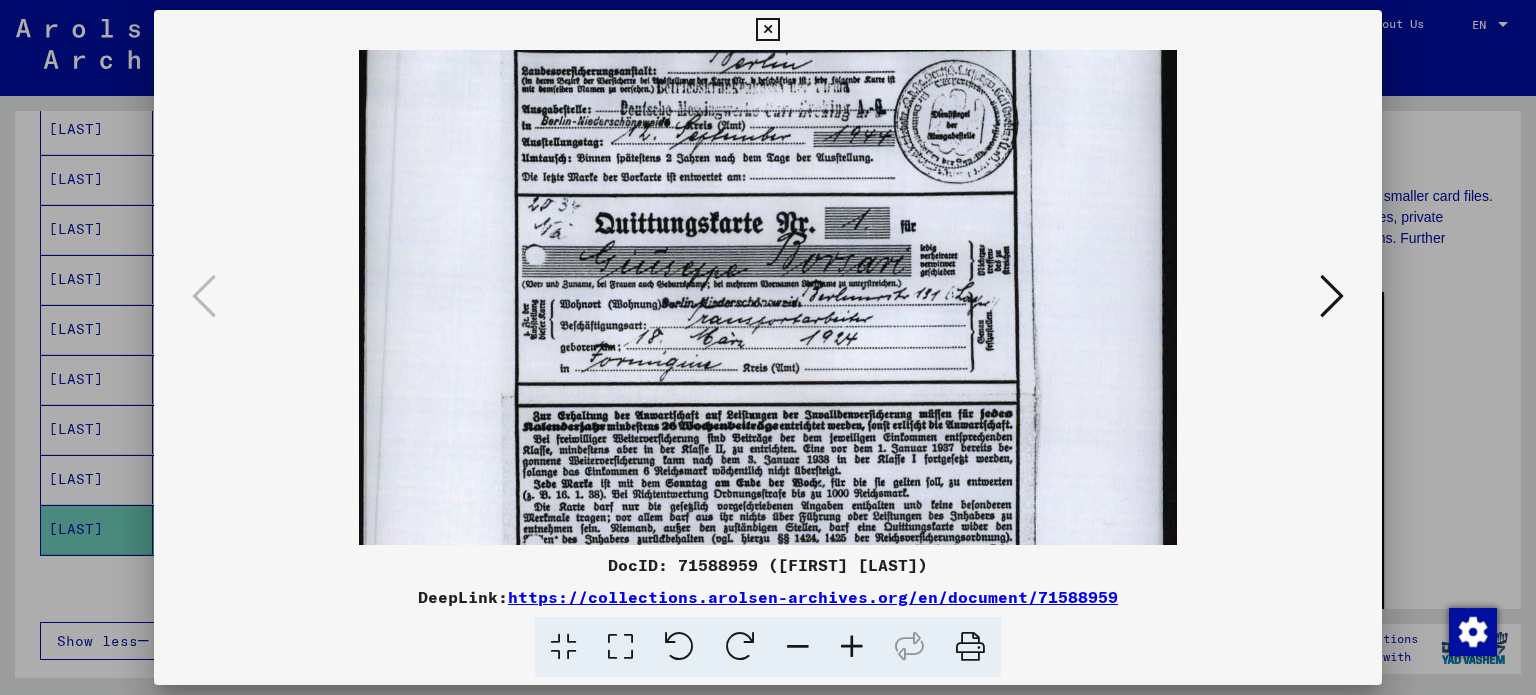 drag, startPoint x: 1096, startPoint y: 471, endPoint x: 1084, endPoint y: 373, distance: 98.731964 